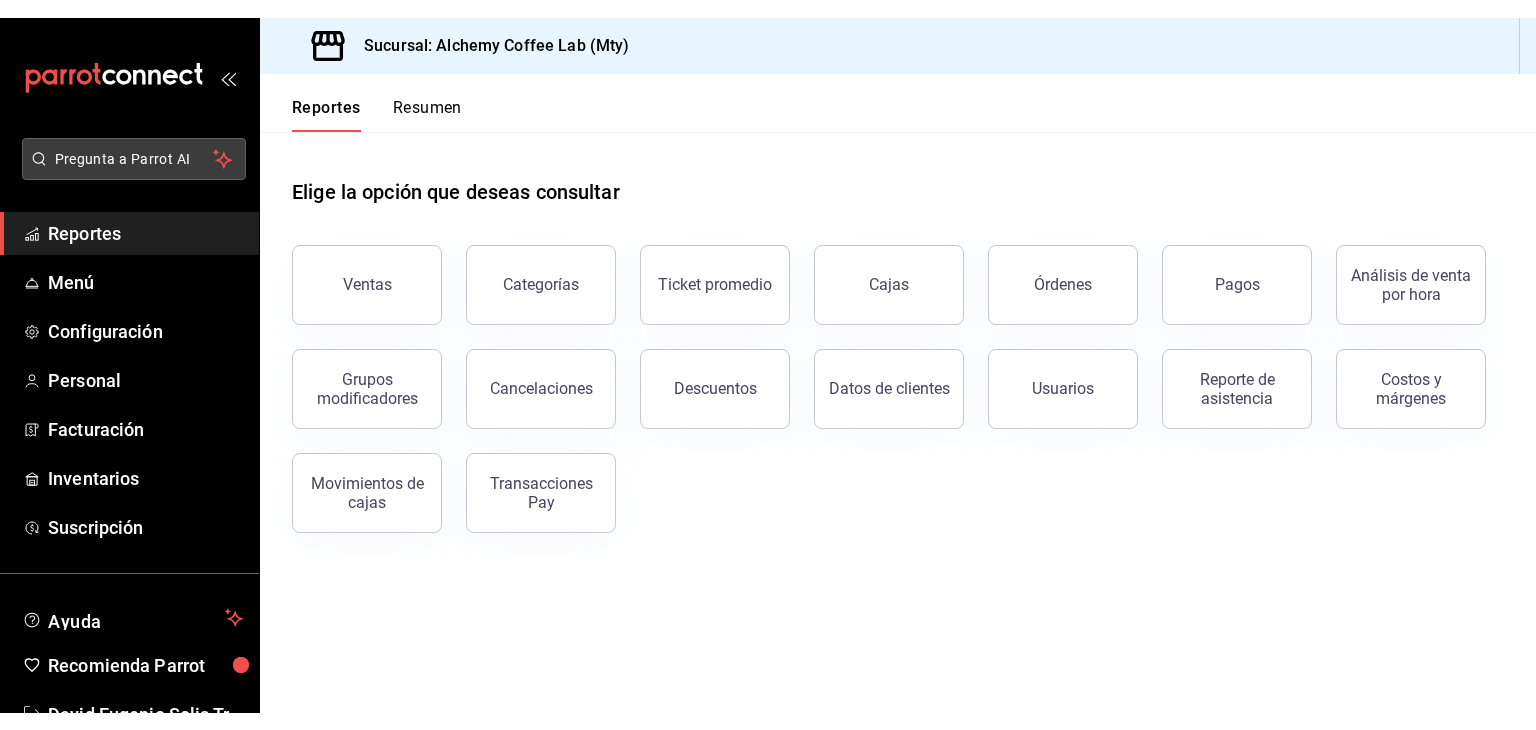 scroll, scrollTop: 0, scrollLeft: 0, axis: both 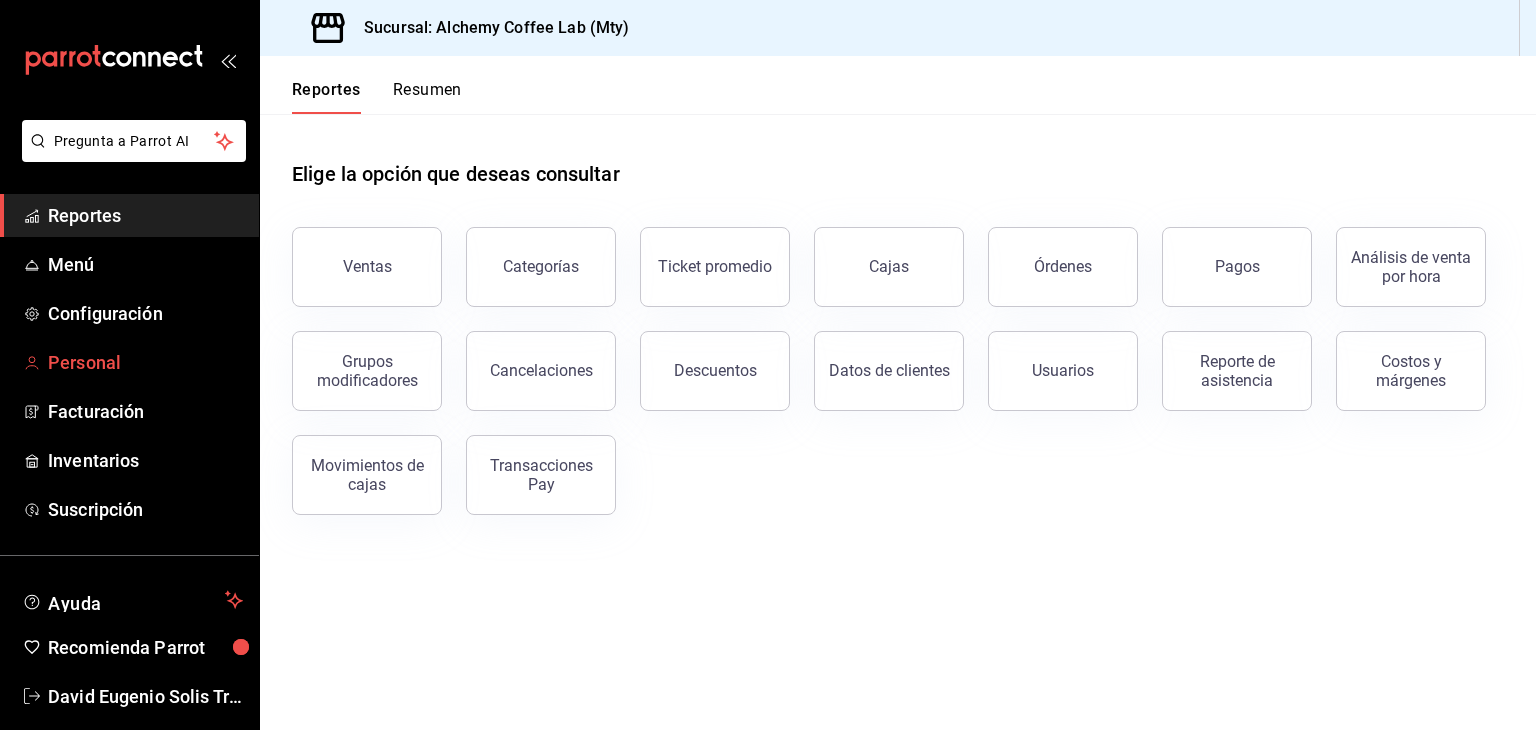 click on "Personal" at bounding box center [145, 362] 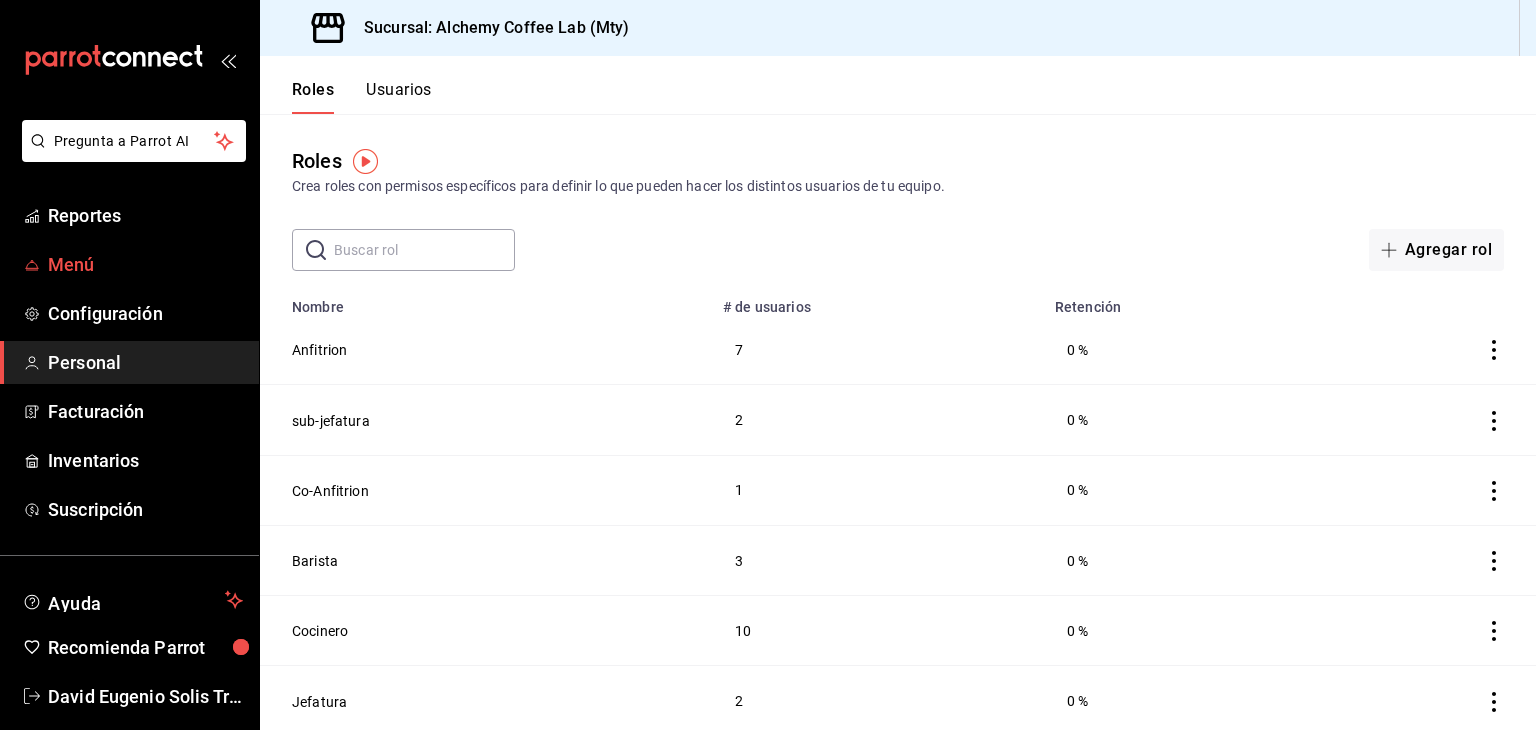 click on "Menú" at bounding box center (145, 264) 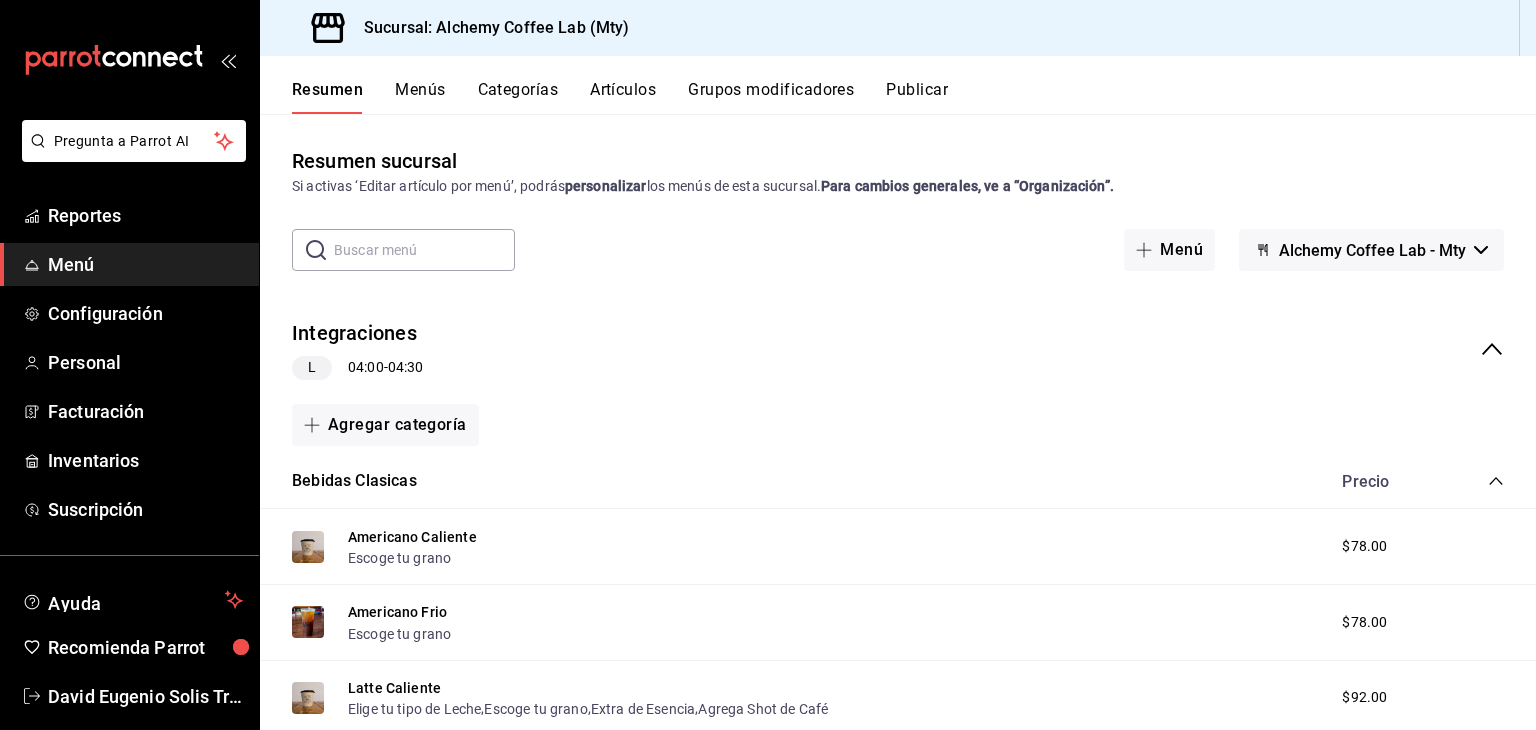 click on "Categorías" at bounding box center [518, 97] 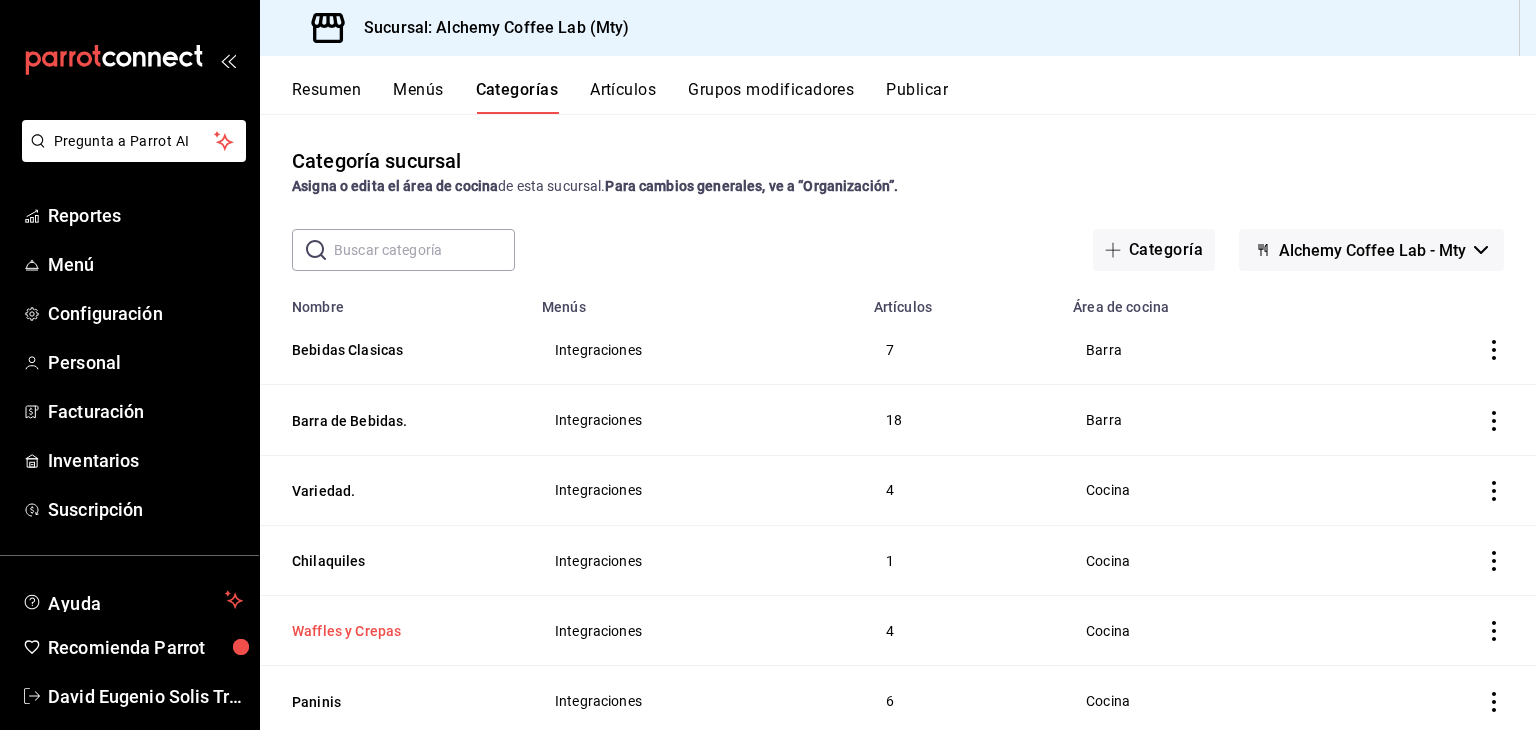 click on "Waffles y Crepas" at bounding box center (392, 631) 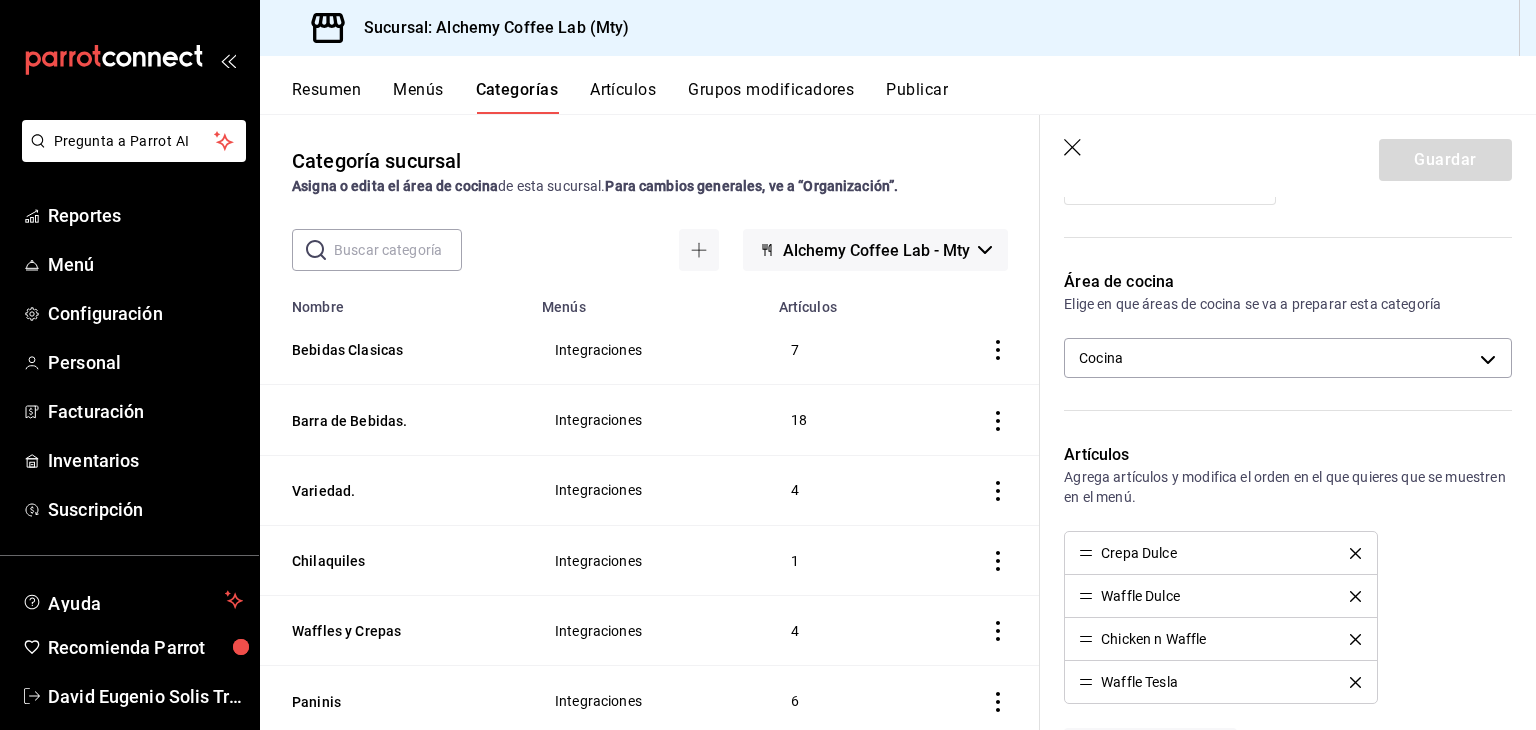 scroll, scrollTop: 453, scrollLeft: 0, axis: vertical 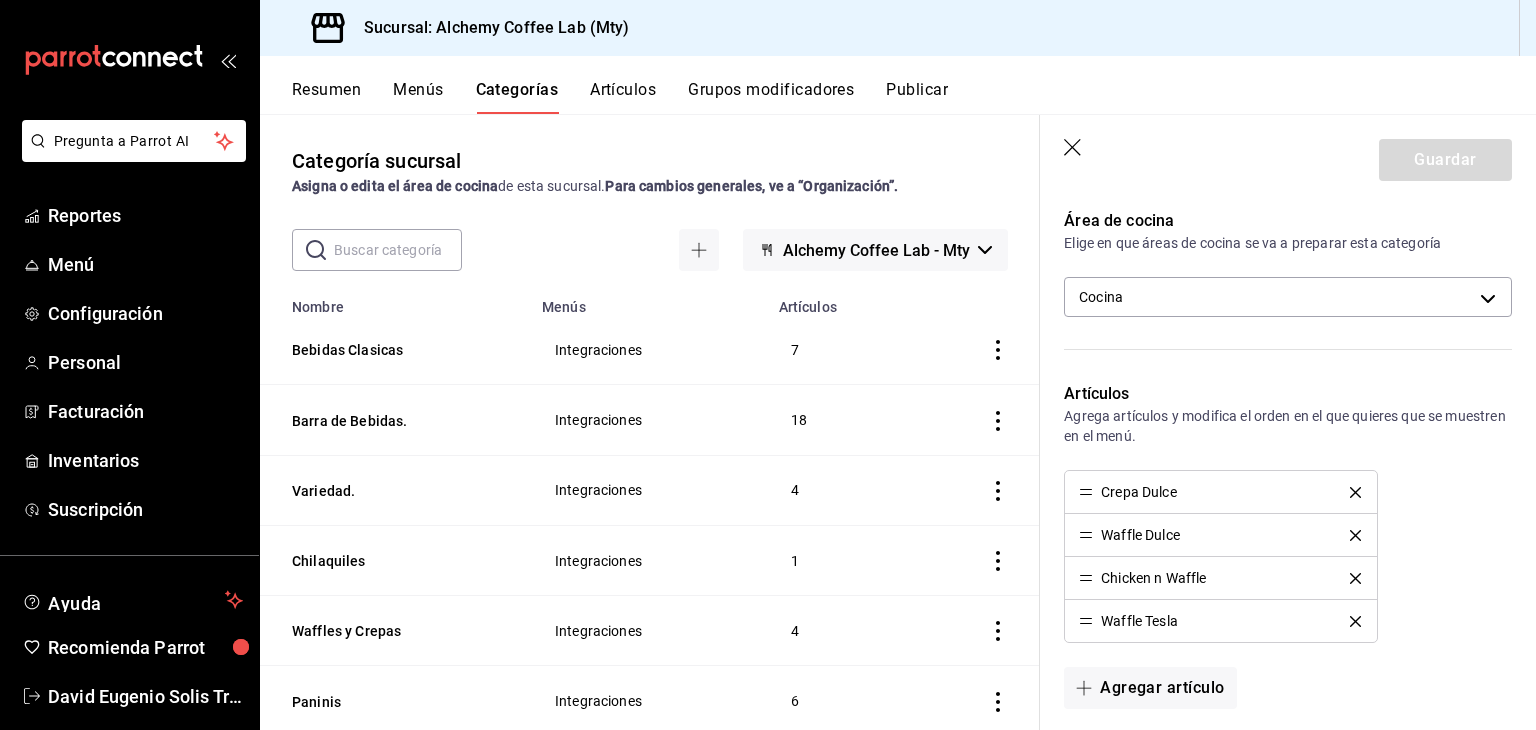 click on "Artículos" at bounding box center (623, 97) 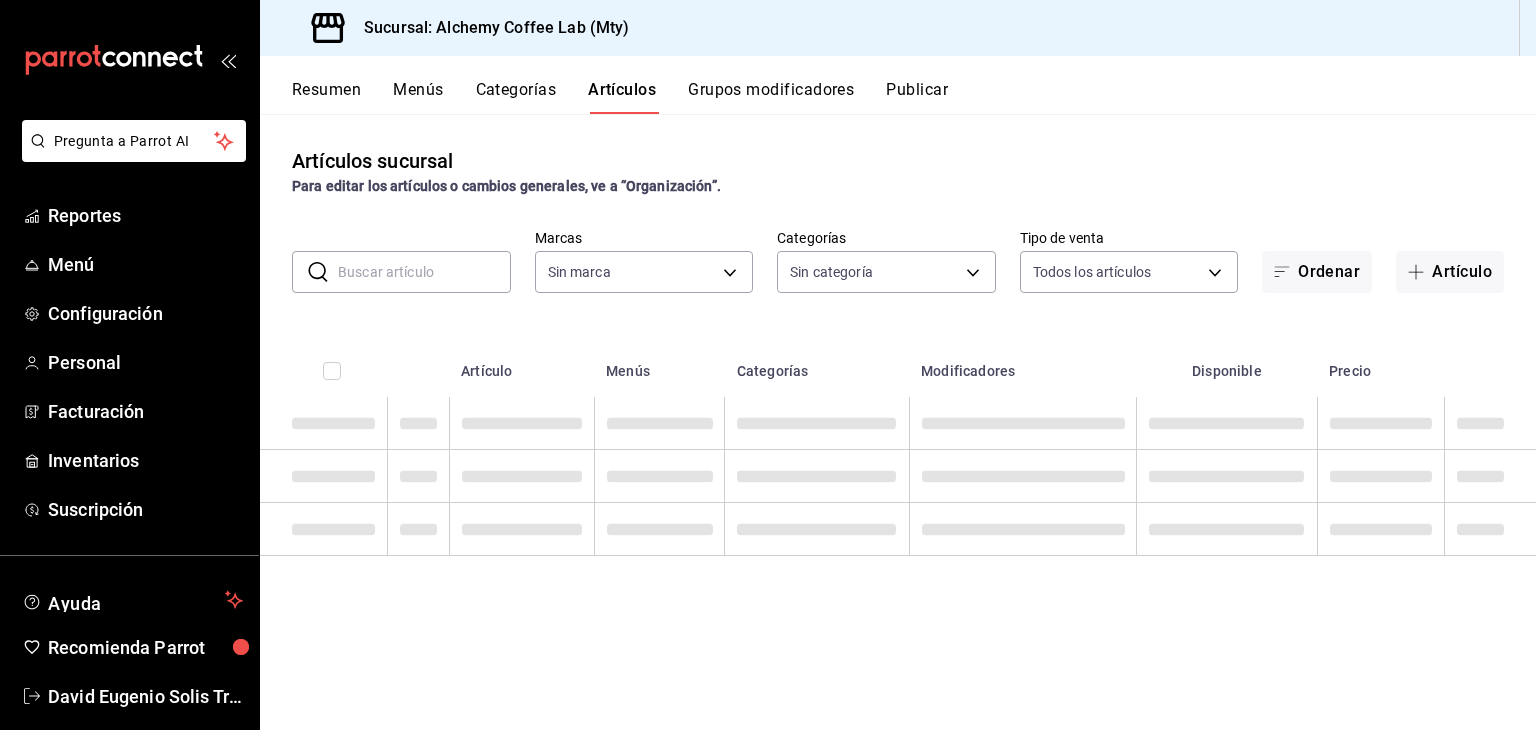 type on "147fd5db-d129-484d-8765-362391796a66" 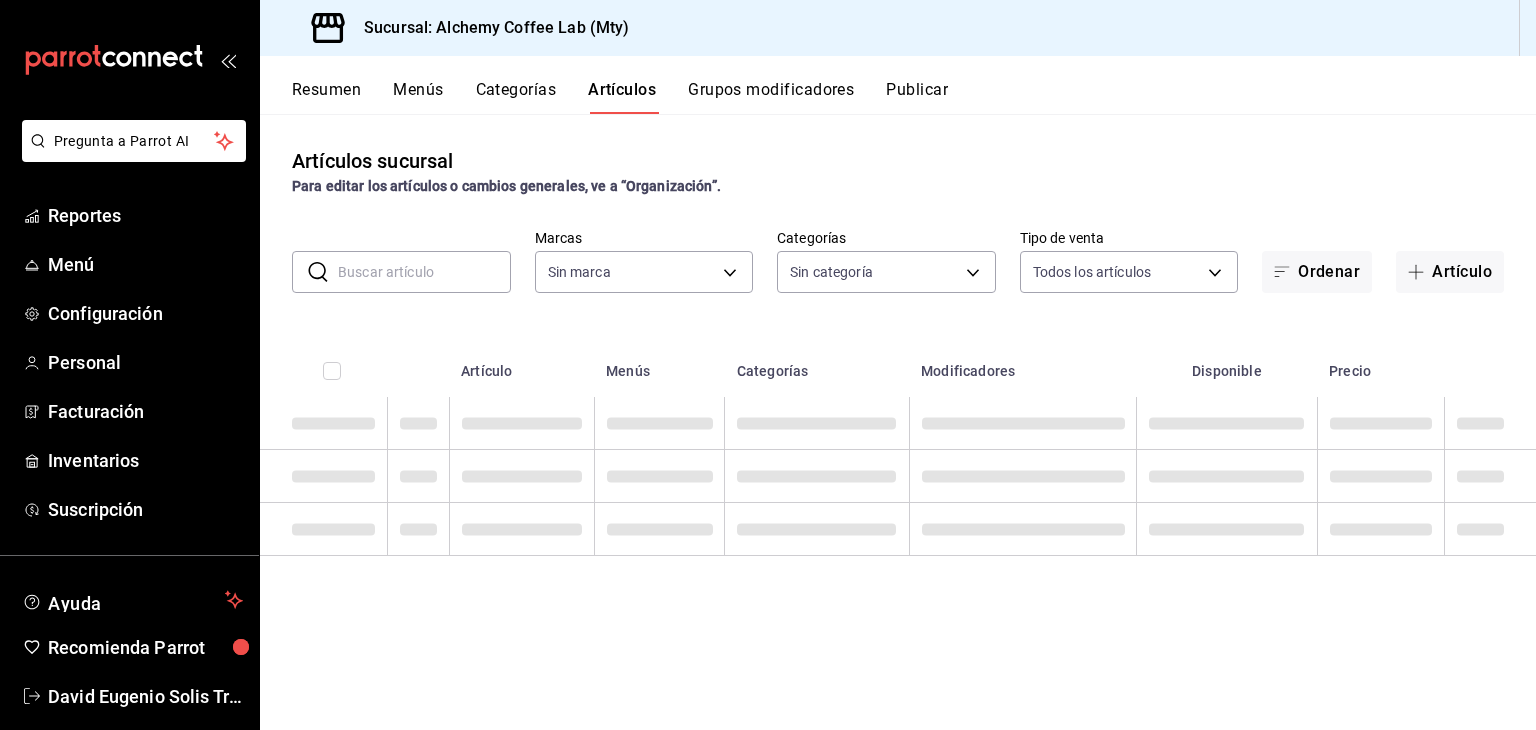 type on "ed58315f-7c6e-41d0-8bb2-60e7207c88cc,270ac5e3-7ec3-468f-bc26-104e85be3c19,eaac07ea-42ab-42c9-84eb-ceb544cf1696,873853c4-ec1b-4851-8e88-aa2f418802bc,360ee0c1-7b3d-452c-ae3b-42ce3cc04a99,254f7fb4-bf40-4c7e-9982-4483188b6ce8,22b06866-db8b-4db9-b95b-35e3e4a85507,fbaa8fe5-68e7-491d-b03f-ce844aa474e7,f0176ca4-5dc3-42f0-a21f-54796b2d6ce4,c4f1b2b2-4cec-4db9-a310-abf4beb25226,6e561742-6cfe-4428-bdd7-98f947b897f7,ed96c675-c7ed-4458-b82b-32ea0ae9920c,f9ecfb5f-2d86-470a-83ef-3d4616404b79,4dbf6704-01f8-4ae7-b143-5fb9fa4fa204,9128c269-13cc-49c0-a61c-98ae135d2966,1489ea8f-3c5b-4bed-8712-fb1efc8e1484,237dd9fd-525f-4126-935d-1d618c95d359,1759a289-da96-444c-a3da-589932e8f911,32a25308-5a1a-4b27-9101-20aae4ecbe3b,5720fba0-4b3c-4af1-99c2-310b9d32b626,6f391e13-d369-4fd1-9e07-81fa35695065,6cee18f7-63d6-4ae0-a5fa-7f66450c5234,8f56fa9d-b5f7-423d-8f11-eda24a9be7dc,0959238c-b2f0-4e50-a72b-9acd913a0e6d,87d7d329-ef4d-4ea2-b0cc-7aa43f232e86,0d94947a-2237-44fd-9659-405017dccbcb,4f878af2-bd33-4ff2-b57a-7be79110d9e1,7dbad2d2-8702-4494-bd8..." 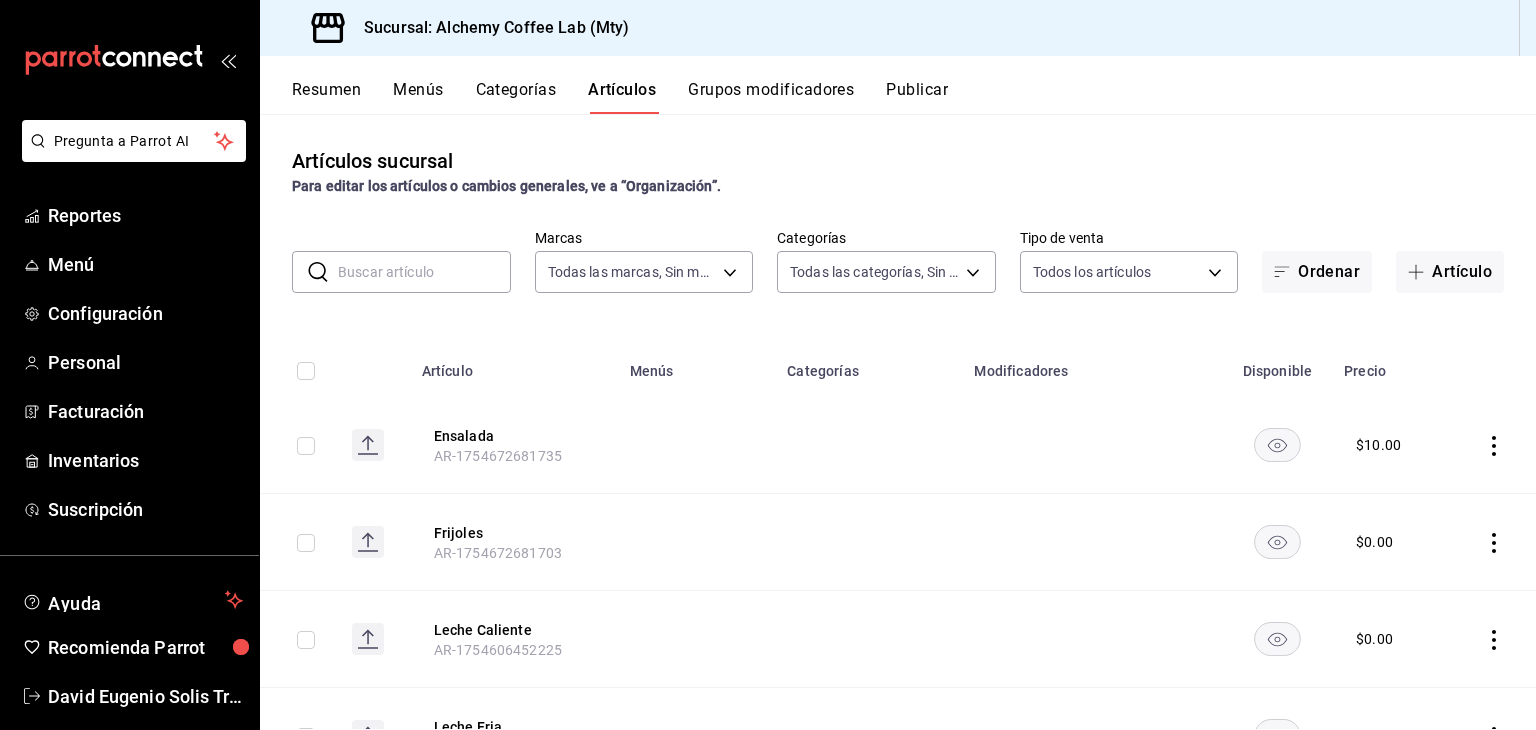 click at bounding box center (424, 272) 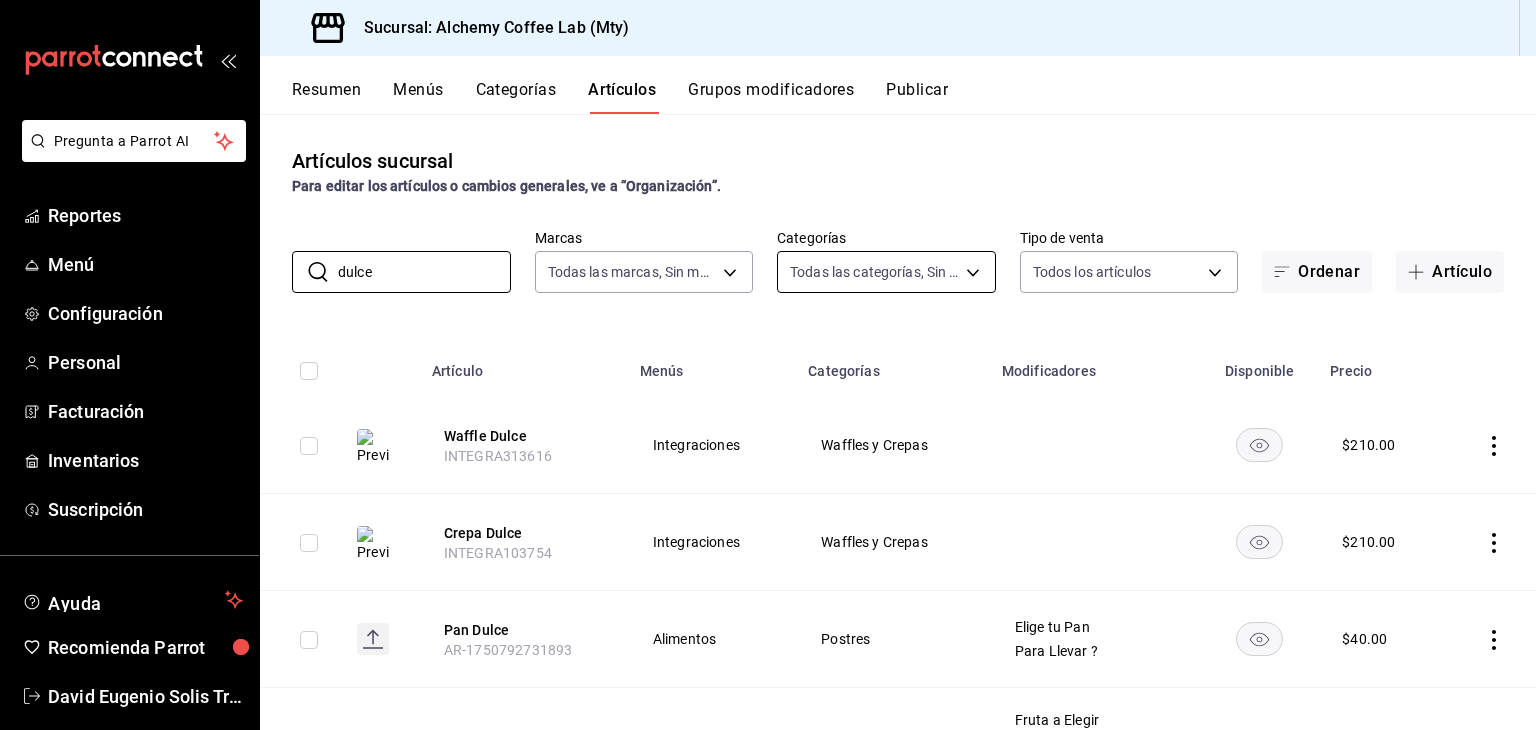 type on "dulce" 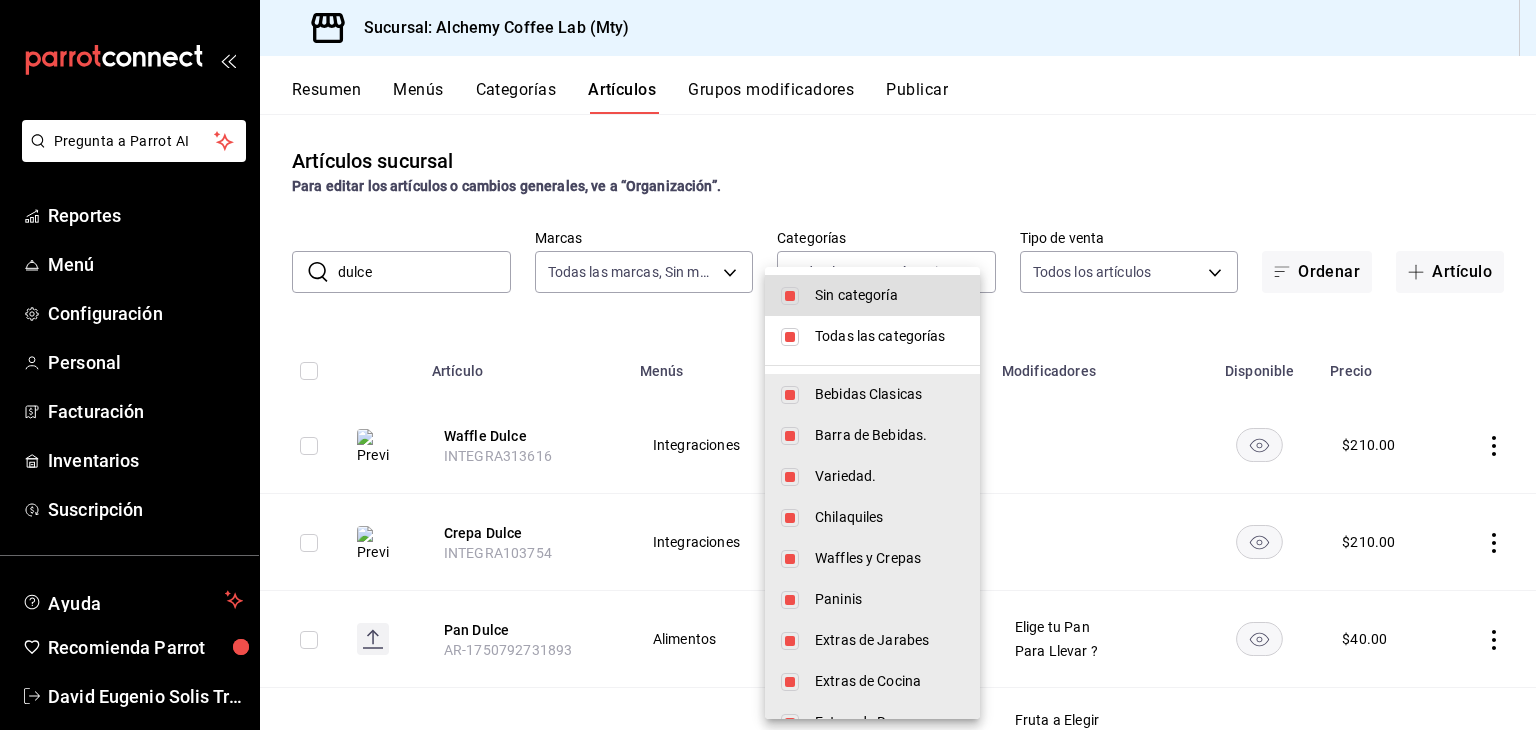 click at bounding box center (790, 337) 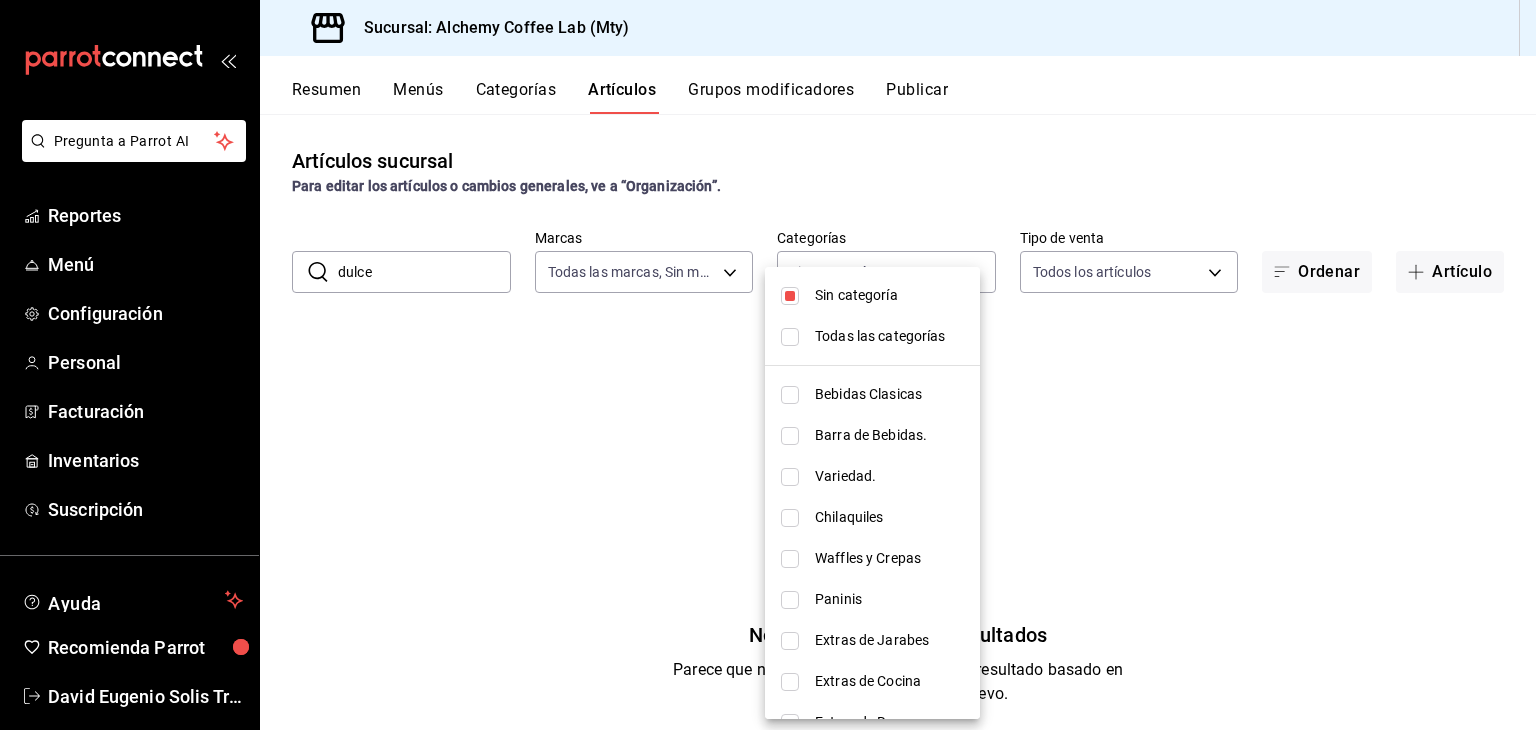 click on "Sin categoría" at bounding box center [872, 295] 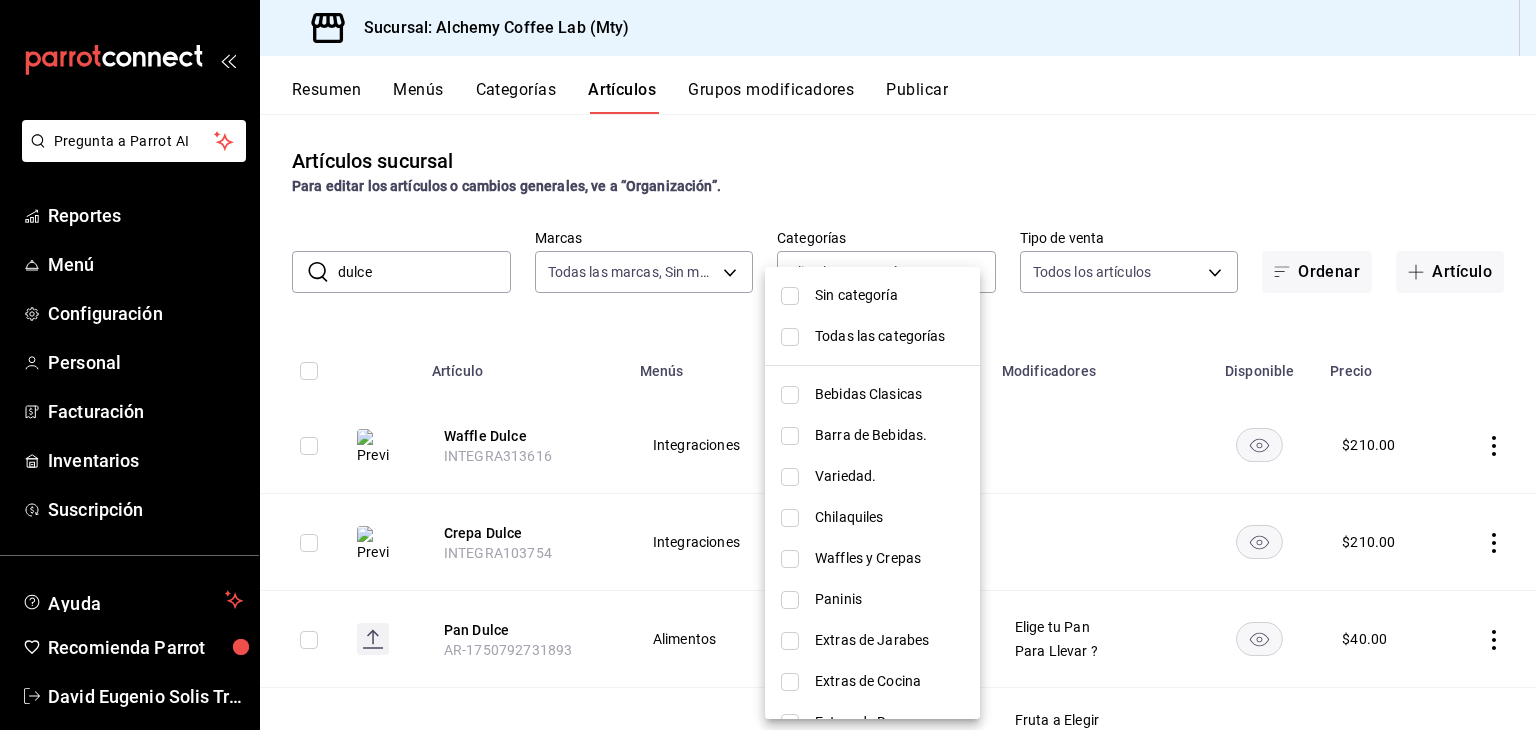 click at bounding box center [790, 559] 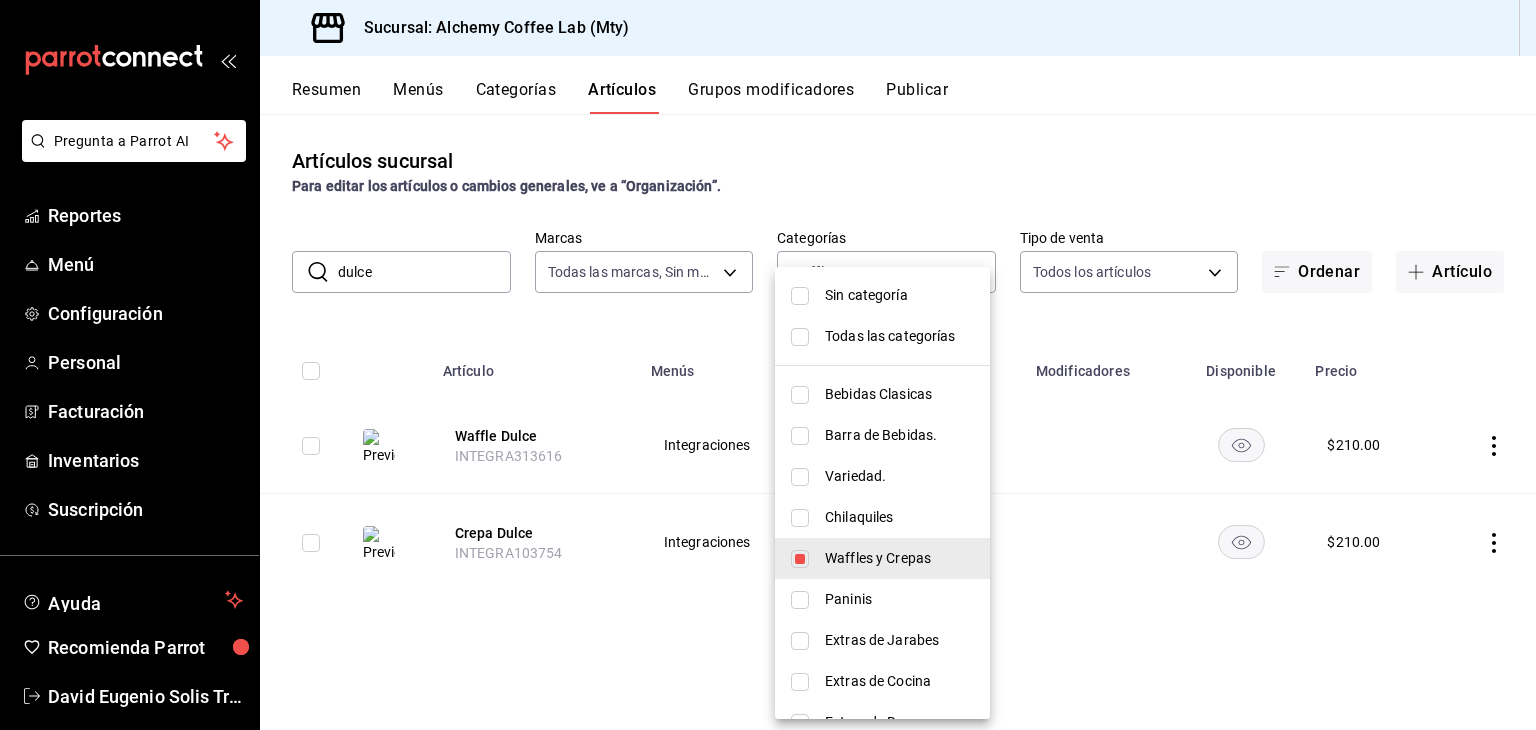click on "Barra de Bebidas." at bounding box center [882, 435] 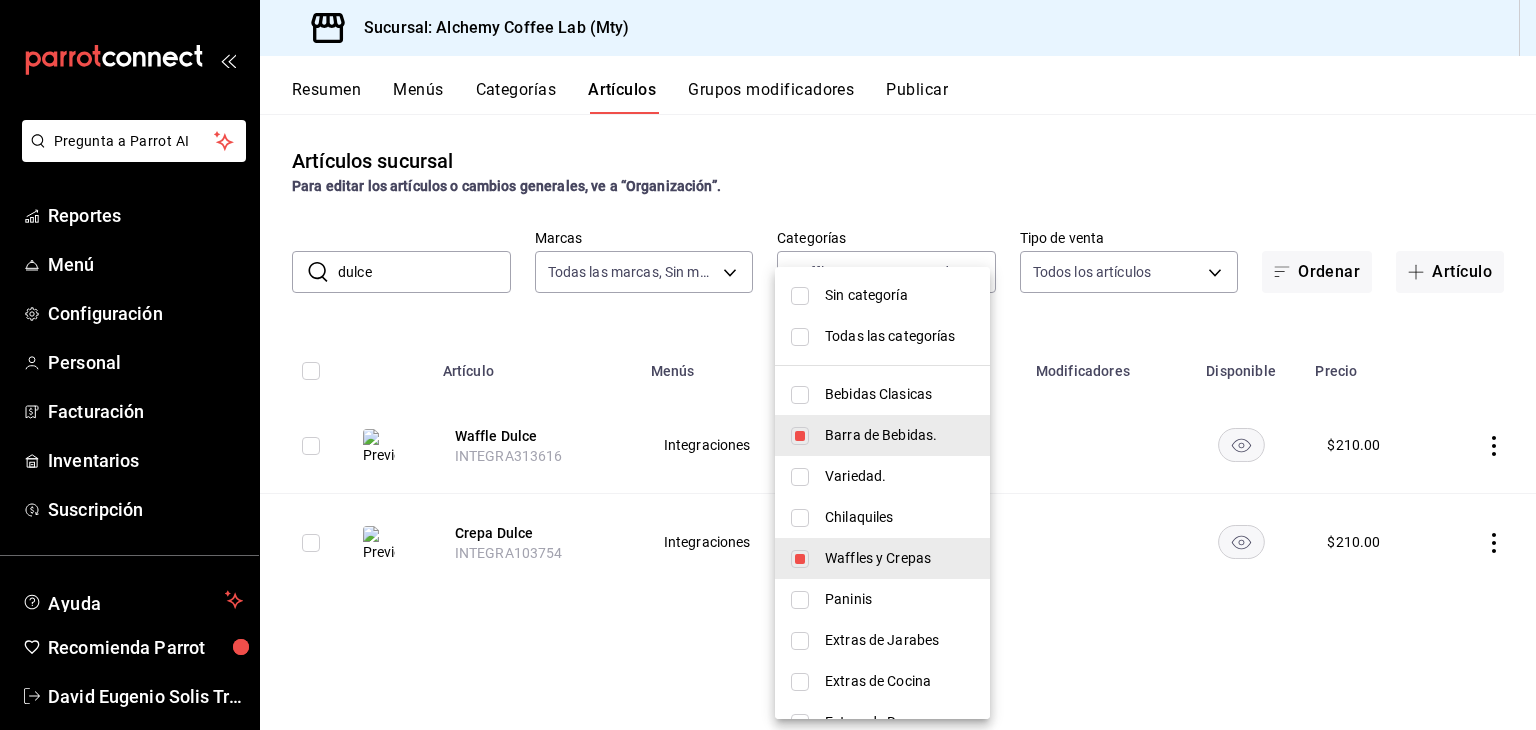 click at bounding box center [800, 337] 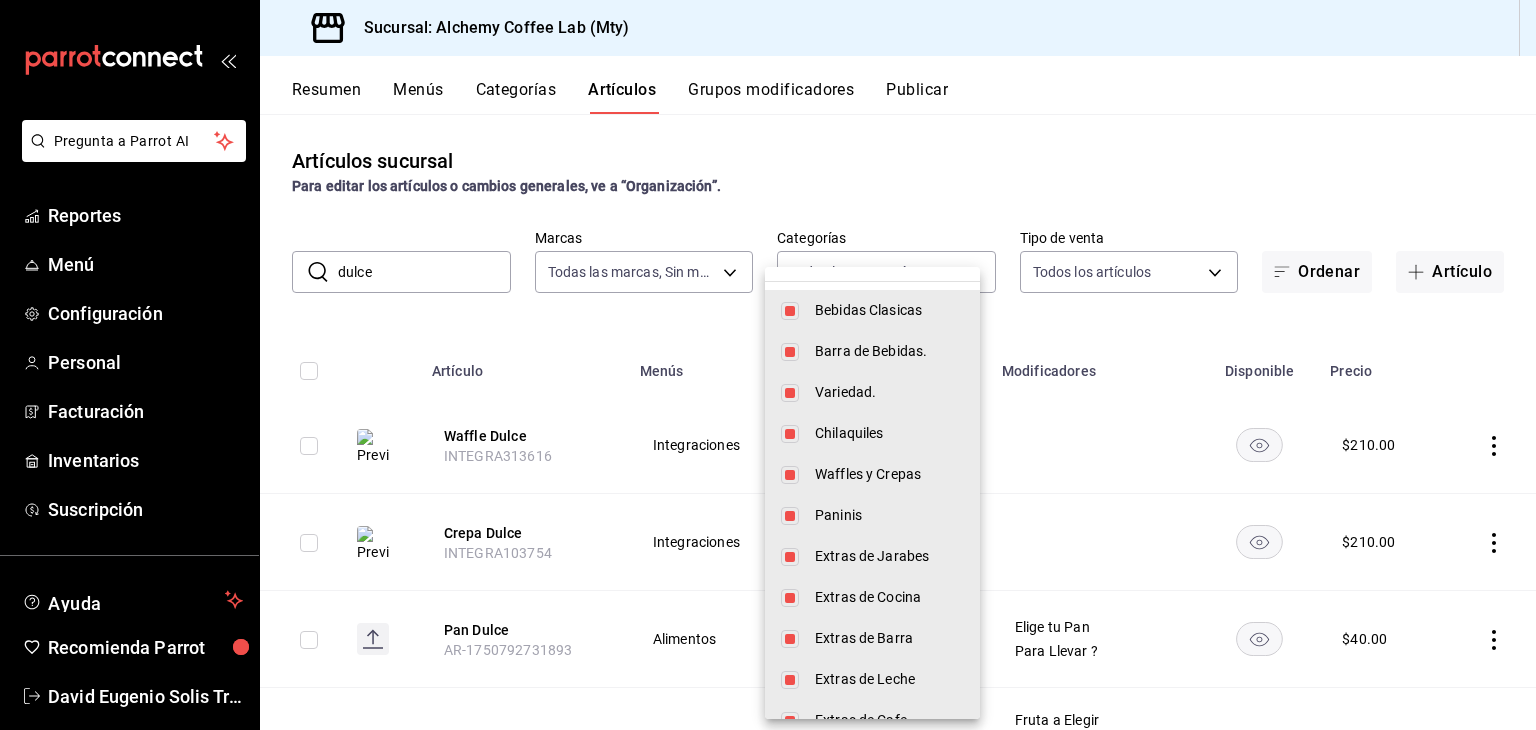 scroll, scrollTop: 99, scrollLeft: 0, axis: vertical 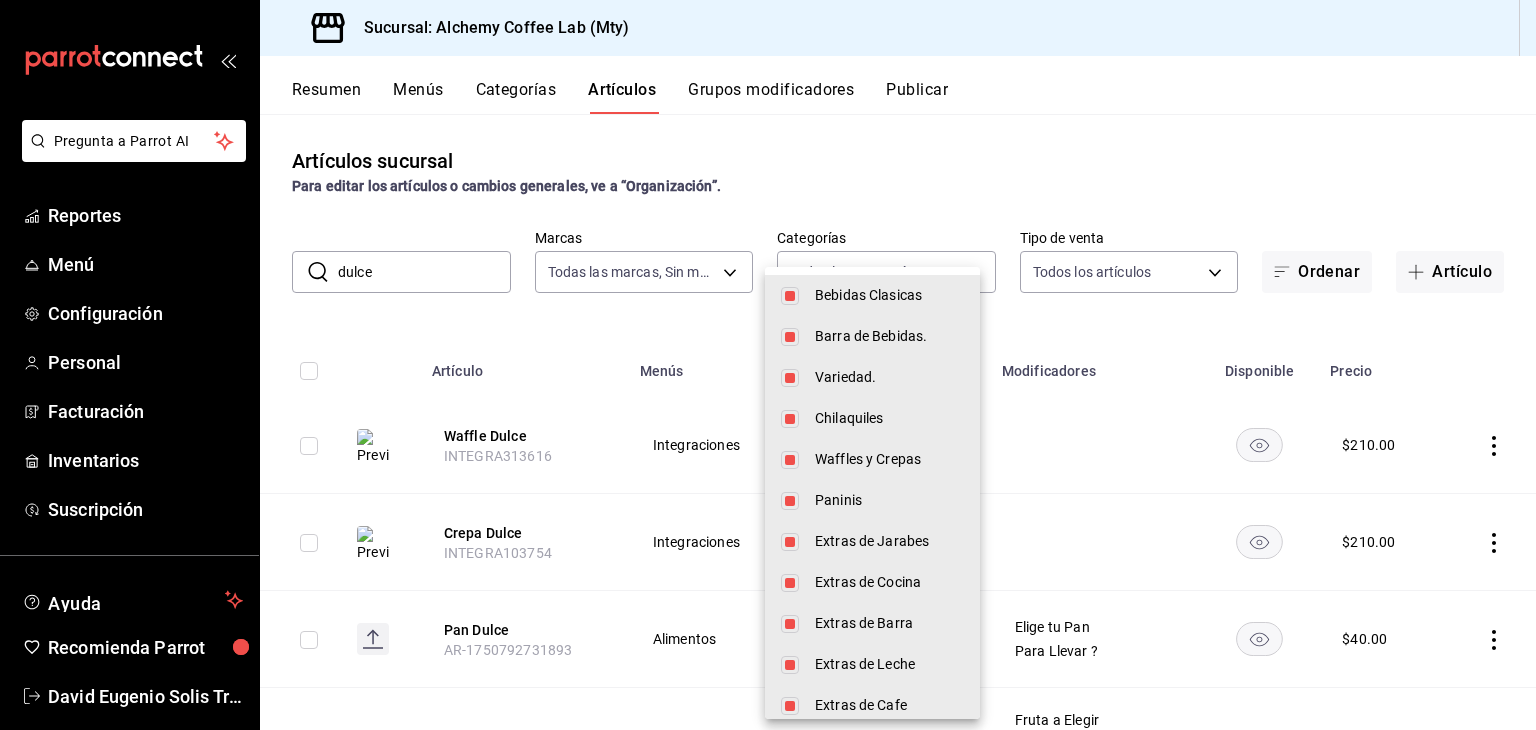 click at bounding box center [768, 365] 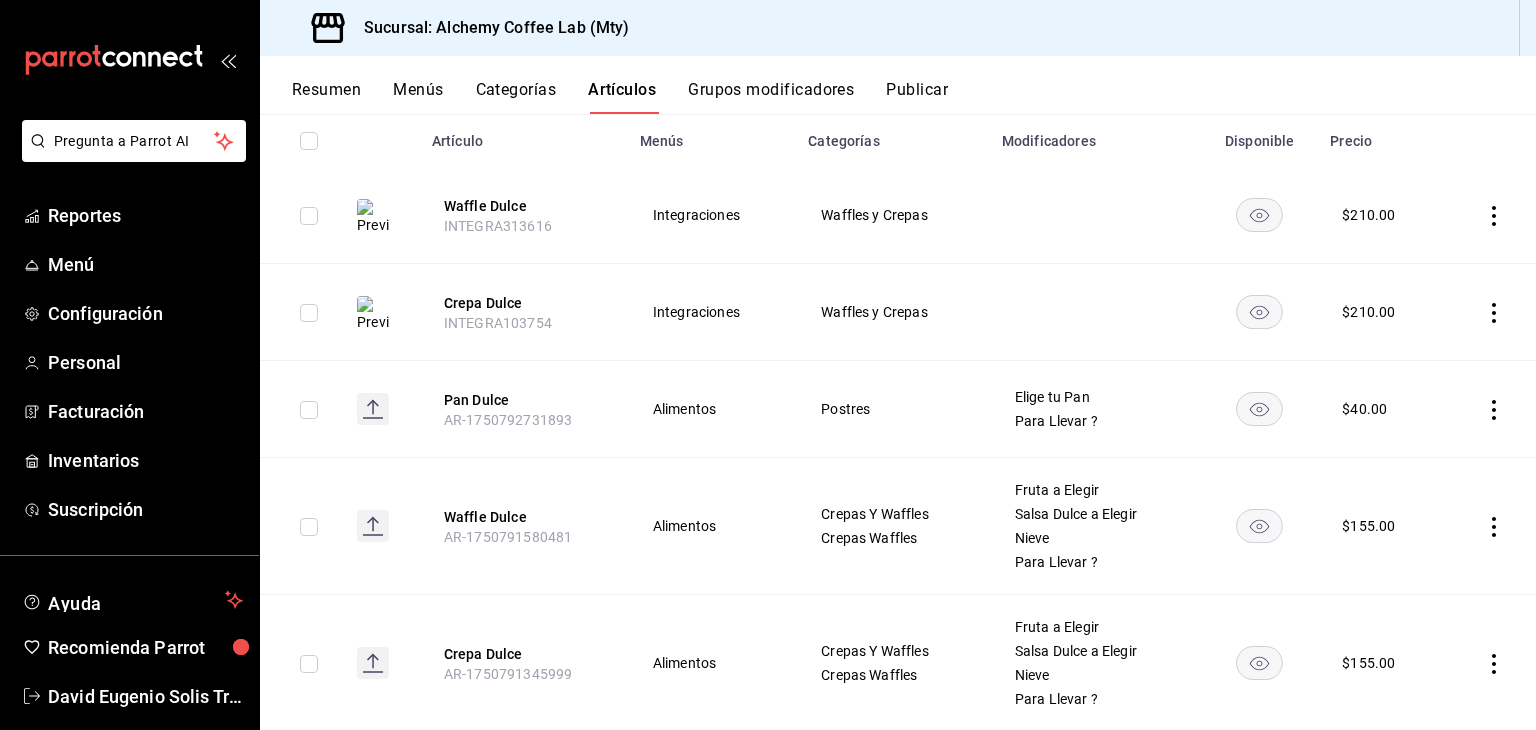 scroll, scrollTop: 241, scrollLeft: 0, axis: vertical 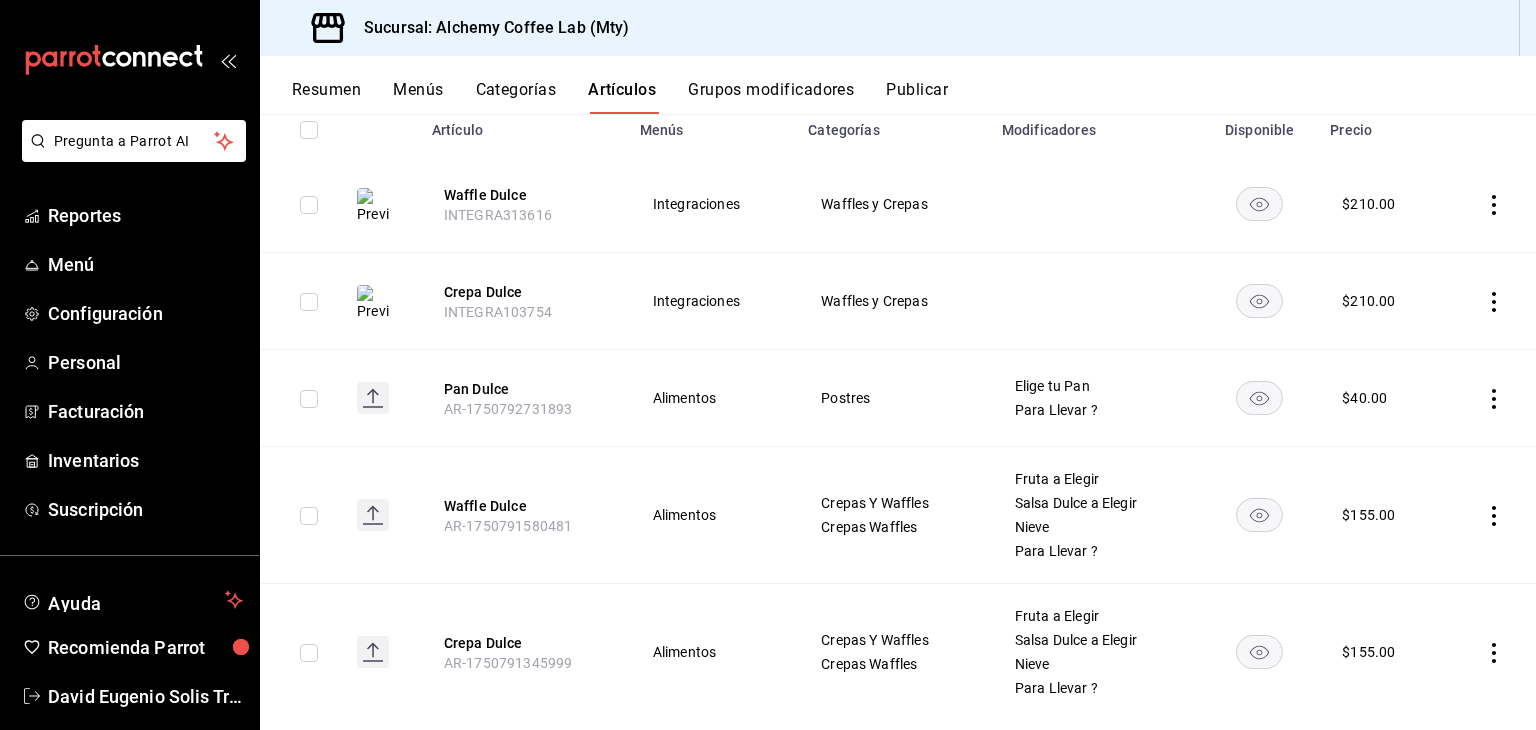 click on "Grupos modificadores" at bounding box center (771, 97) 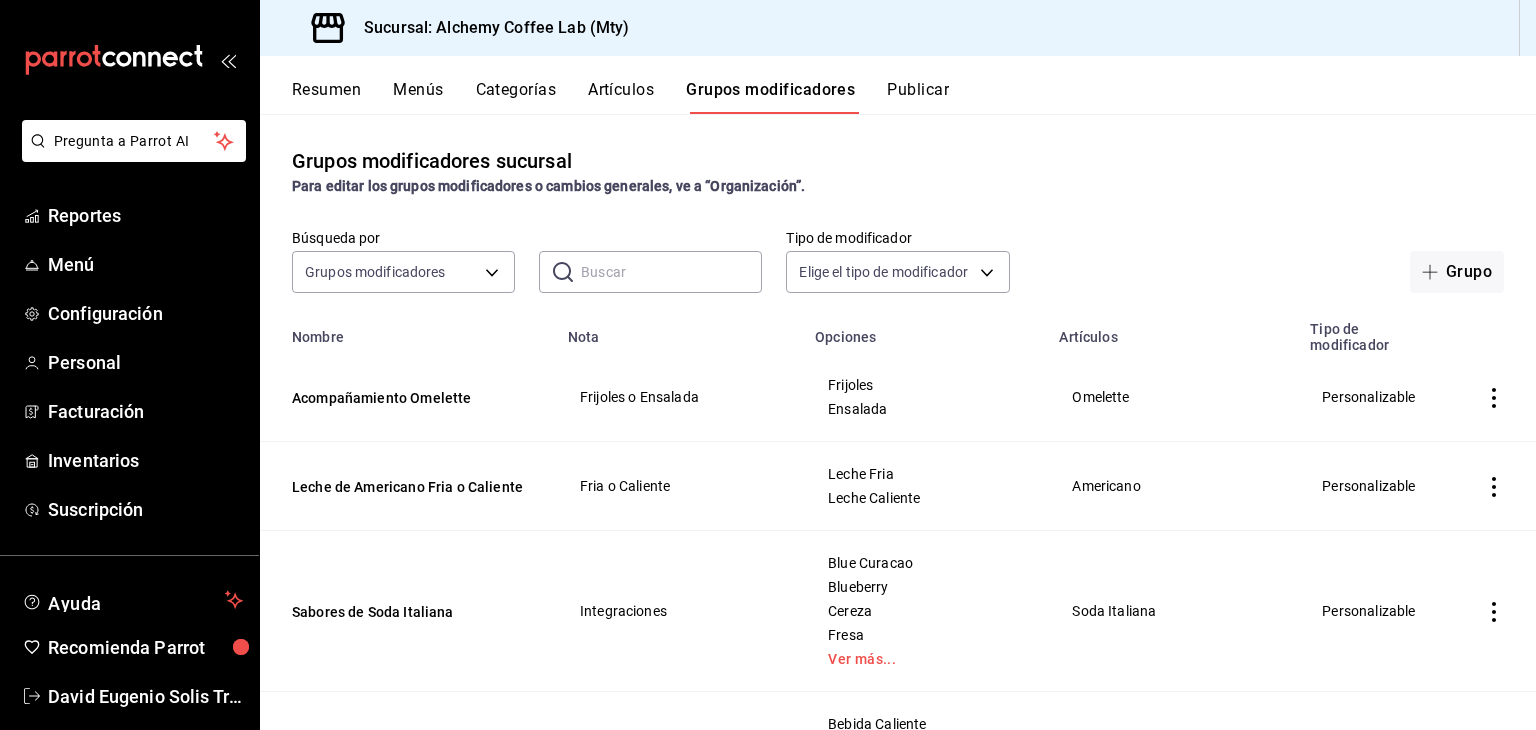 click at bounding box center [671, 272] 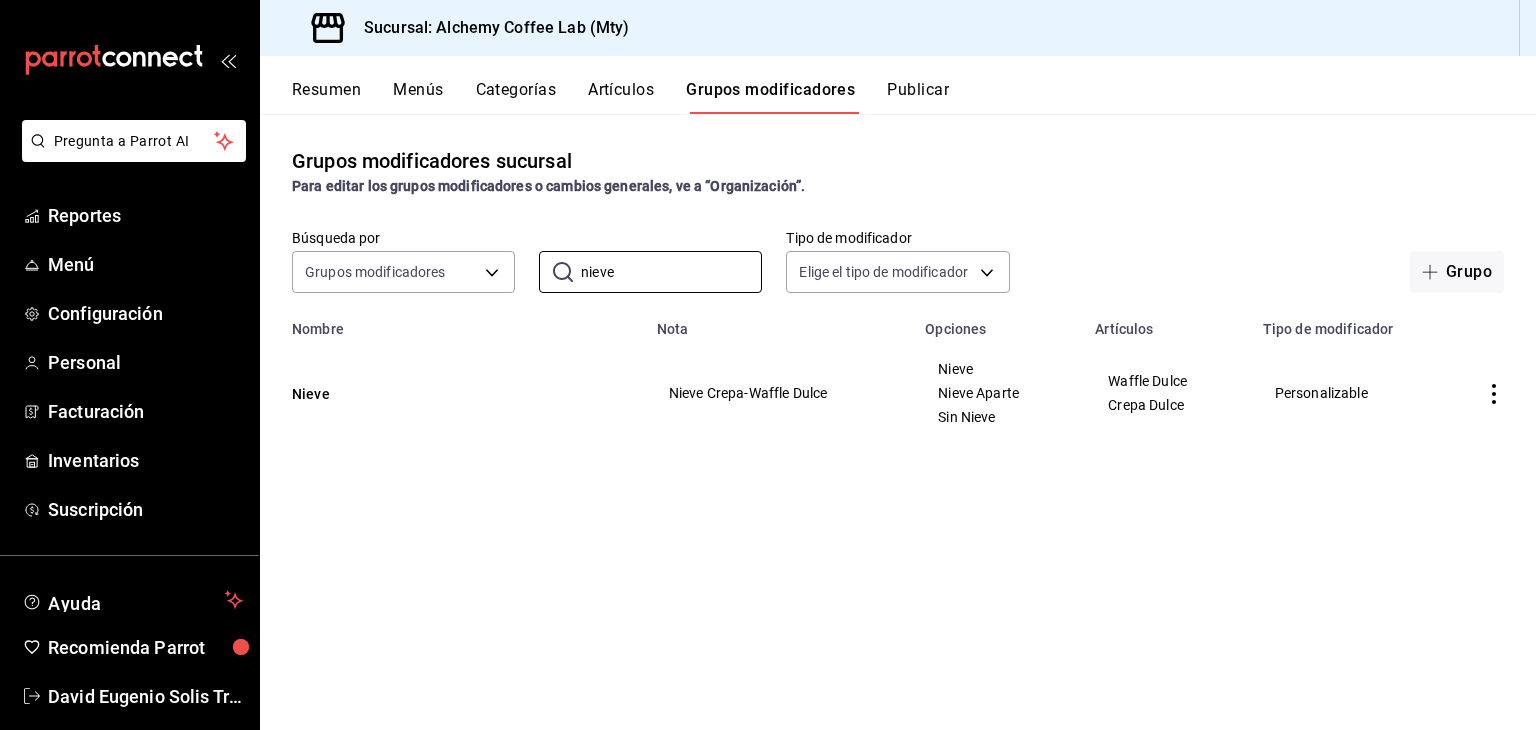 type on "nieve" 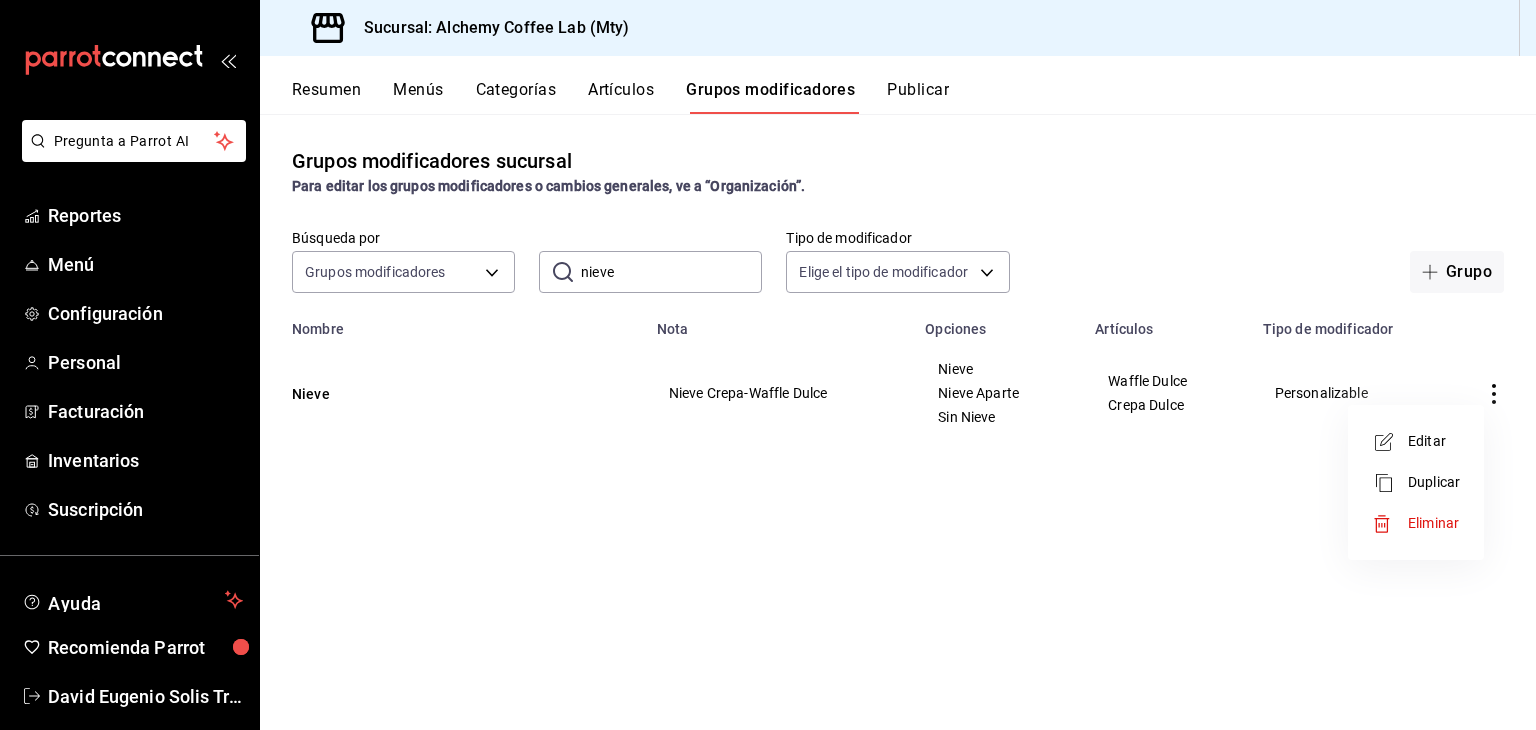 click on "Duplicar" at bounding box center (1434, 482) 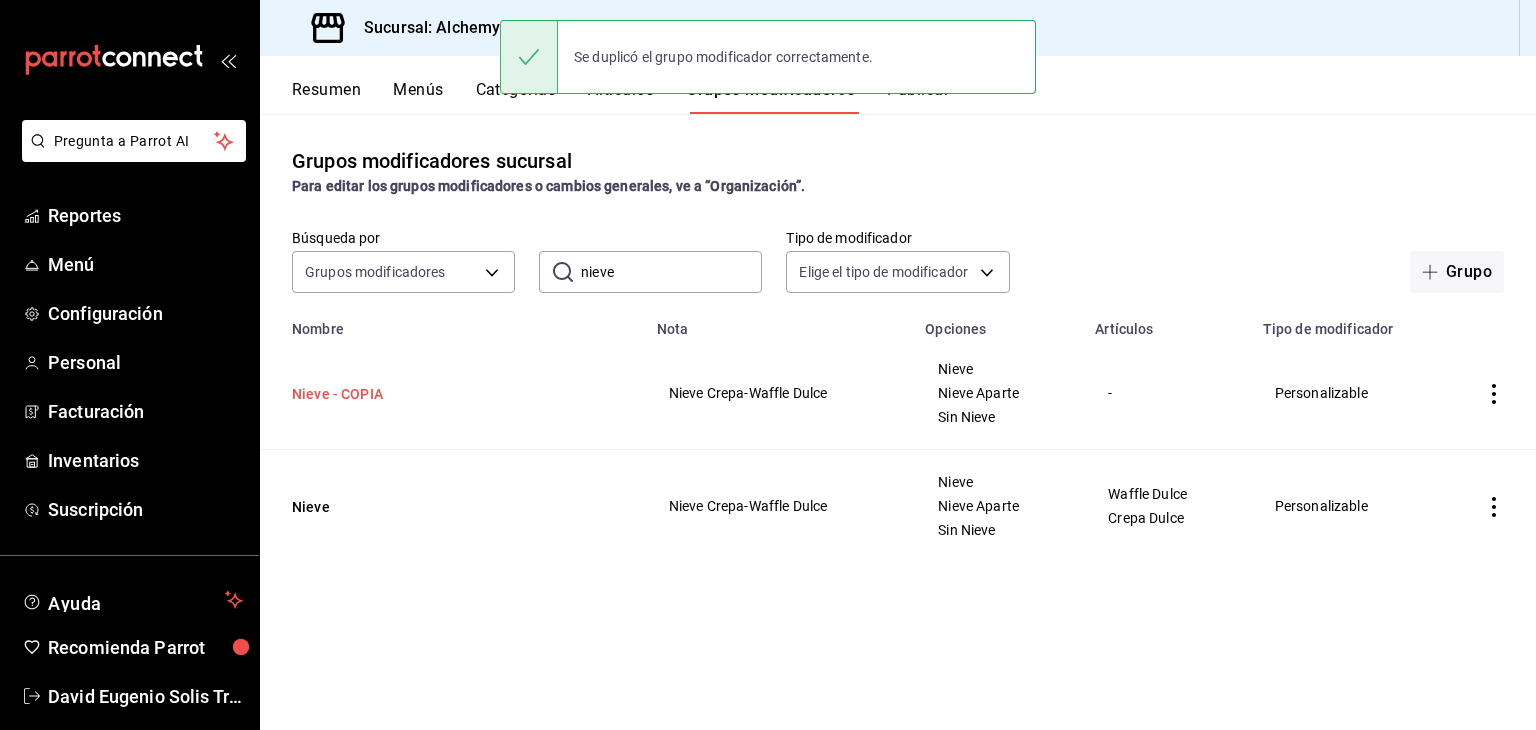 click on "Nieve - COPIA" at bounding box center (412, 394) 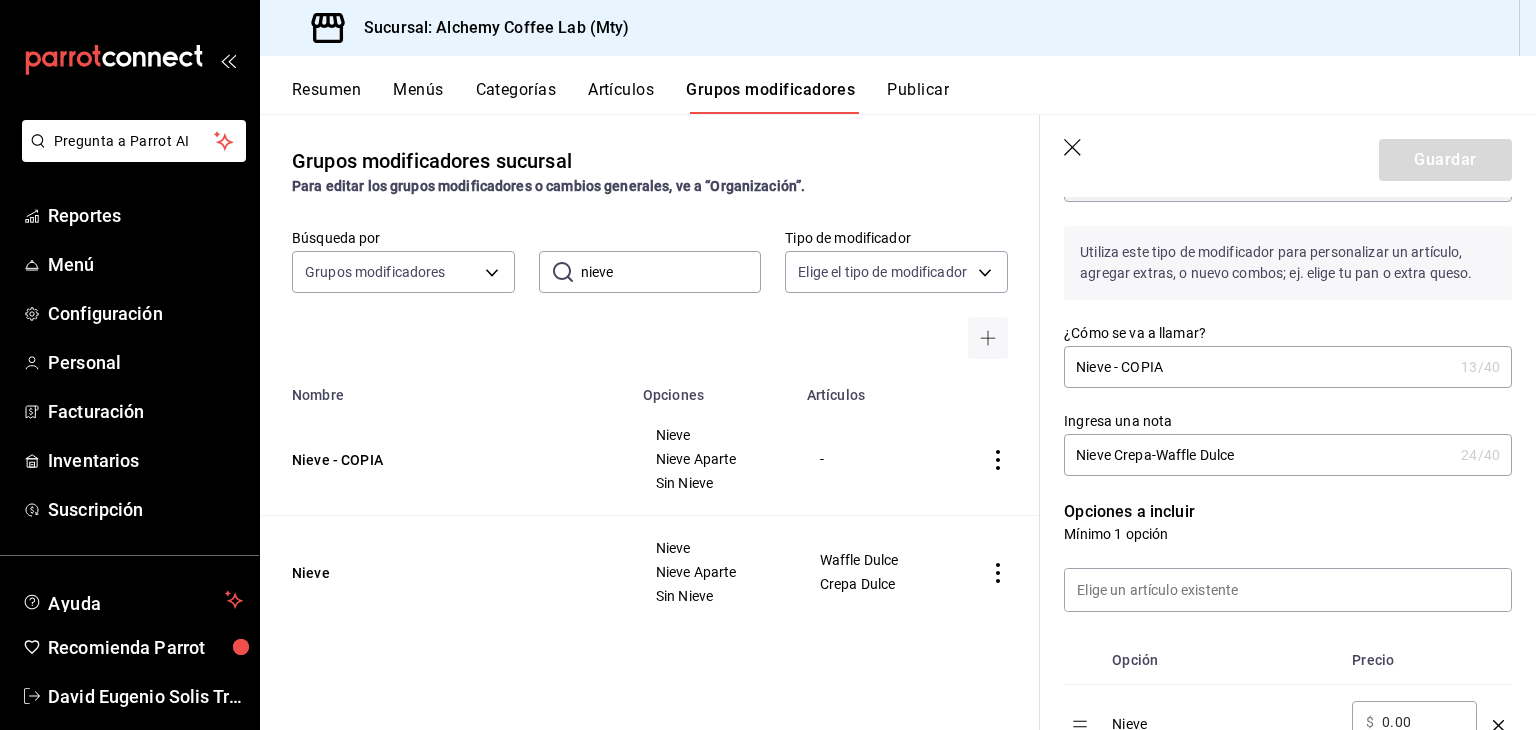 scroll, scrollTop: 221, scrollLeft: 0, axis: vertical 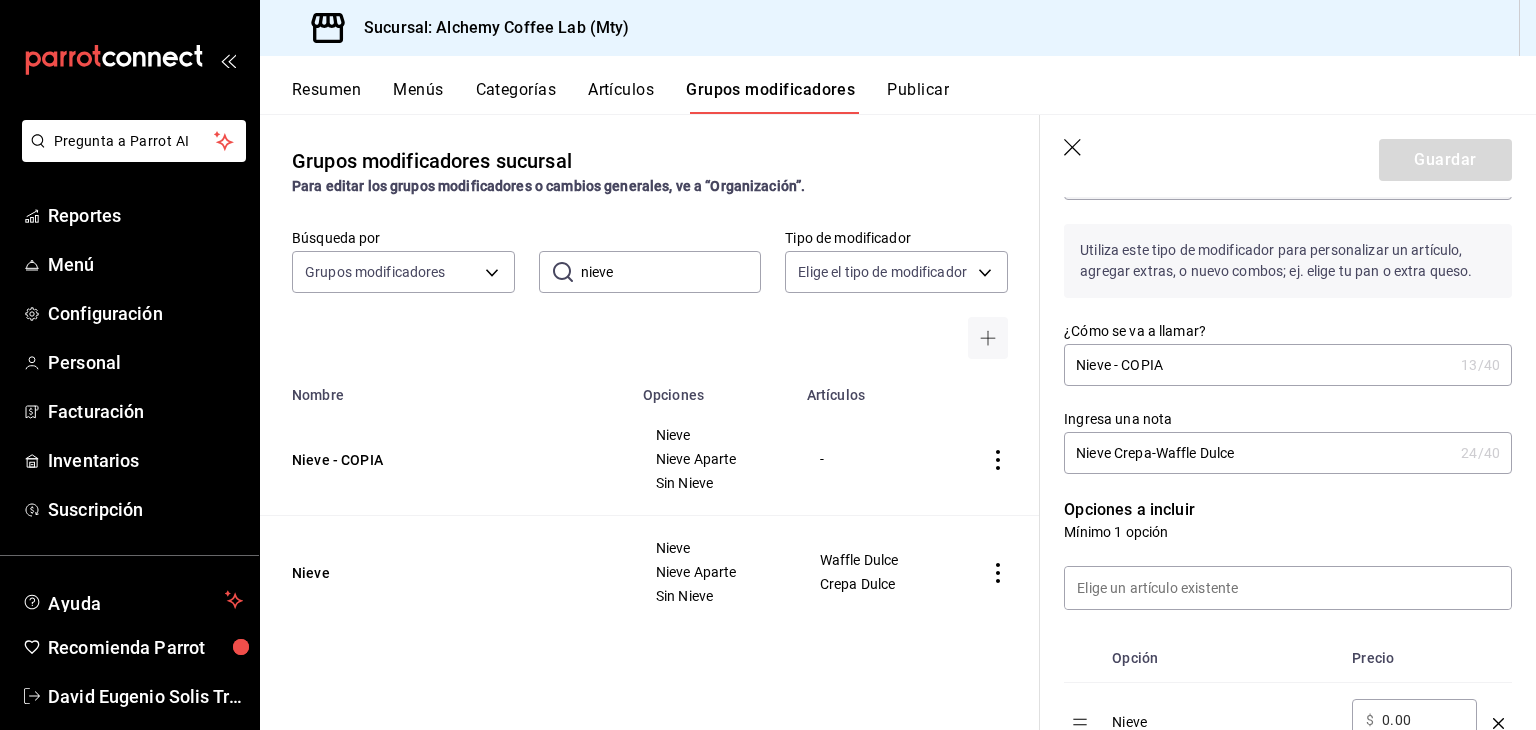 click on "Nieve - COPIA" at bounding box center [1258, 365] 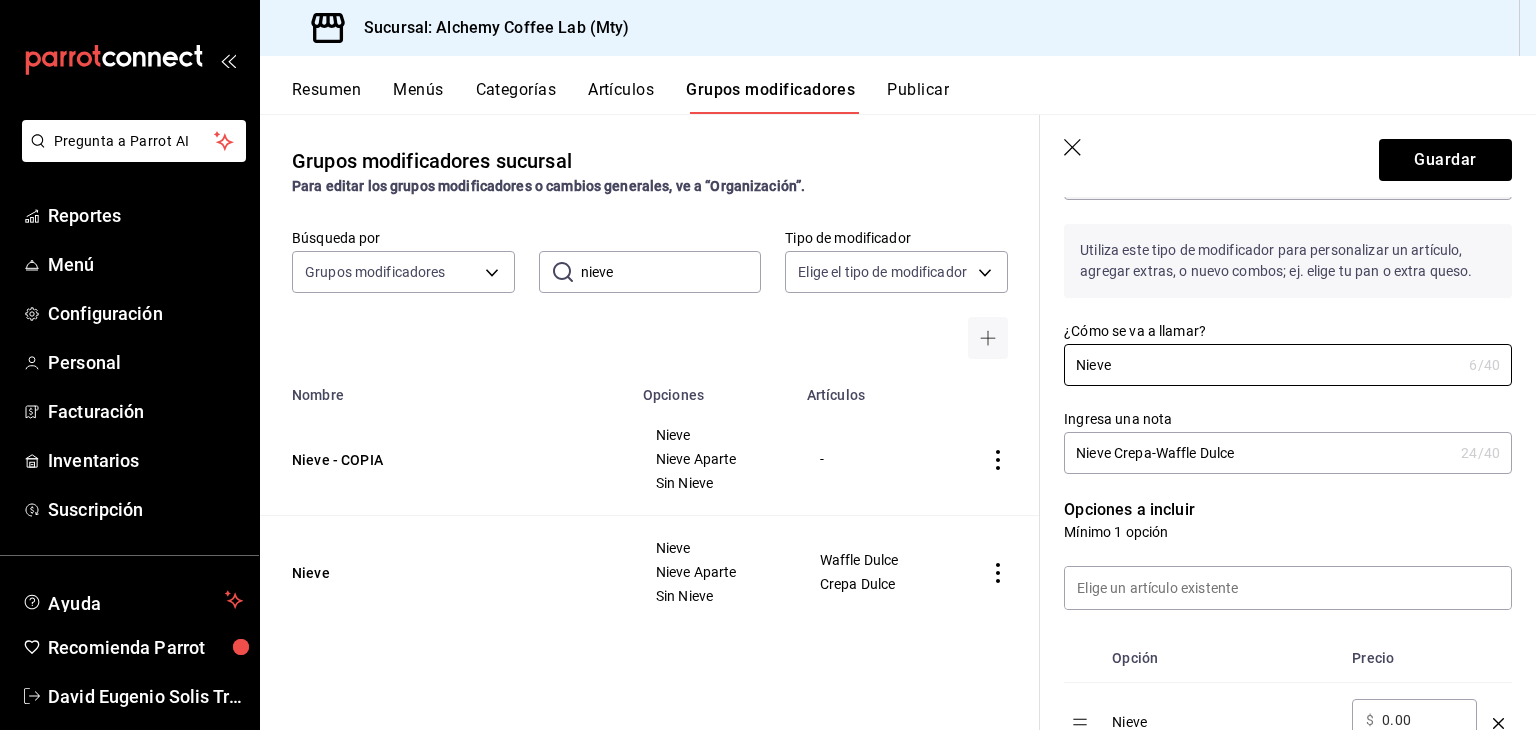 type on "Nieve" 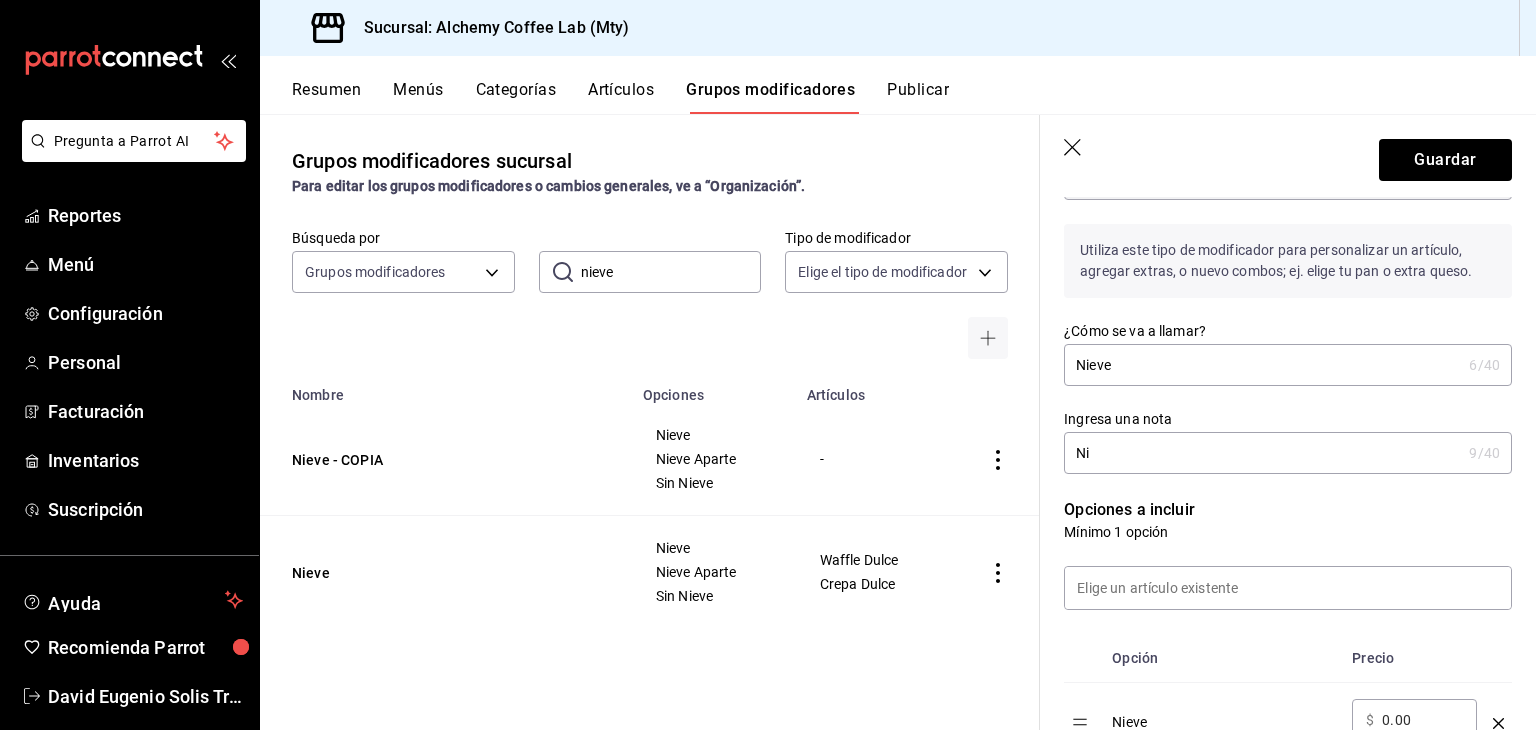 type on "N" 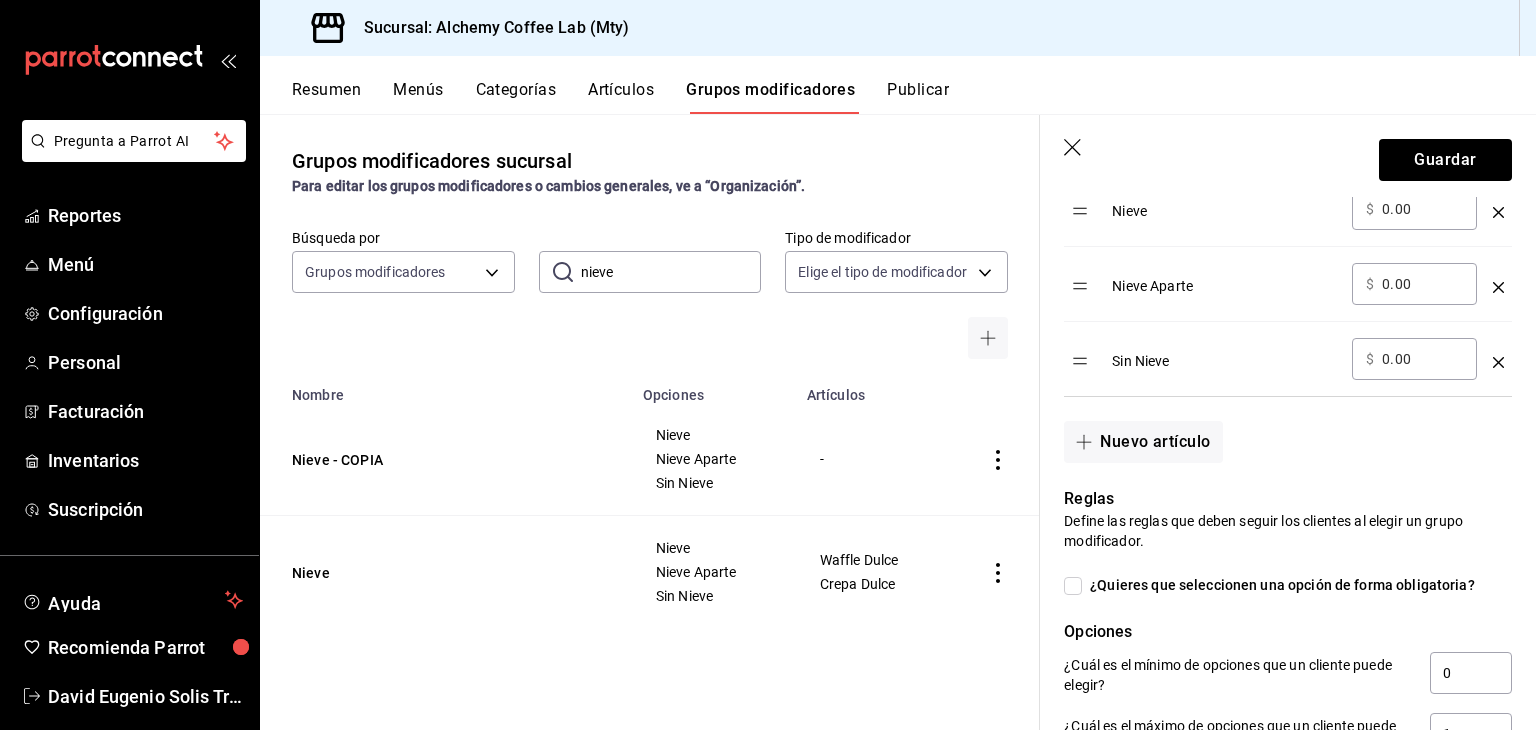 scroll, scrollTop: 724, scrollLeft: 0, axis: vertical 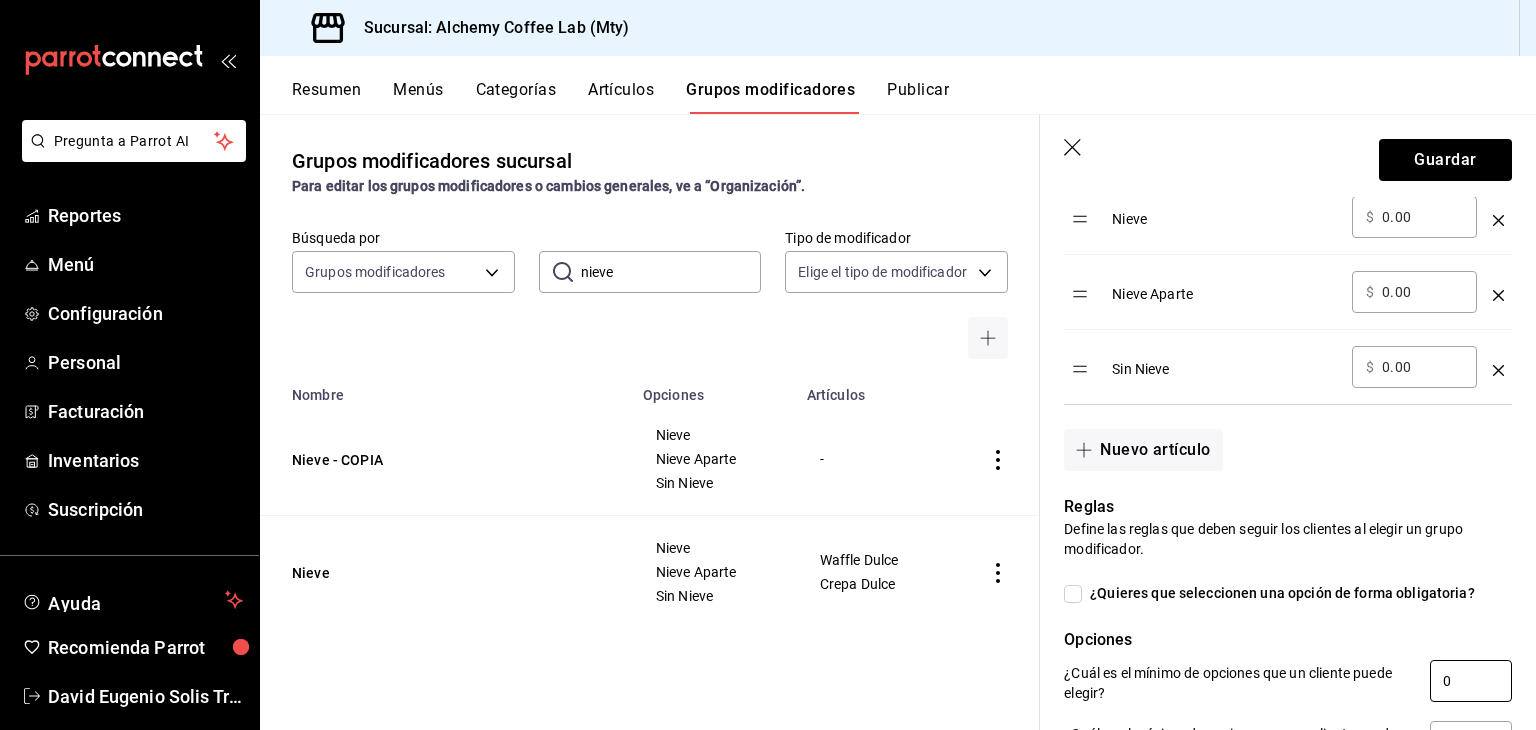 type on "Integraciones" 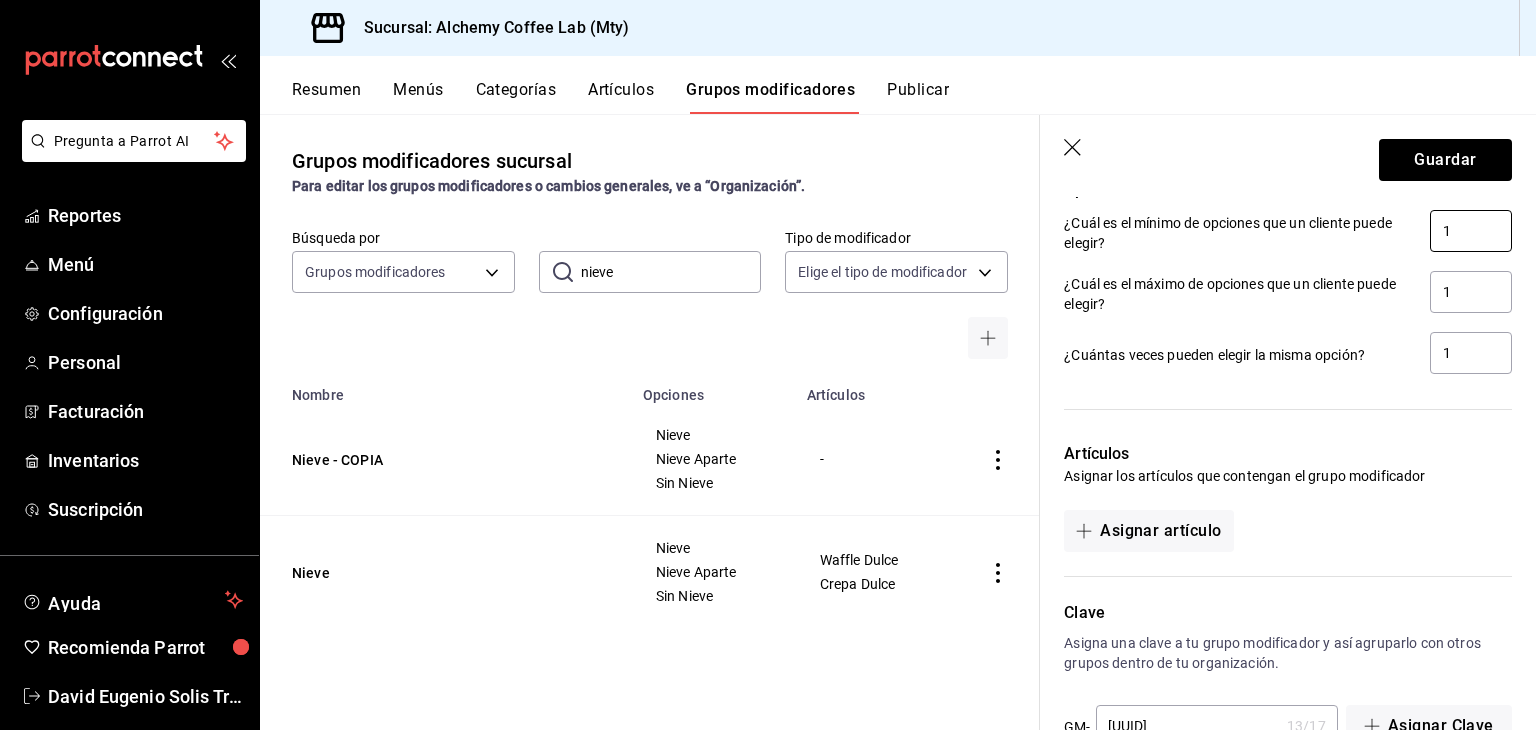scroll, scrollTop: 1232, scrollLeft: 0, axis: vertical 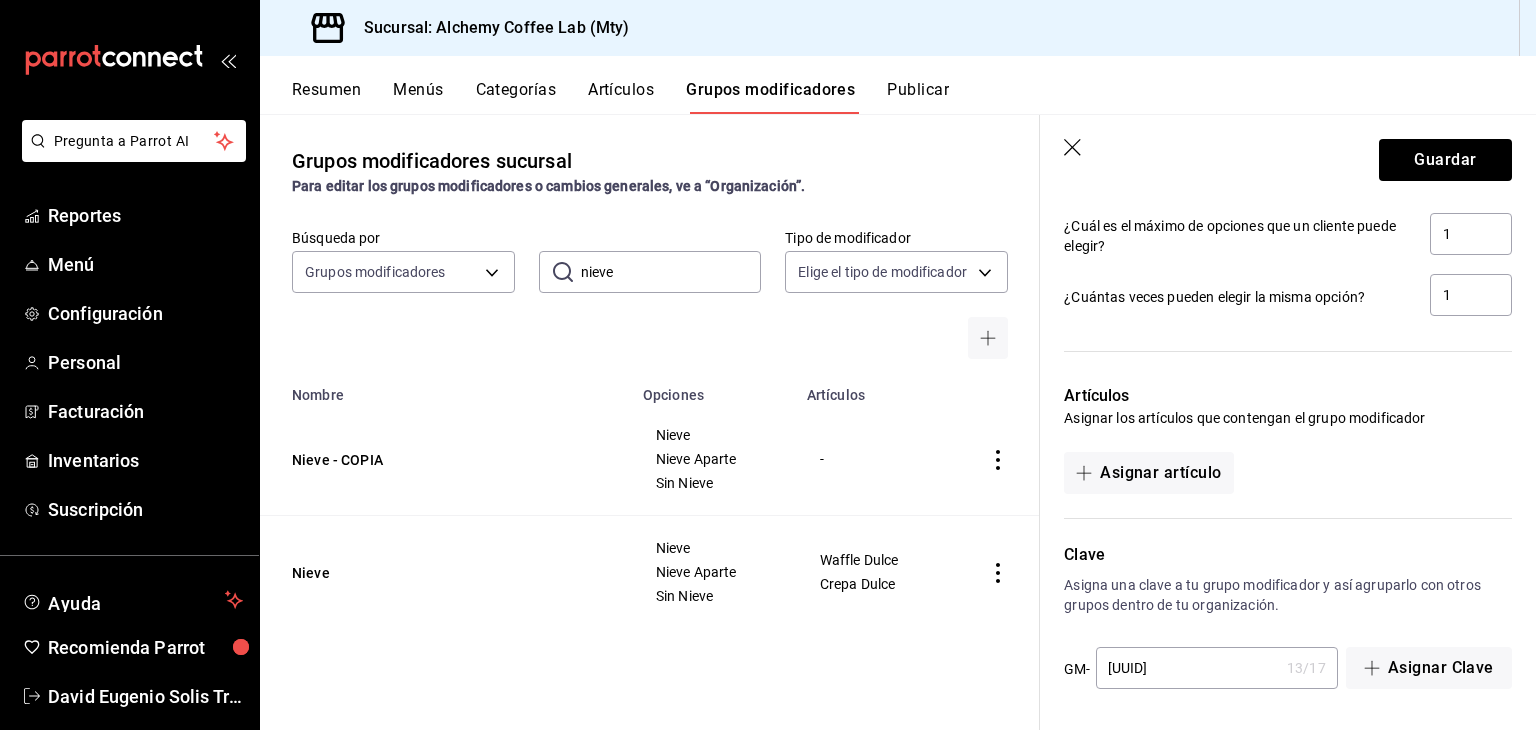 type on "1" 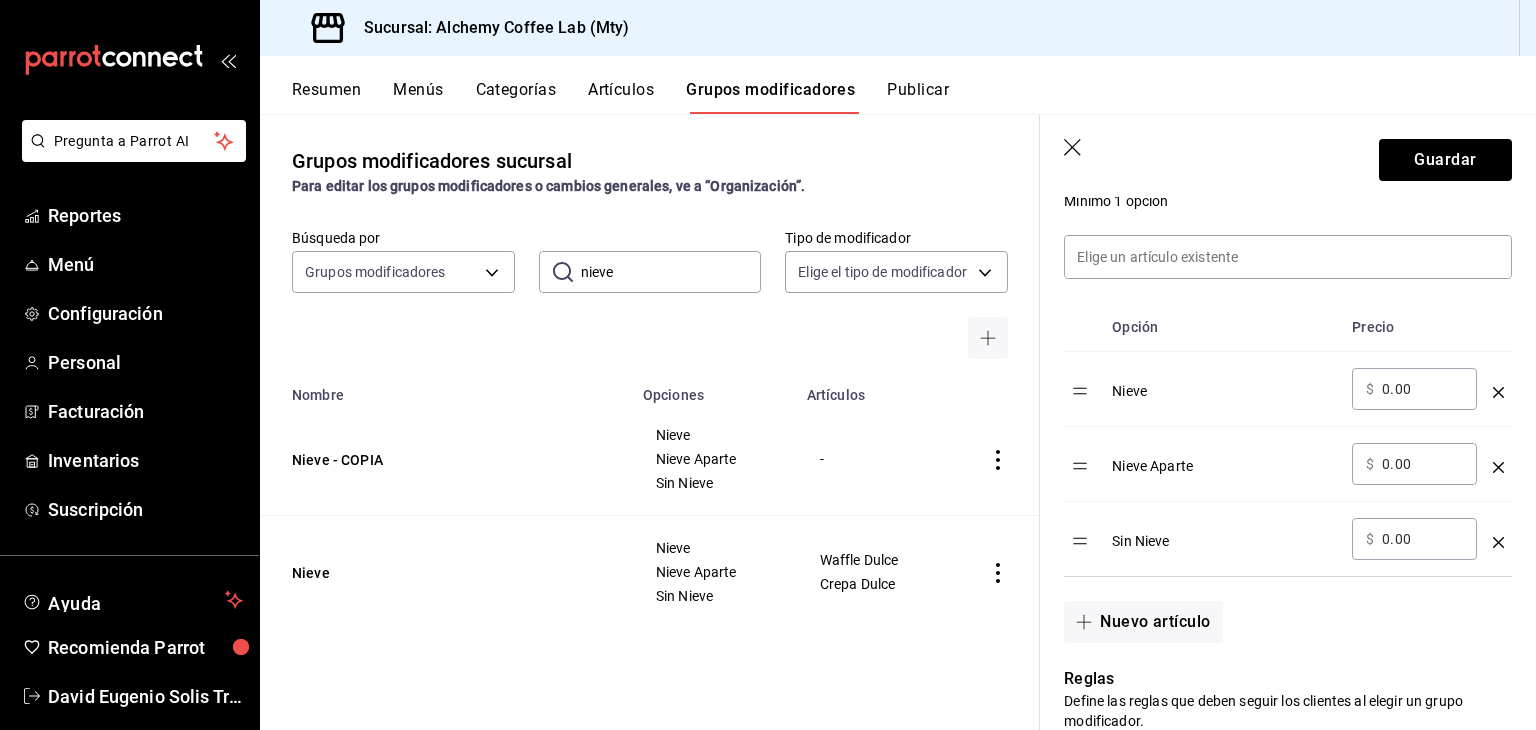 scroll, scrollTop: 584, scrollLeft: 0, axis: vertical 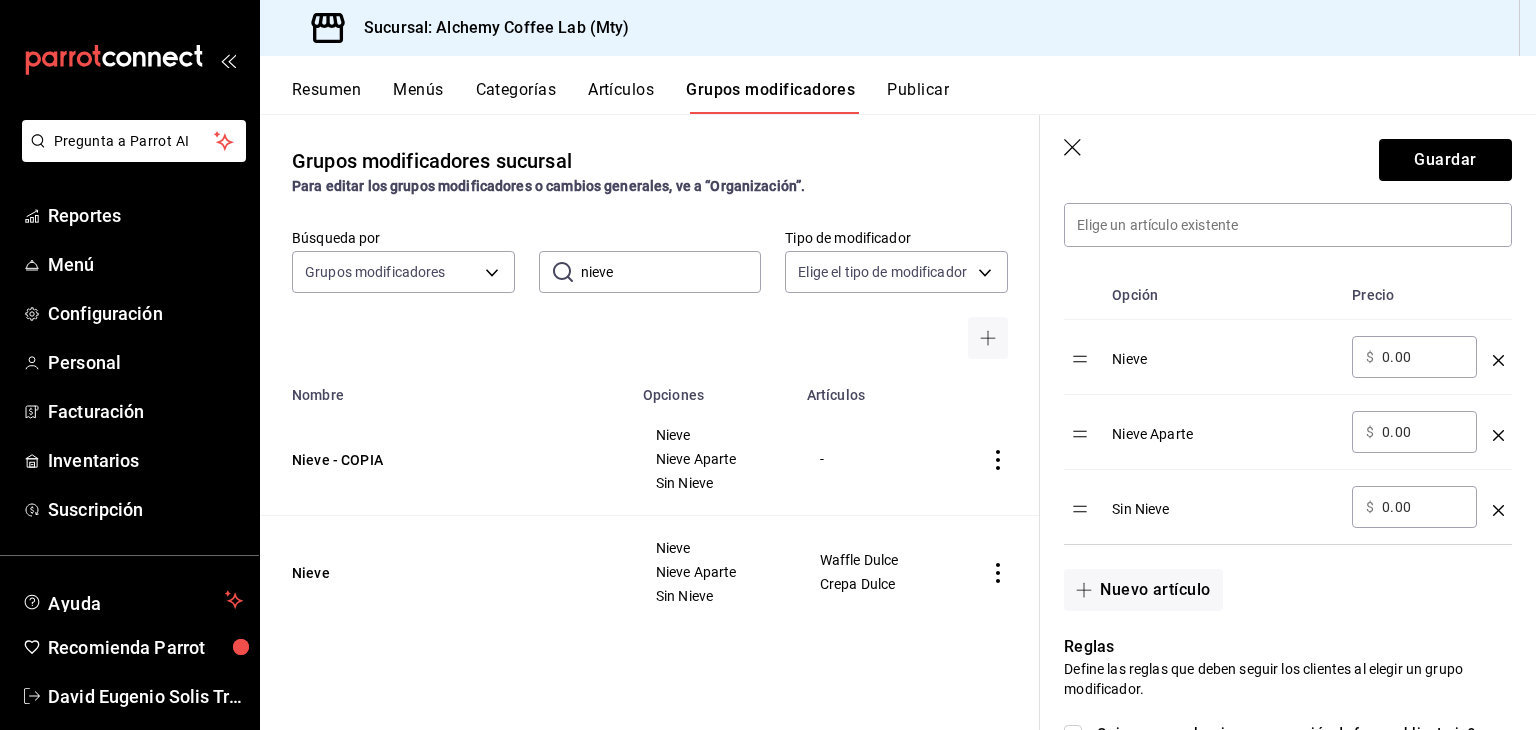 type on "INTEGRA[UUID]" 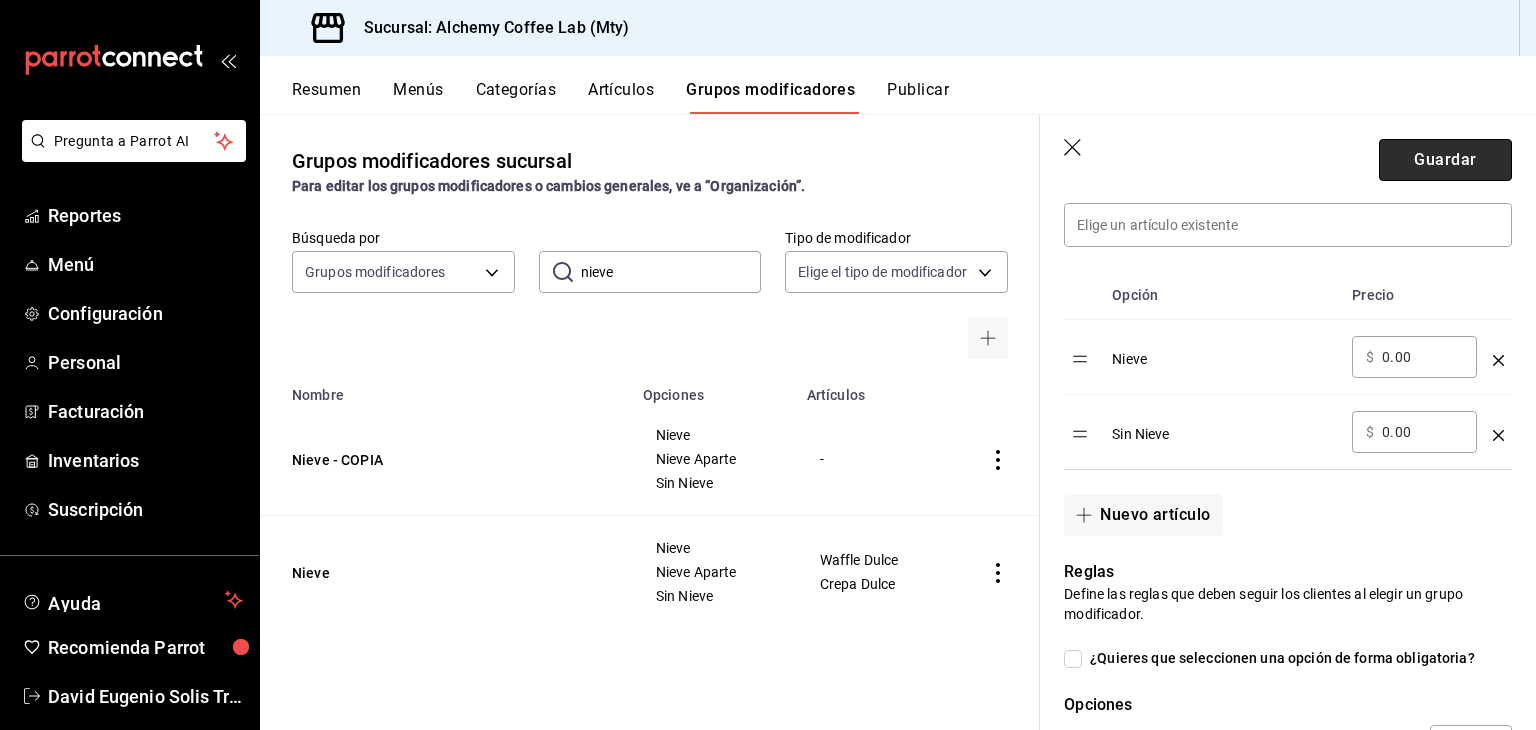 click on "Guardar" at bounding box center (1445, 160) 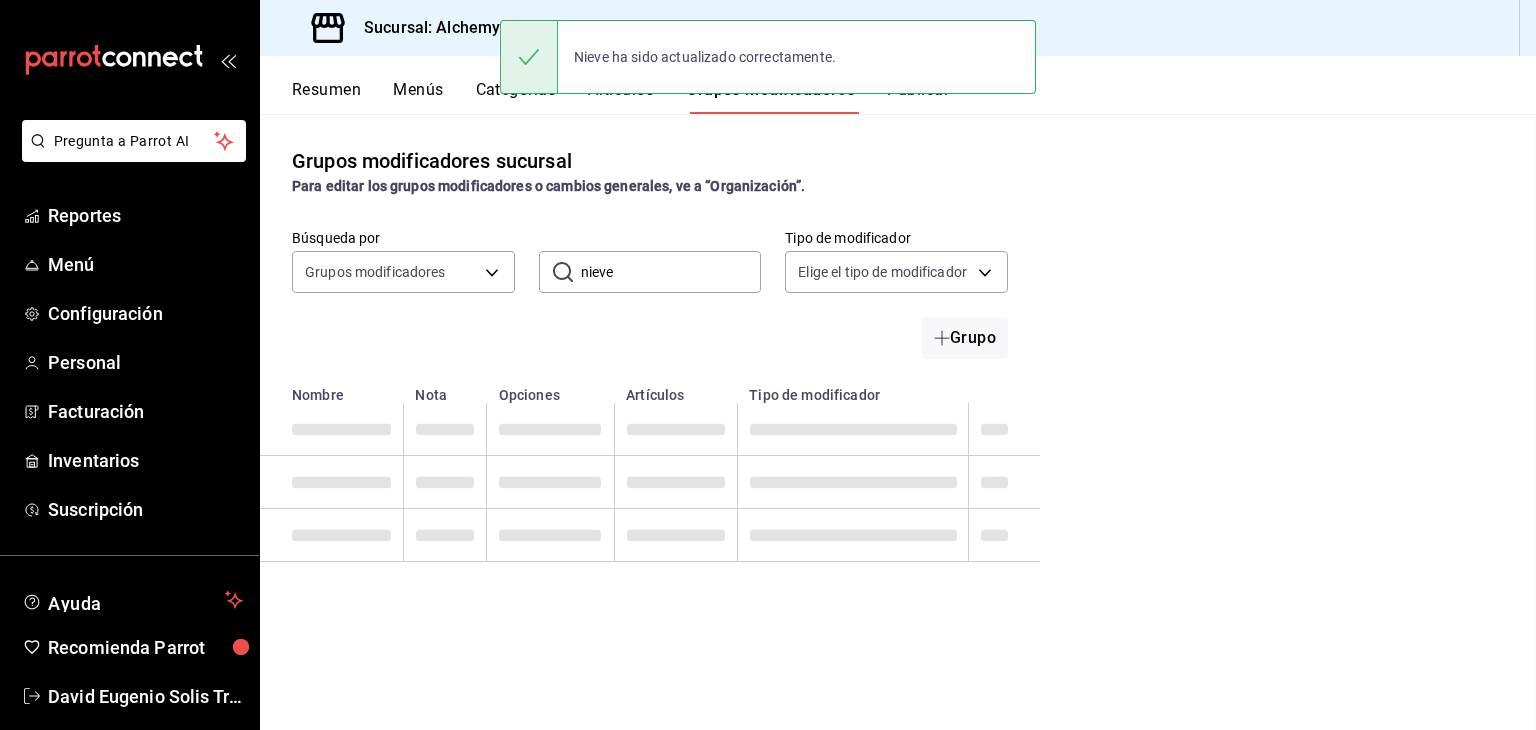 scroll, scrollTop: 0, scrollLeft: 0, axis: both 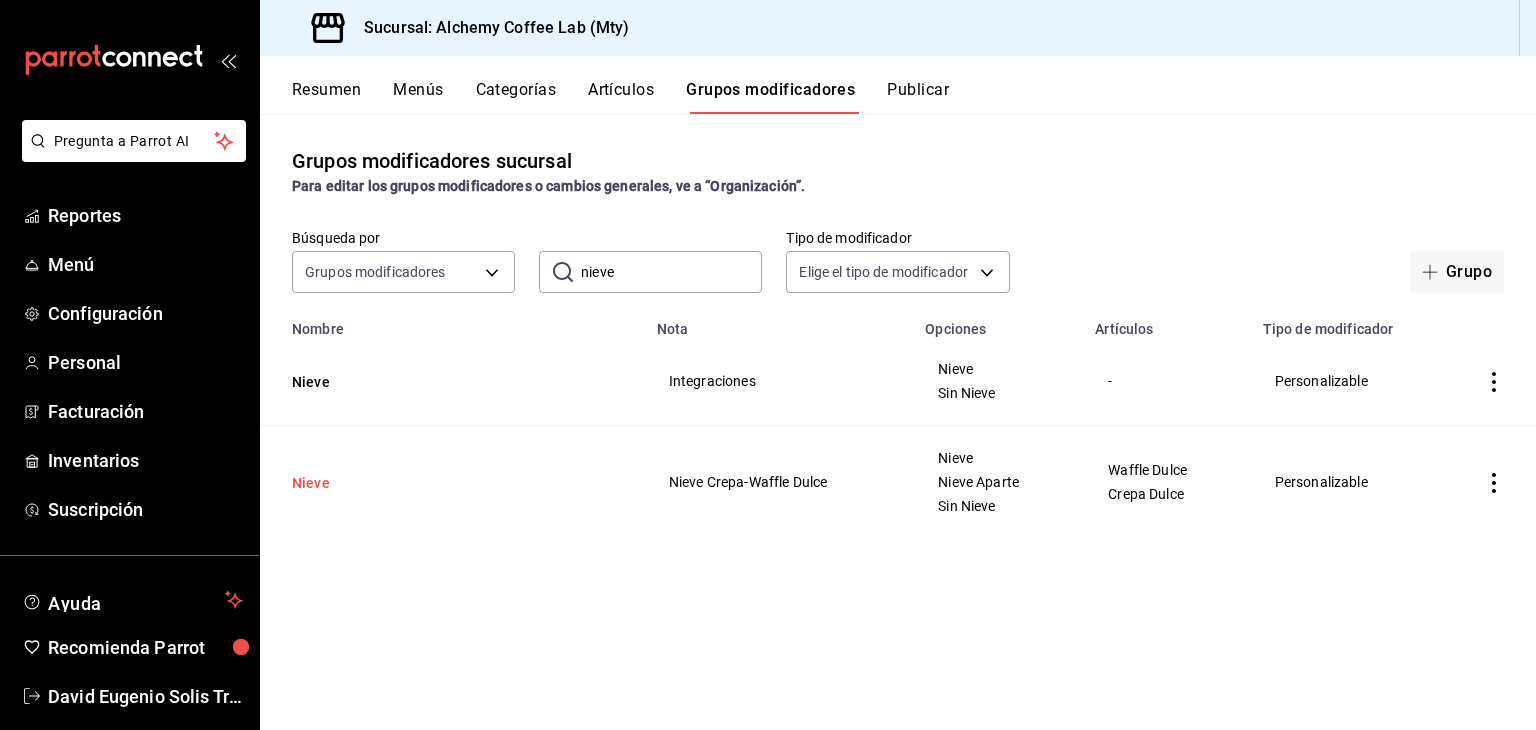 click on "Nieve" at bounding box center [412, 483] 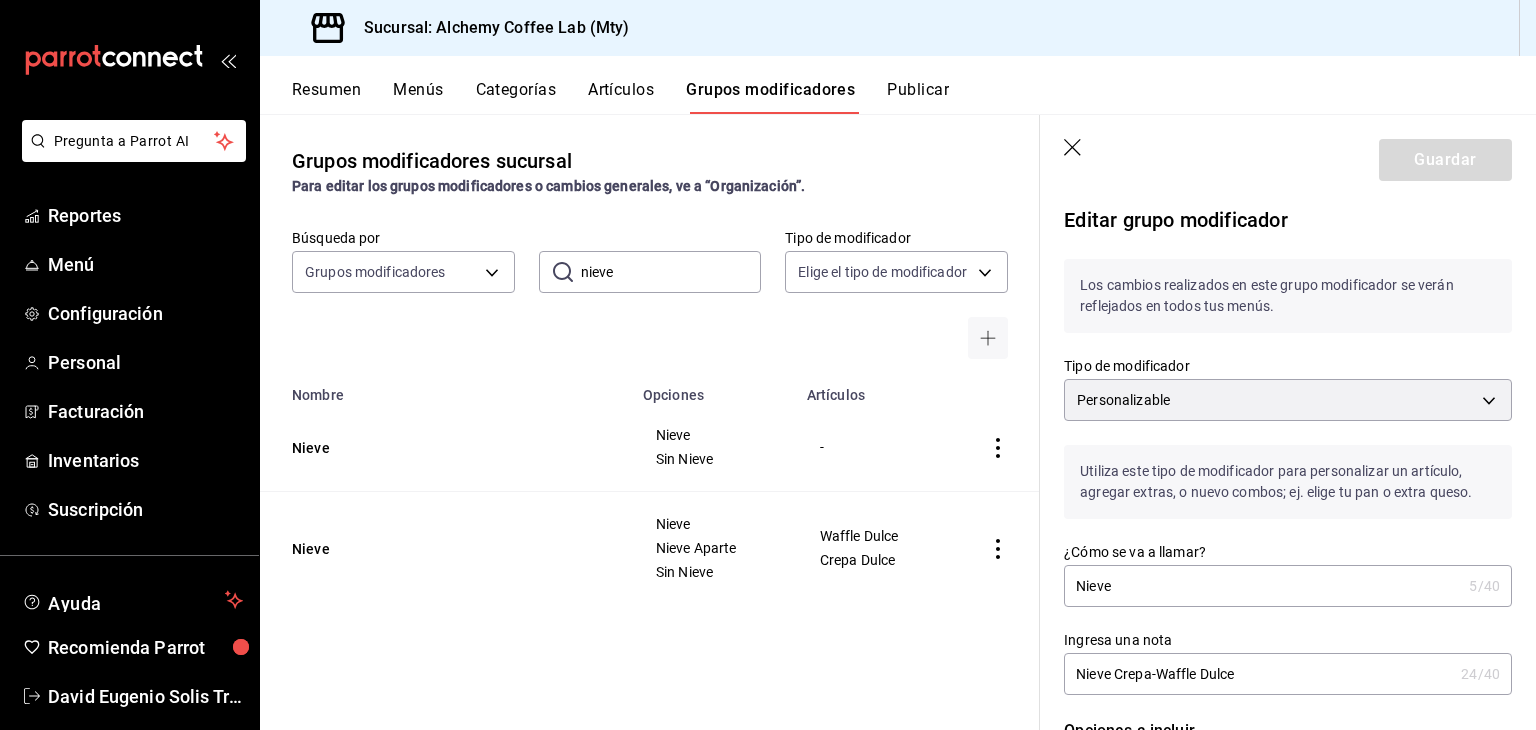 click on "Nieve" at bounding box center (1262, 586) 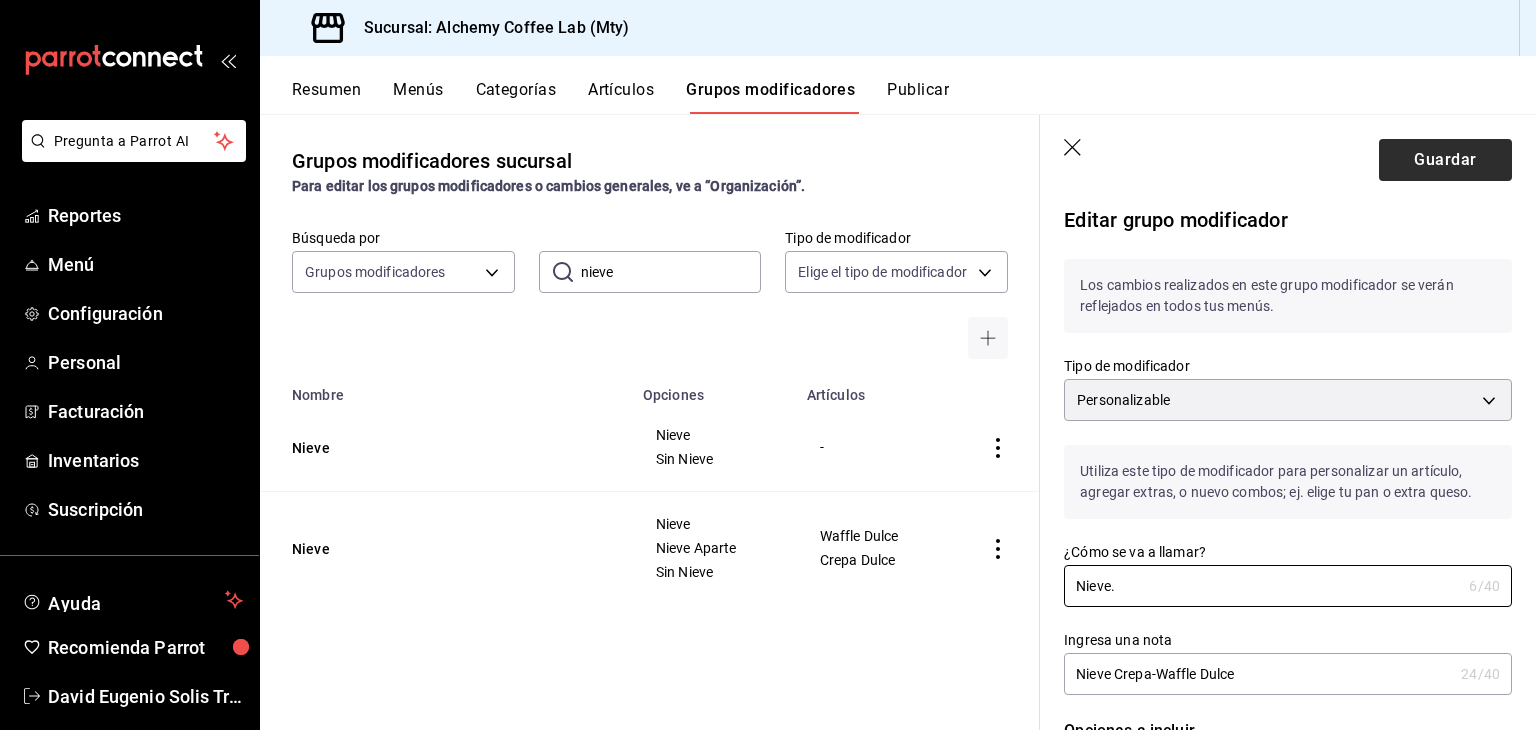 type on "Nieve." 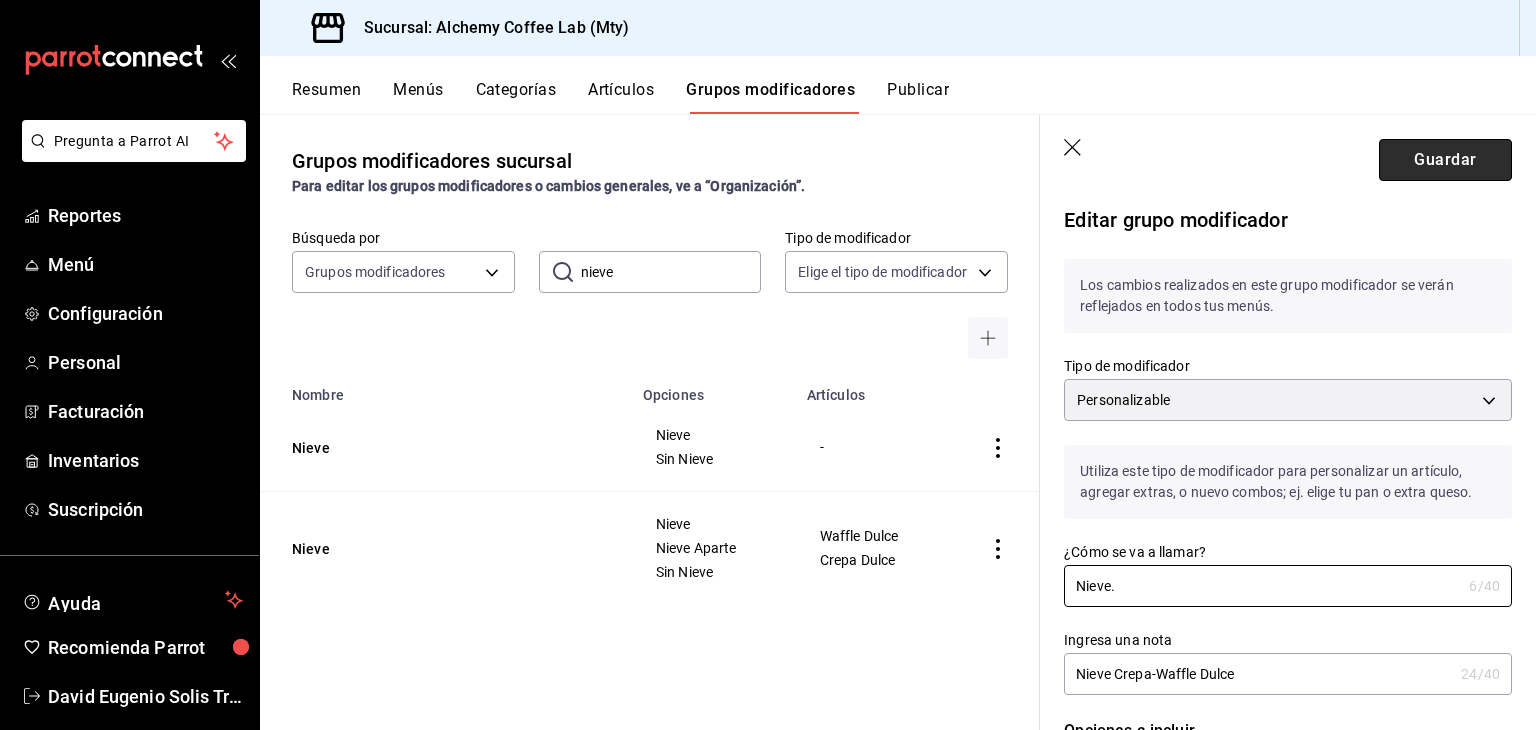 click on "Guardar" at bounding box center [1445, 160] 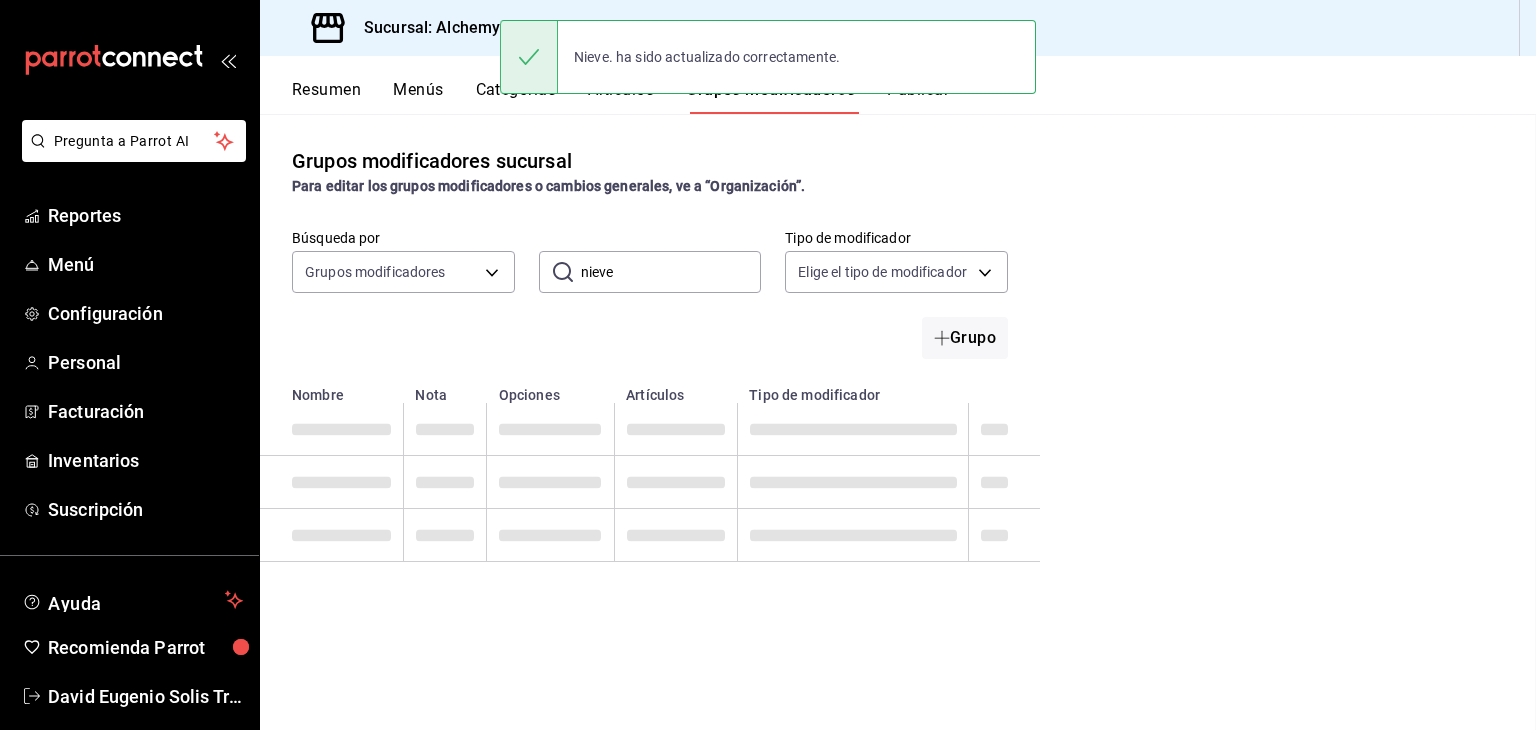 scroll, scrollTop: 0, scrollLeft: 0, axis: both 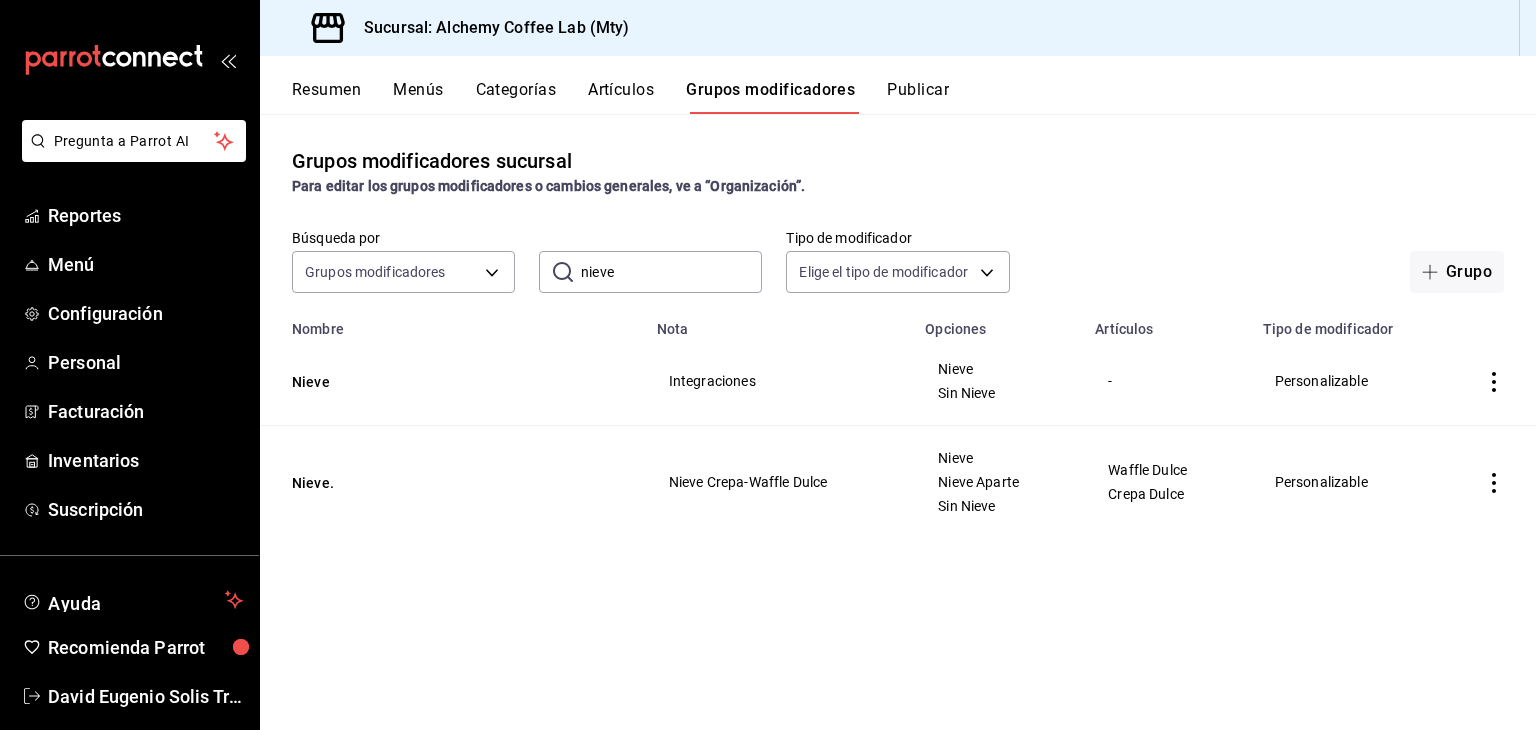 click on "Nieve. ha sido actualizado correctamente." at bounding box center (768, 57) 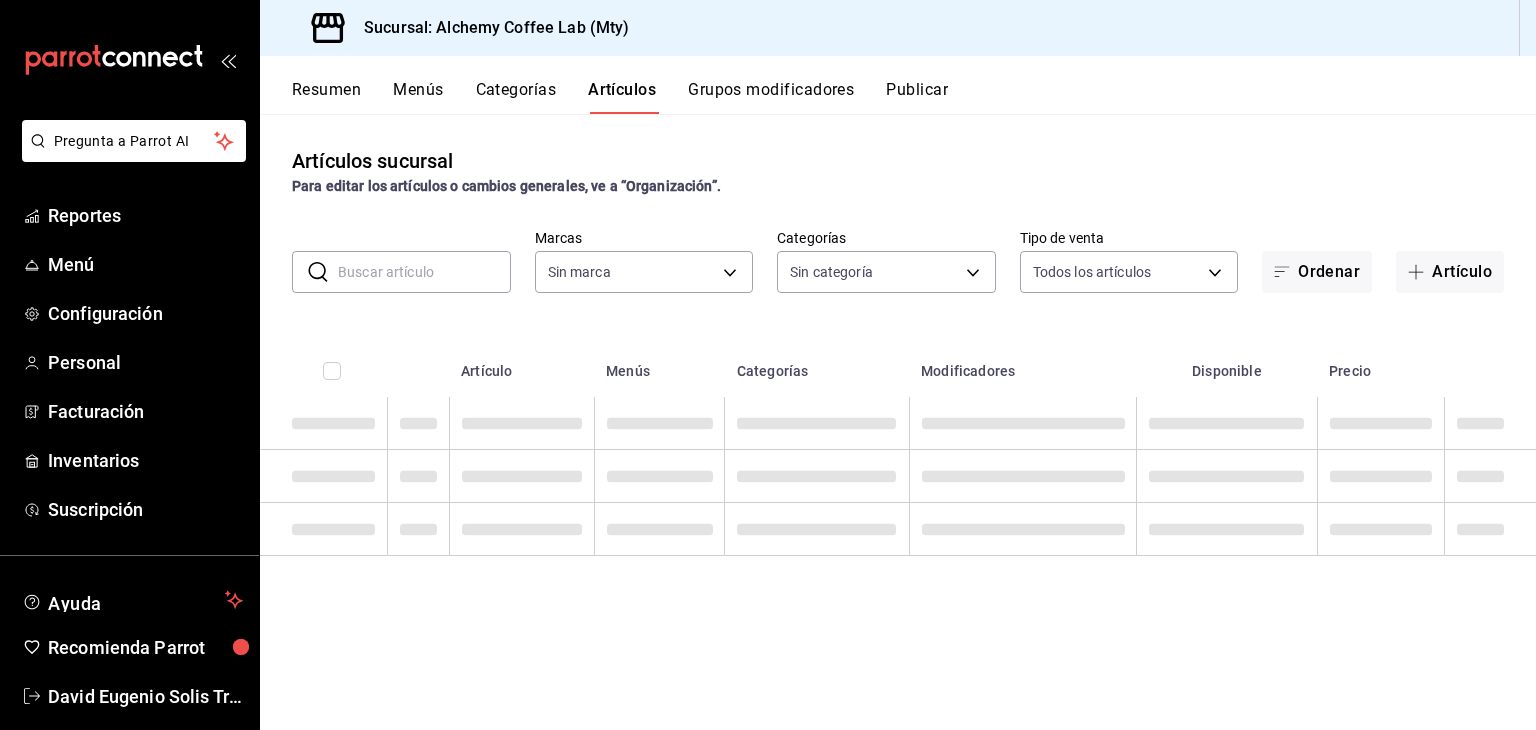 type on "147fd5db-d129-484d-8765-362391796a66" 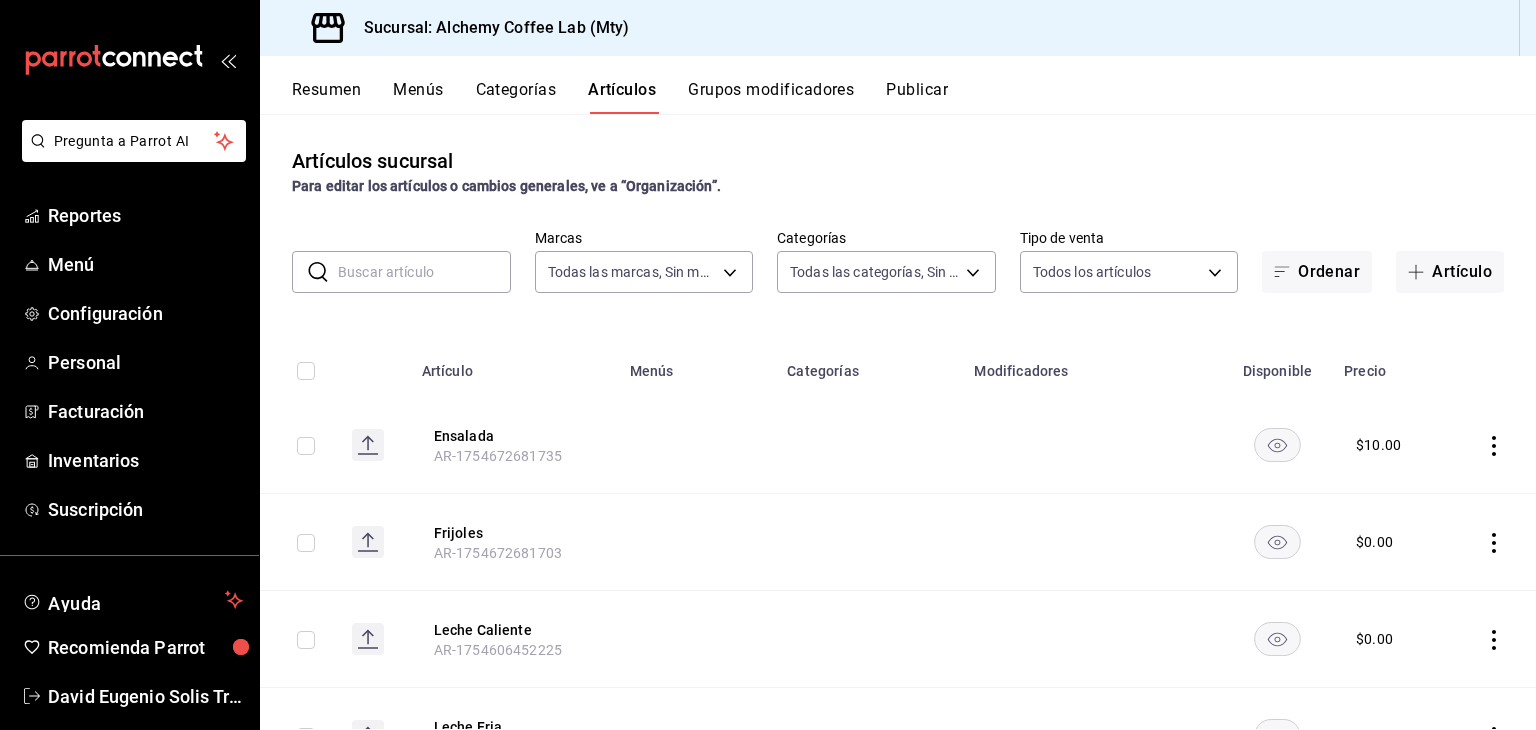 type on "ed58315f-7c6e-41d0-8bb2-60e7207c88cc,270ac5e3-7ec3-468f-bc26-104e85be3c19,eaac07ea-42ab-42c9-84eb-ceb544cf1696,873853c4-ec1b-4851-8e88-aa2f418802bc,360ee0c1-7b3d-452c-ae3b-42ce3cc04a99,254f7fb4-bf40-4c7e-9982-4483188b6ce8,22b06866-db8b-4db9-b95b-35e3e4a85507,fbaa8fe5-68e7-491d-b03f-ce844aa474e7,f0176ca4-5dc3-42f0-a21f-54796b2d6ce4,c4f1b2b2-4cec-4db9-a310-abf4beb25226,6e561742-6cfe-4428-bdd7-98f947b897f7,ed96c675-c7ed-4458-b82b-32ea0ae9920c,f9ecfb5f-2d86-470a-83ef-3d4616404b79,4dbf6704-01f8-4ae7-b143-5fb9fa4fa204,9128c269-13cc-49c0-a61c-98ae135d2966,1489ea8f-3c5b-4bed-8712-fb1efc8e1484,237dd9fd-525f-4126-935d-1d618c95d359,1759a289-da96-444c-a3da-589932e8f911,32a25308-5a1a-4b27-9101-20aae4ecbe3b,5720fba0-4b3c-4af1-99c2-310b9d32b626,6f391e13-d369-4fd1-9e07-81fa35695065,6cee18f7-63d6-4ae0-a5fa-7f66450c5234,8f56fa9d-b5f7-423d-8f11-eda24a9be7dc,0959238c-b2f0-4e50-a72b-9acd913a0e6d,87d7d329-ef4d-4ea2-b0cc-7aa43f232e86,0d94947a-2237-44fd-9659-405017dccbcb,4f878af2-bd33-4ff2-b57a-7be79110d9e1,7dbad2d2-8702-4494-bd8..." 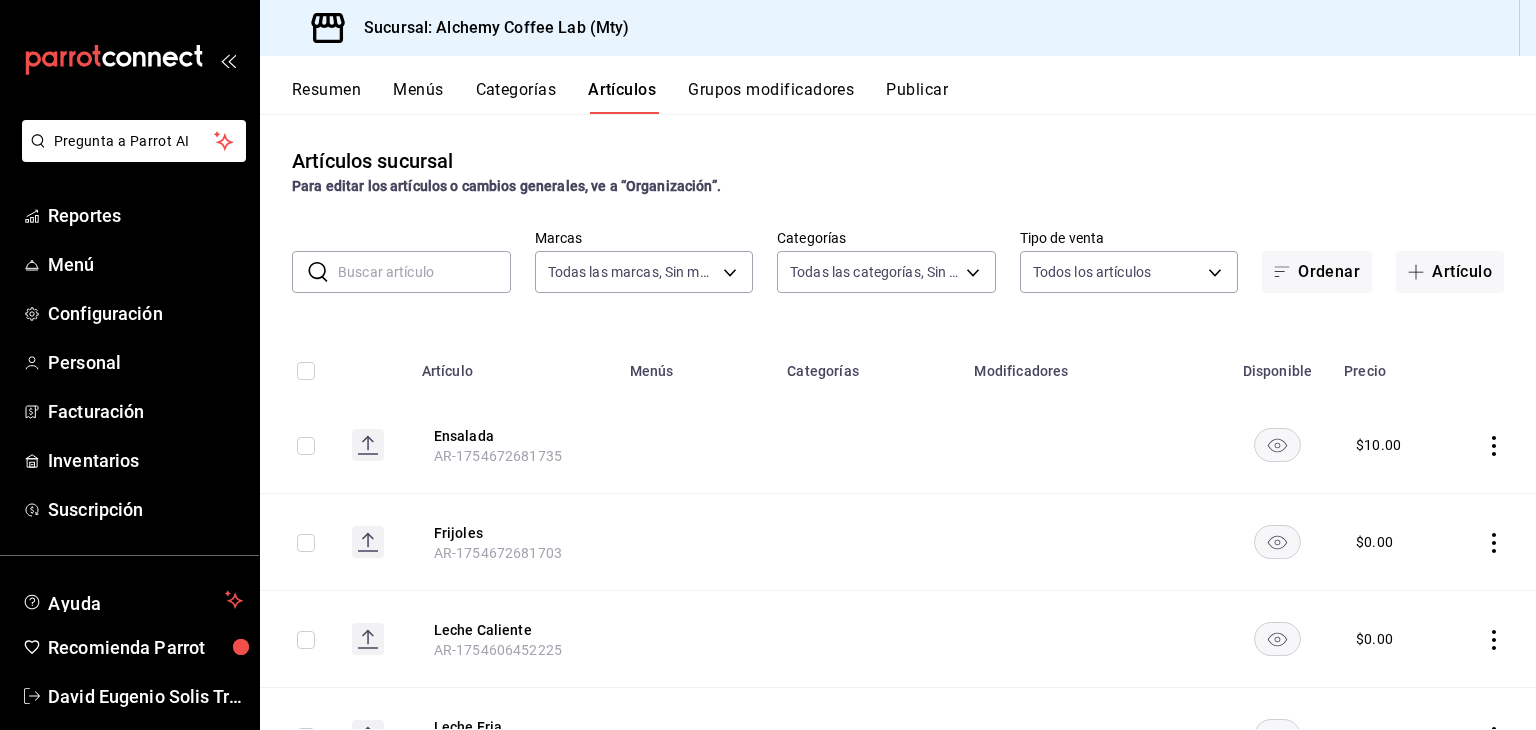 click at bounding box center (424, 272) 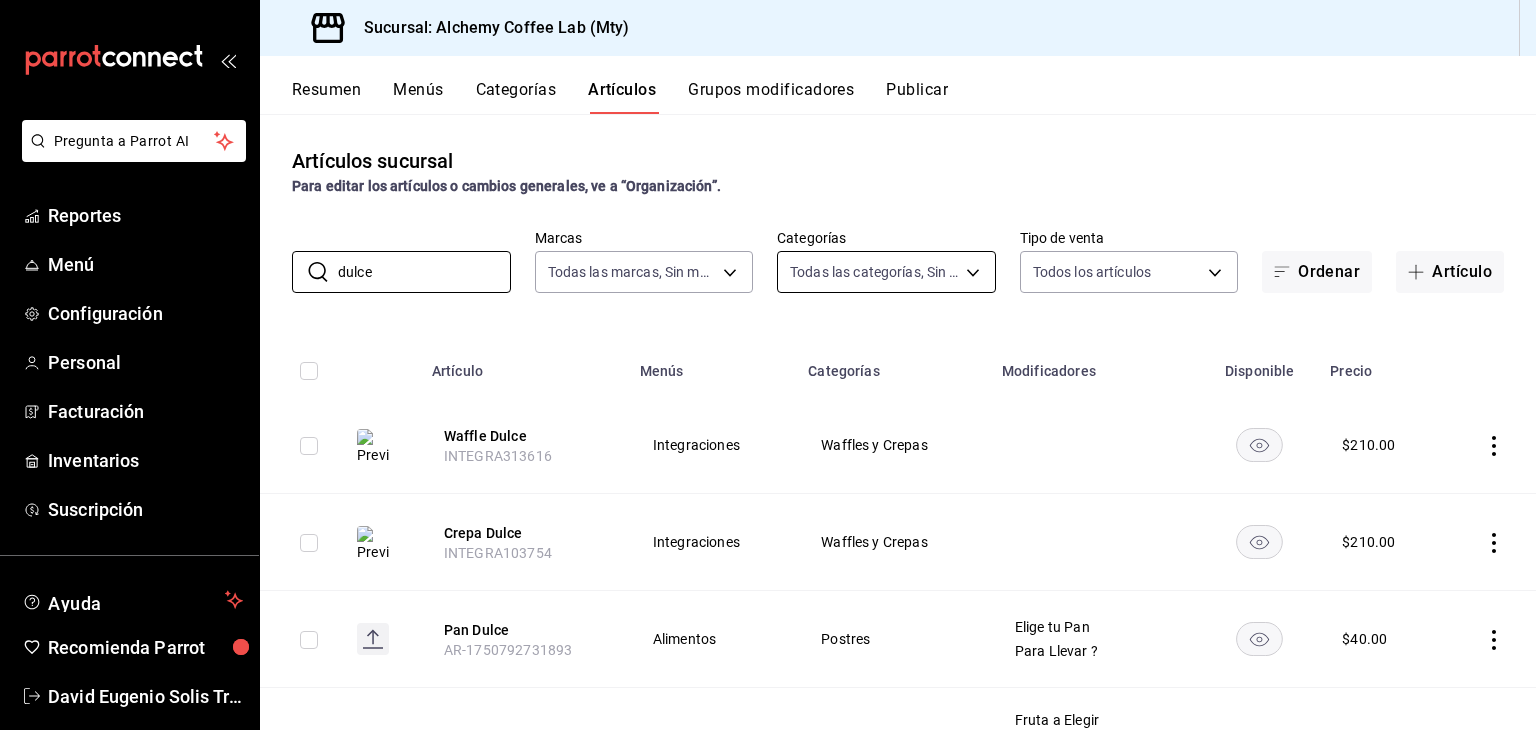 type on "dulce" 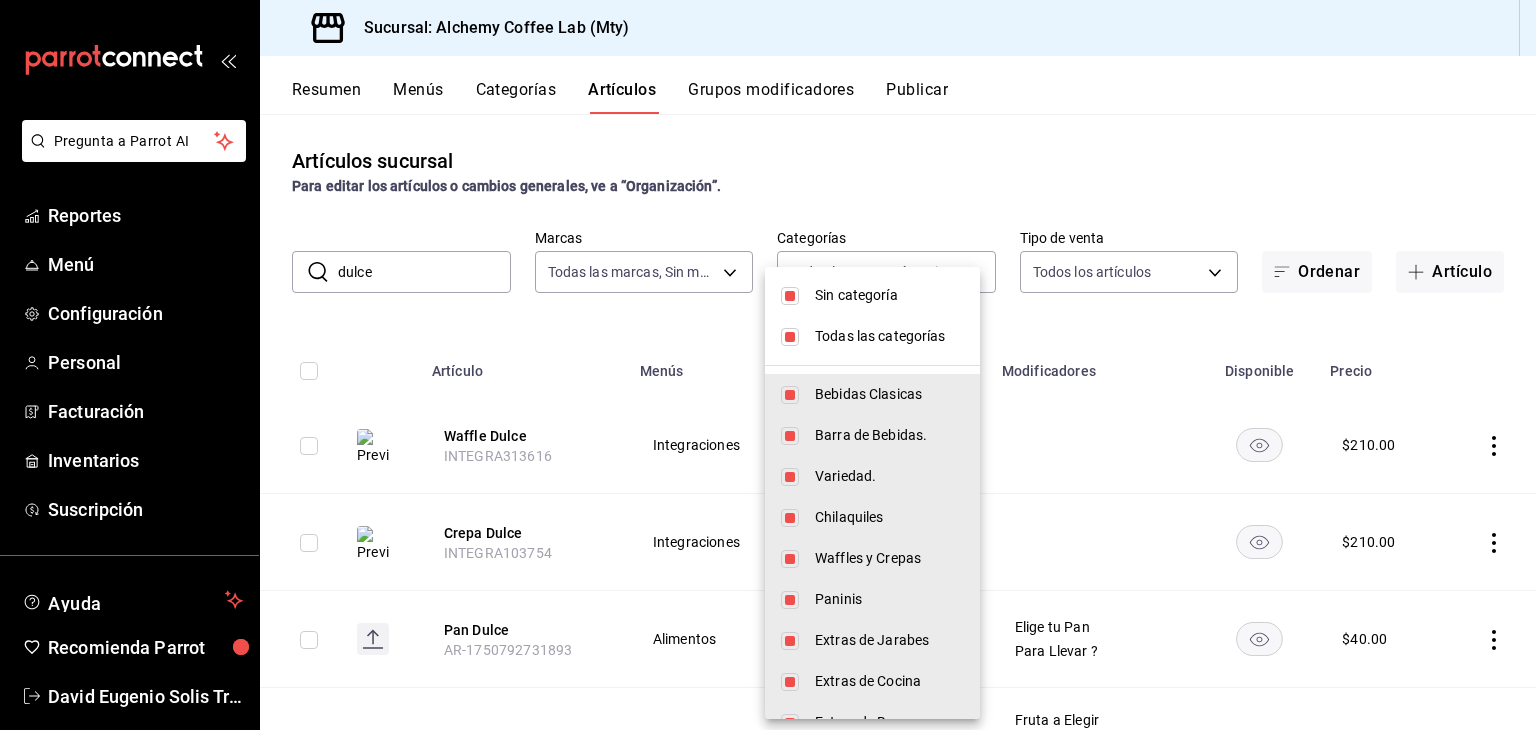 click on "Todas las categorías" at bounding box center [889, 336] 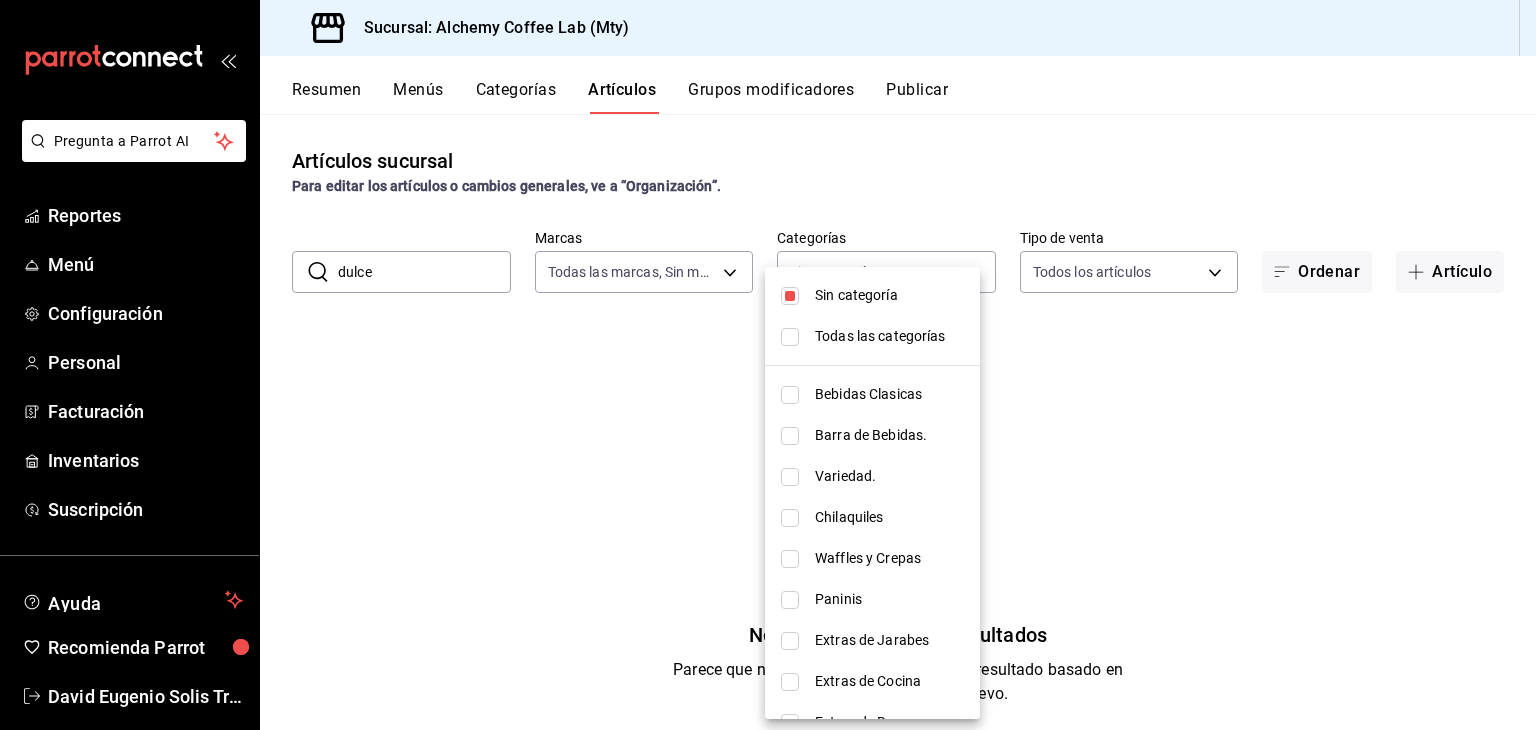 click on "Sin categoría" at bounding box center (889, 295) 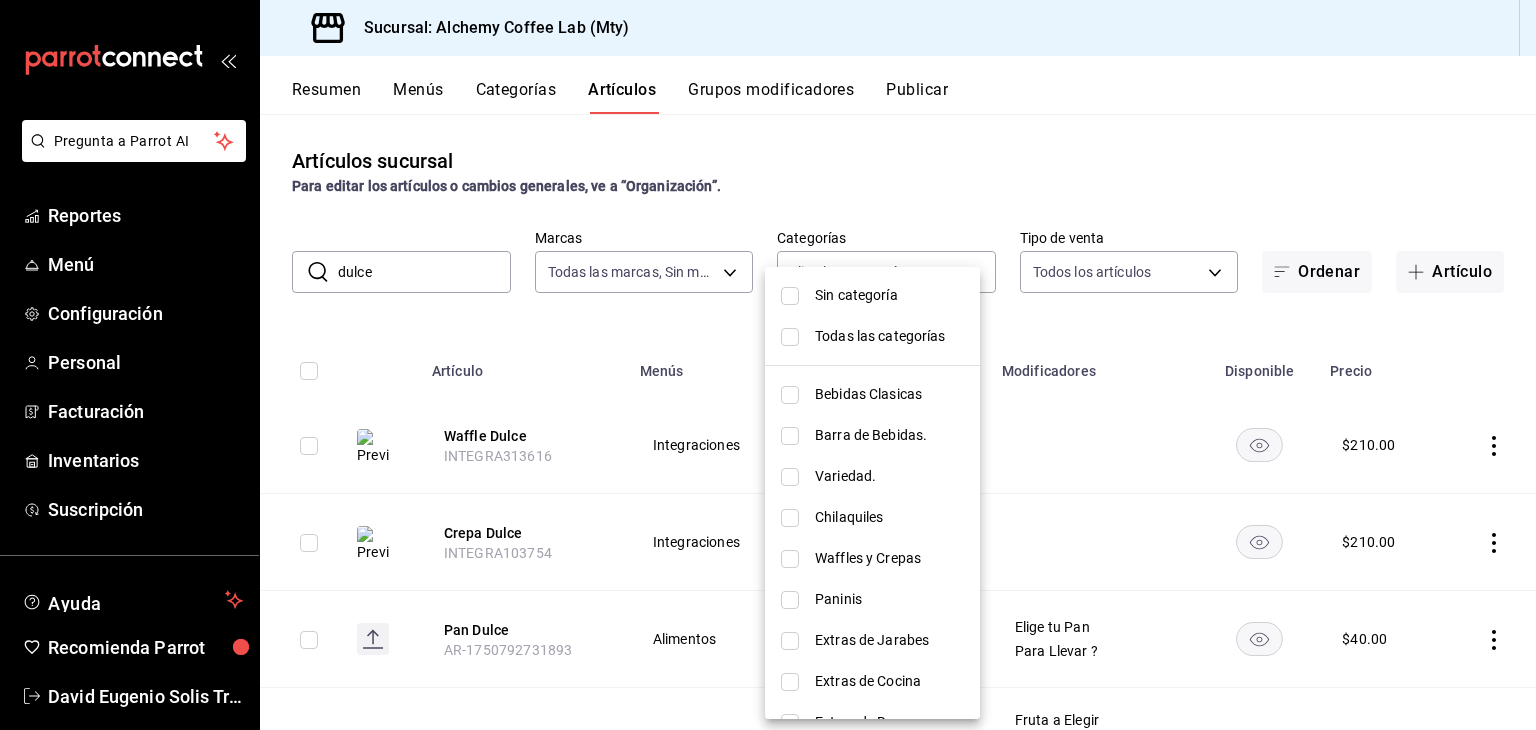 click on "Bebidas Clasicas" at bounding box center [889, 394] 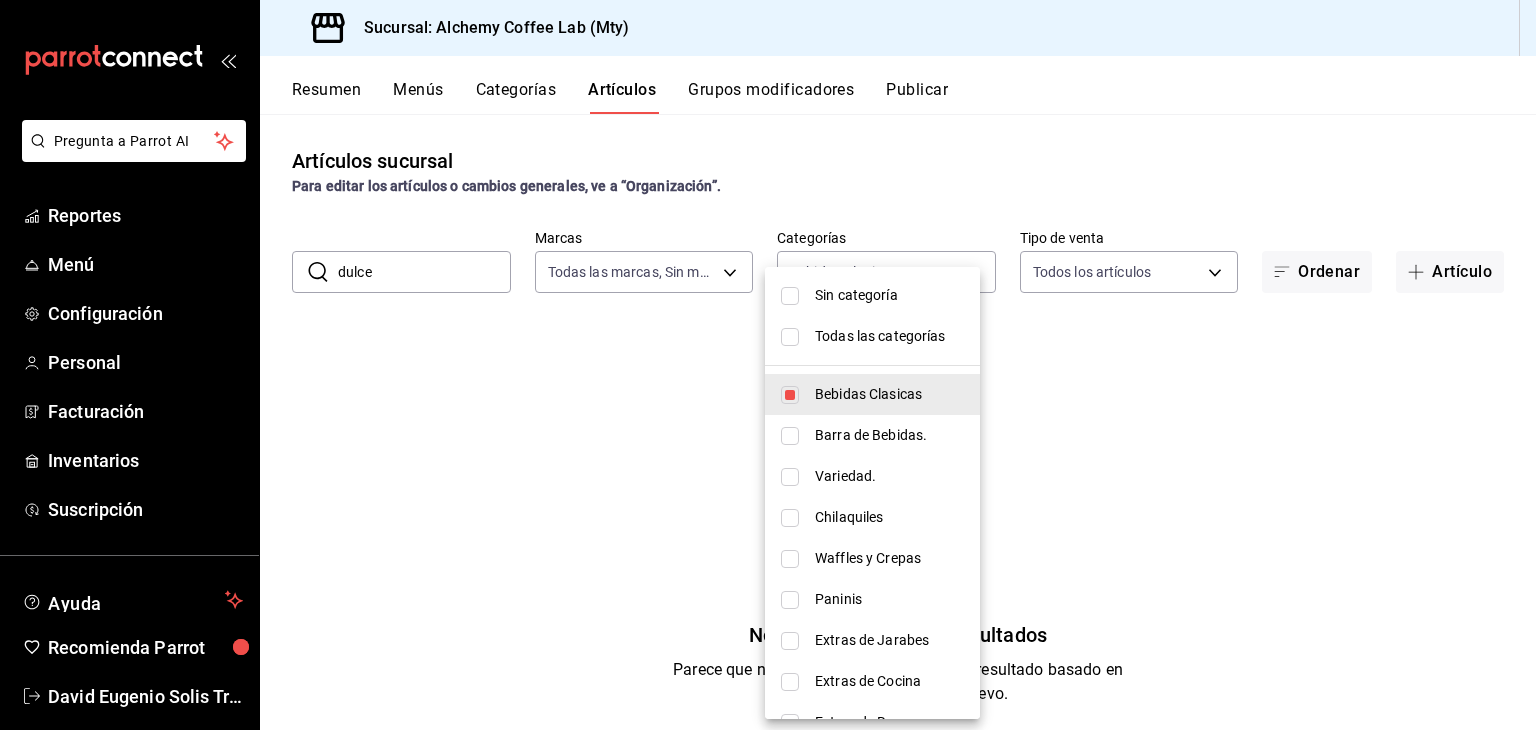 click on "Barra de Bebidas." at bounding box center (872, 435) 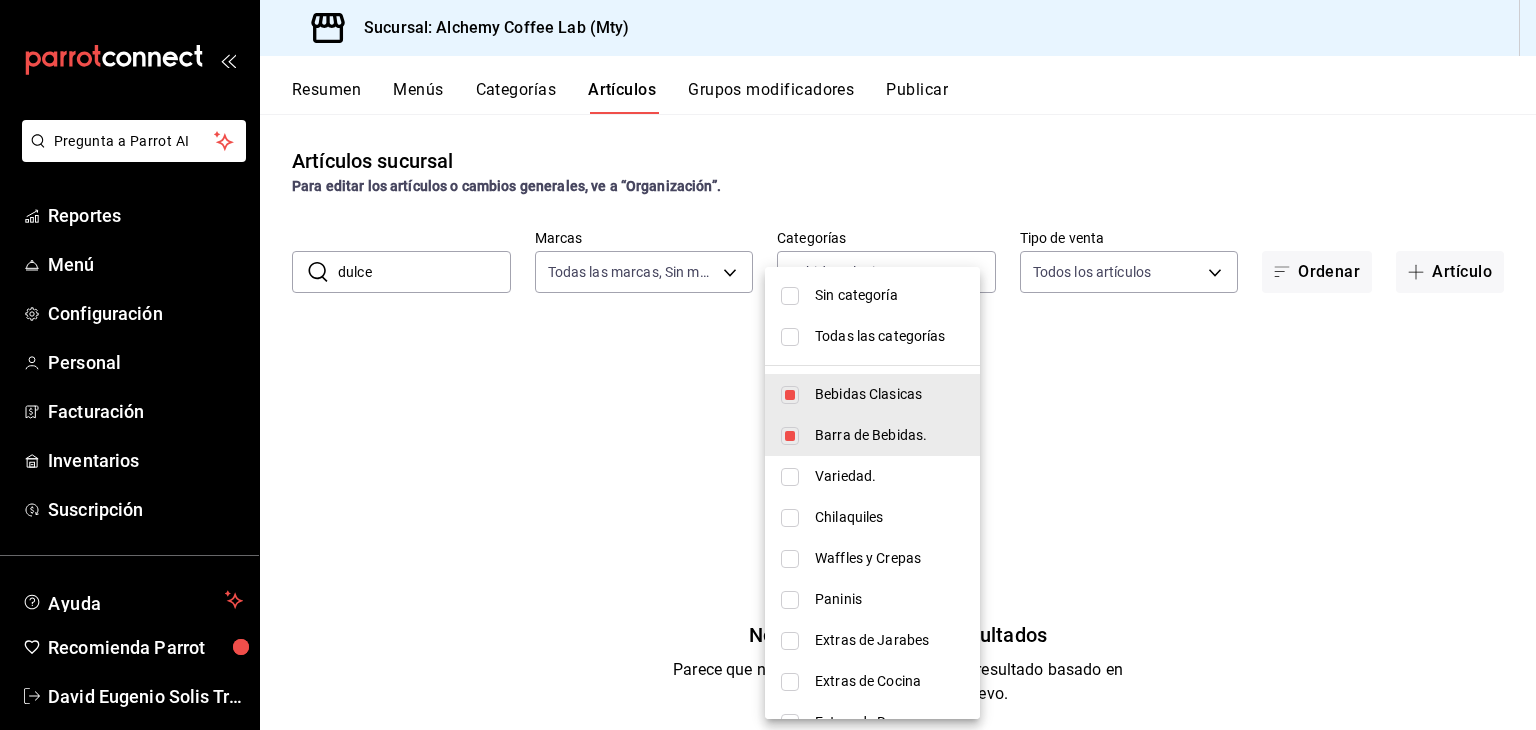 click on "Variedad." at bounding box center [889, 476] 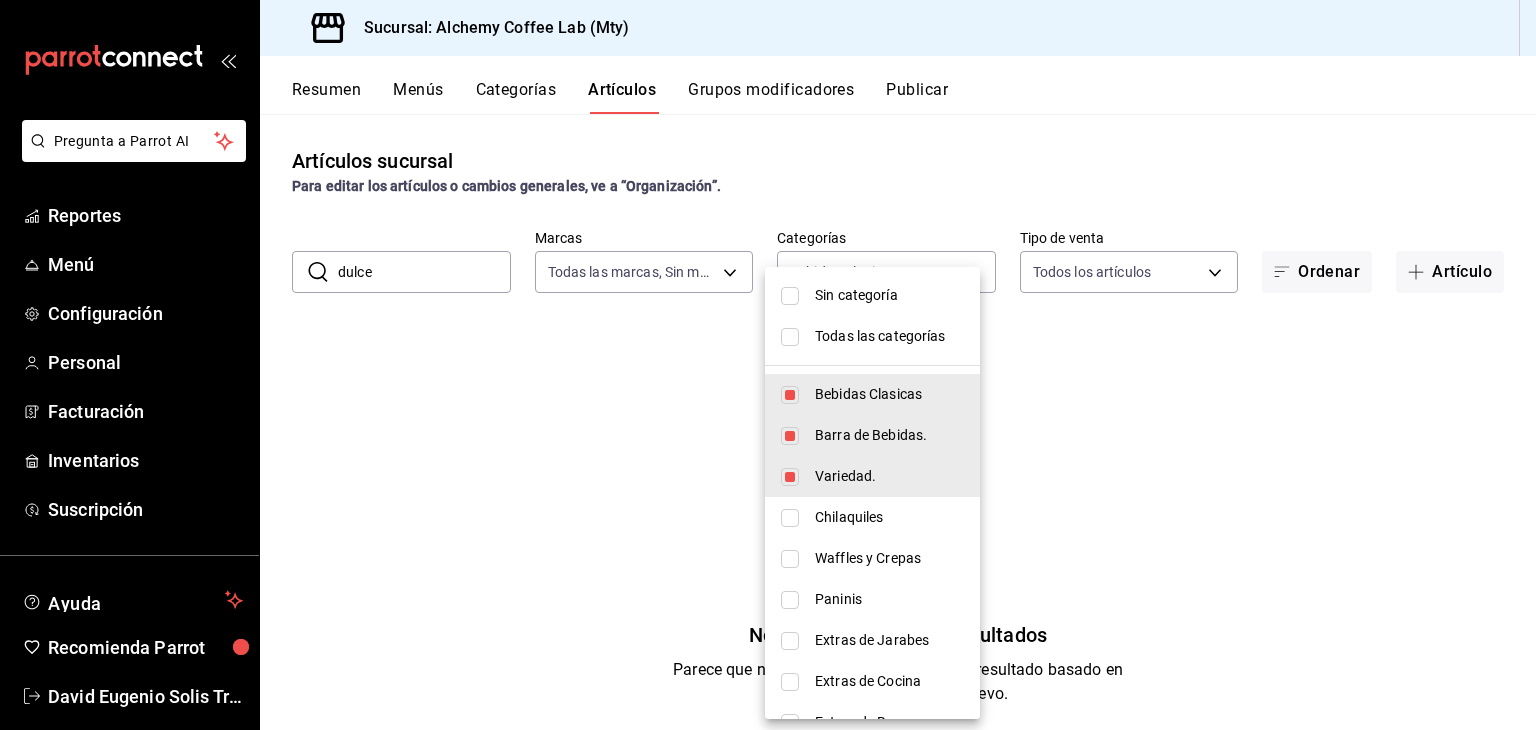 click on "Chilaquiles" at bounding box center [889, 517] 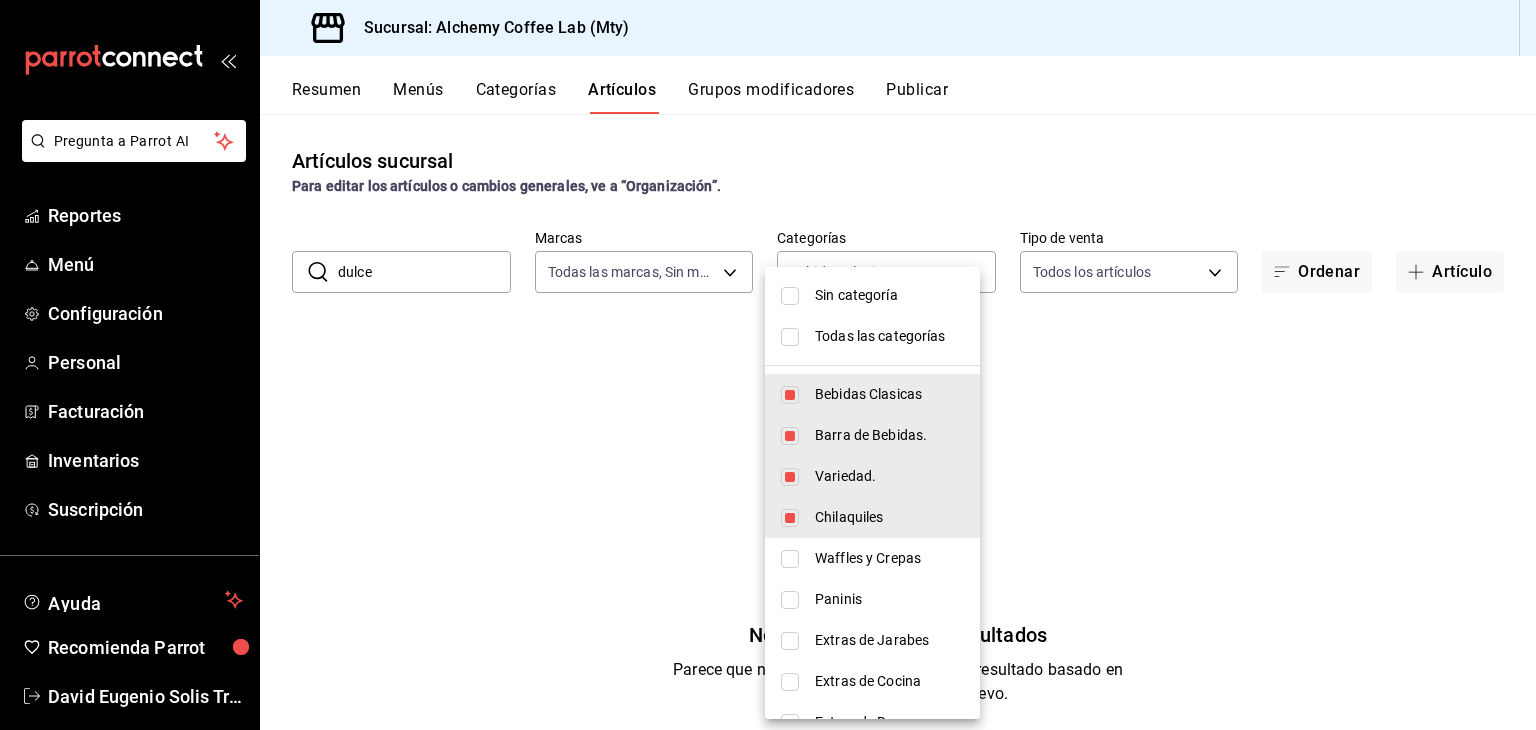 click on "Waffles y Crepas" at bounding box center (889, 558) 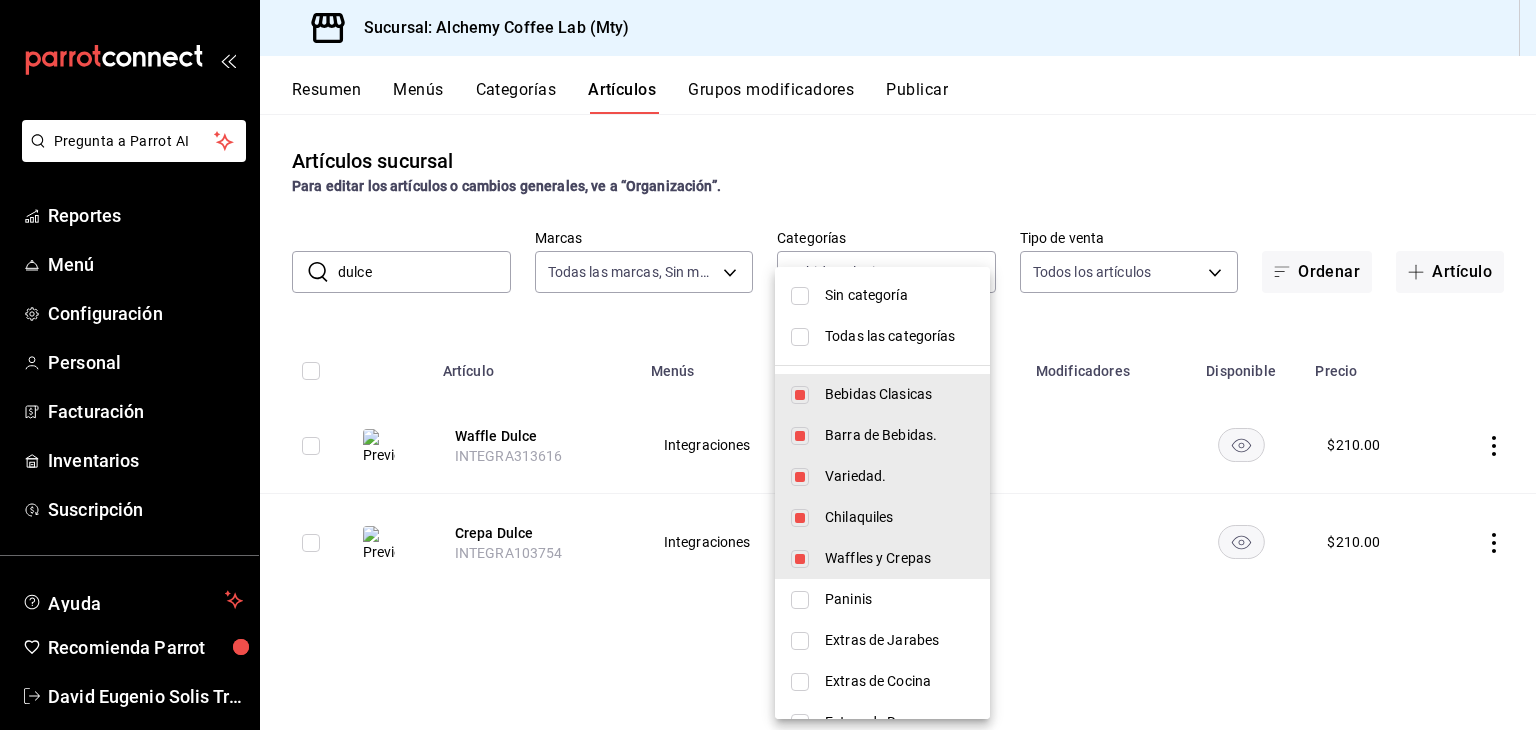 click on "Chilaquiles" at bounding box center (899, 517) 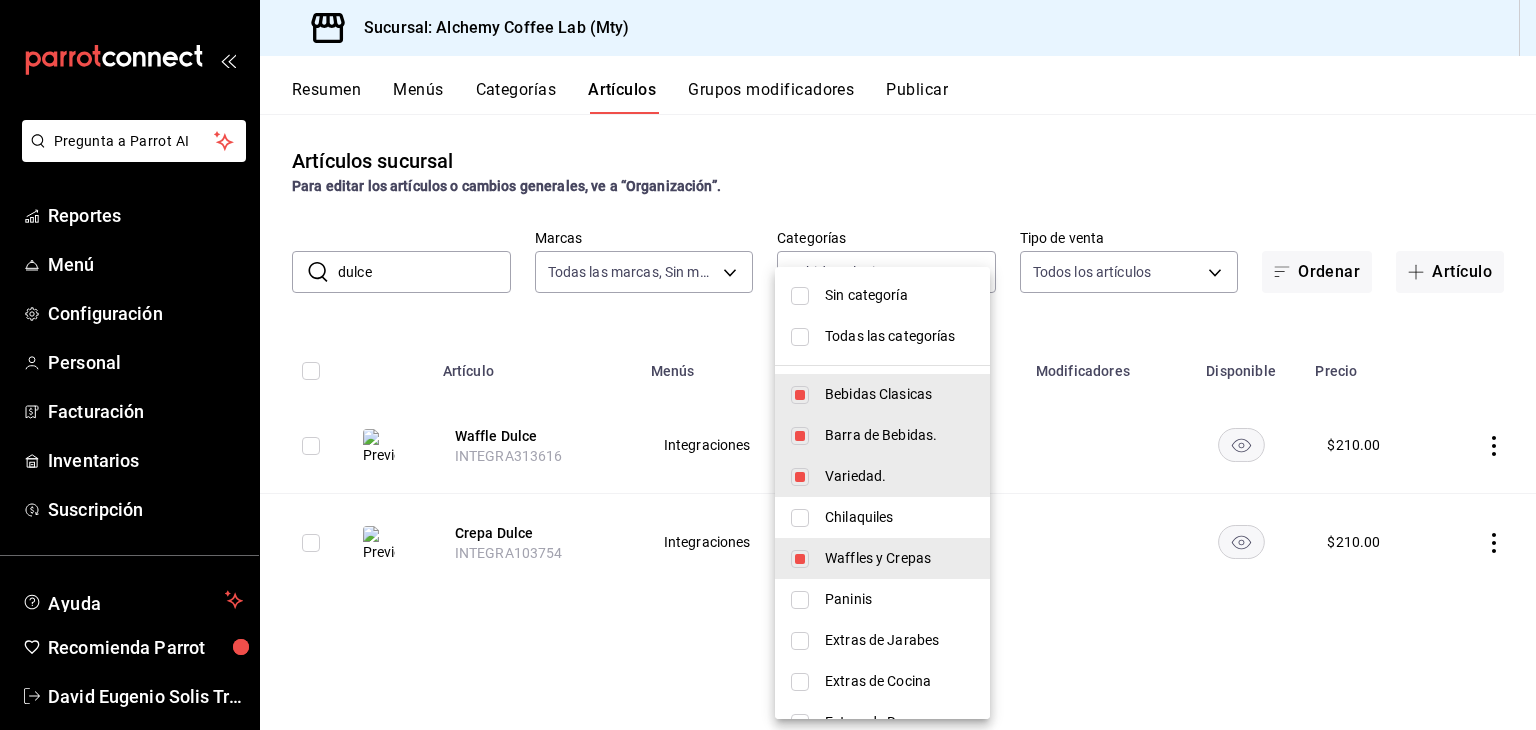 click on "Bebidas Clasicas" at bounding box center (899, 394) 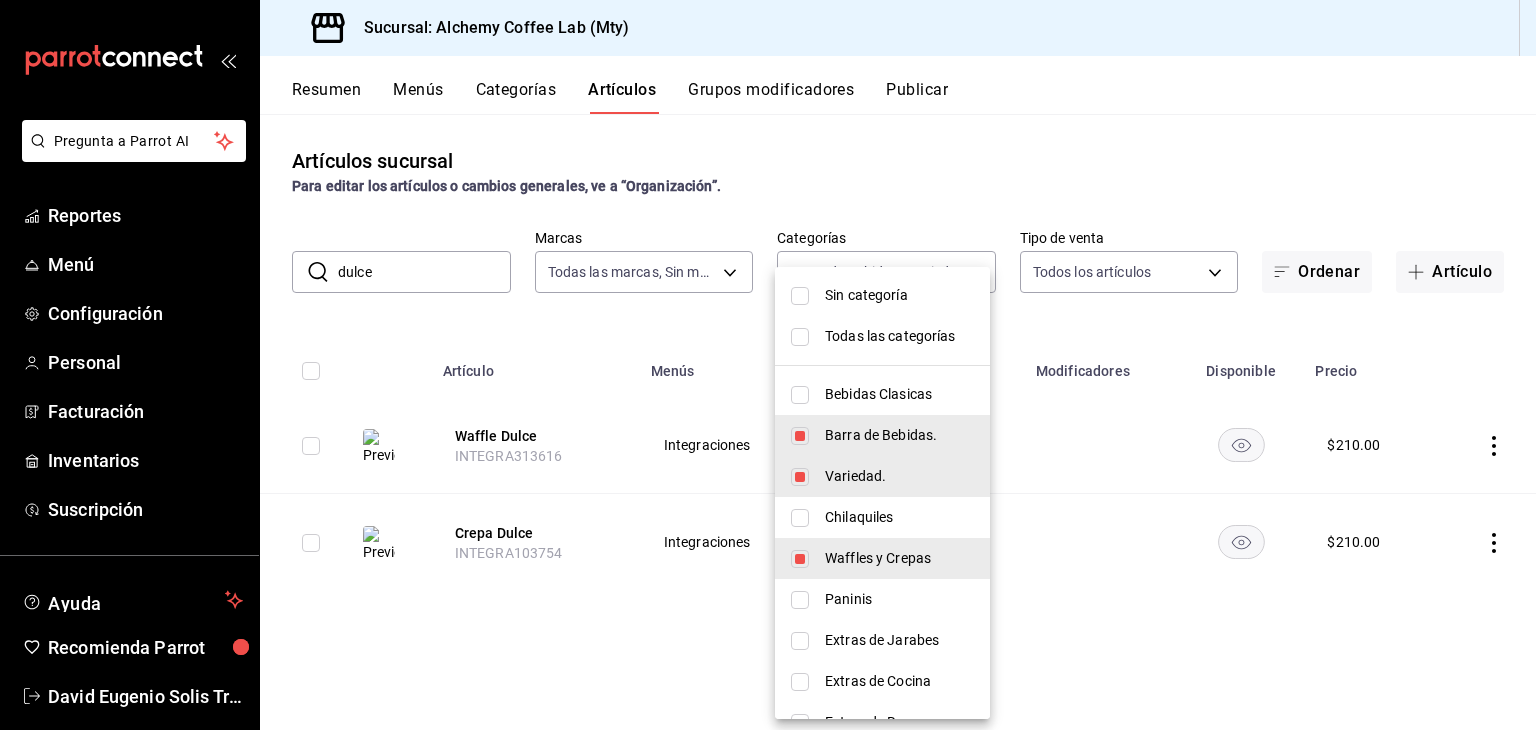 click on "Barra de Bebidas." at bounding box center [882, 435] 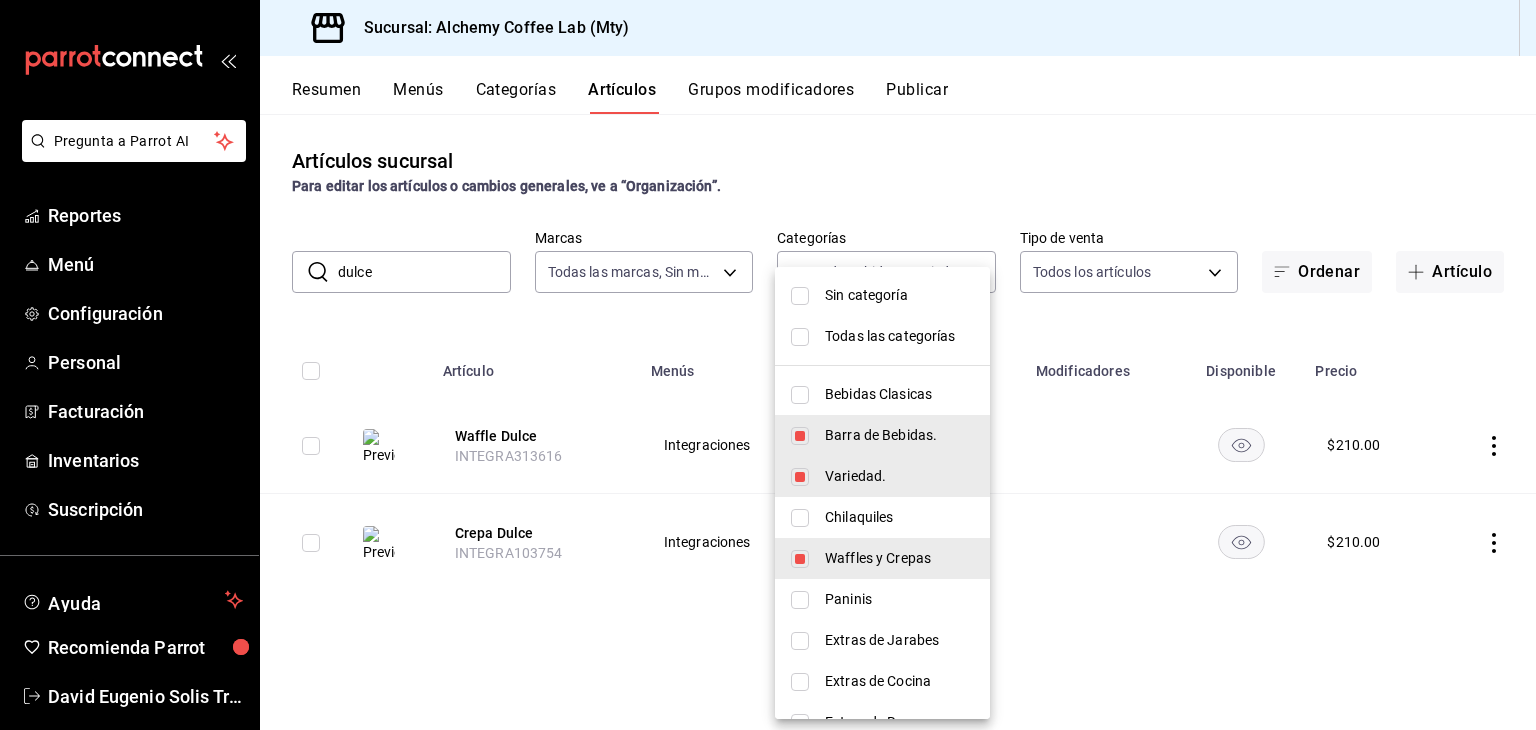 type on "eaac07ea-42ab-42c9-84eb-ceb544cf1696,360ee0c1-7b3d-452c-ae3b-42ce3cc04a99" 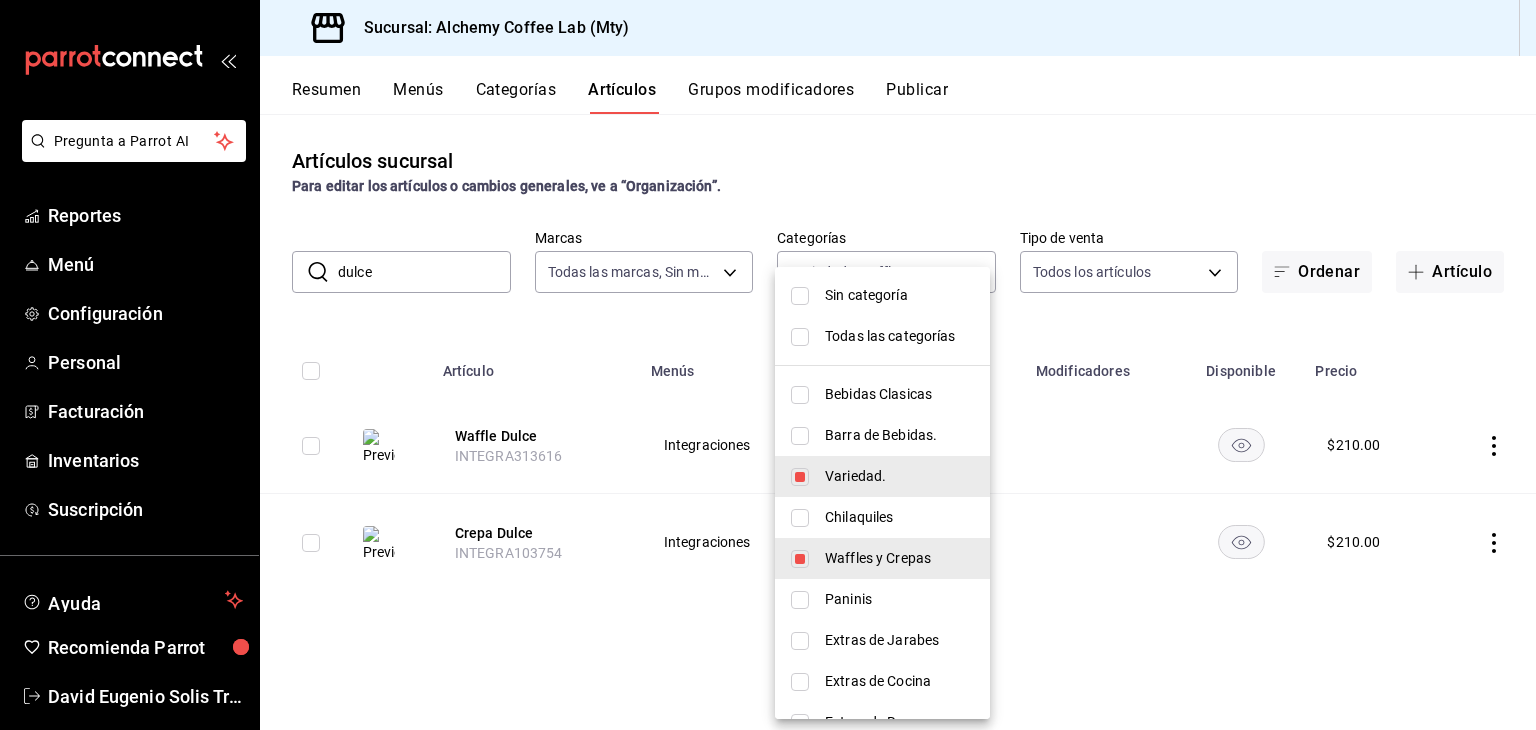 click on "Variedad." at bounding box center (882, 476) 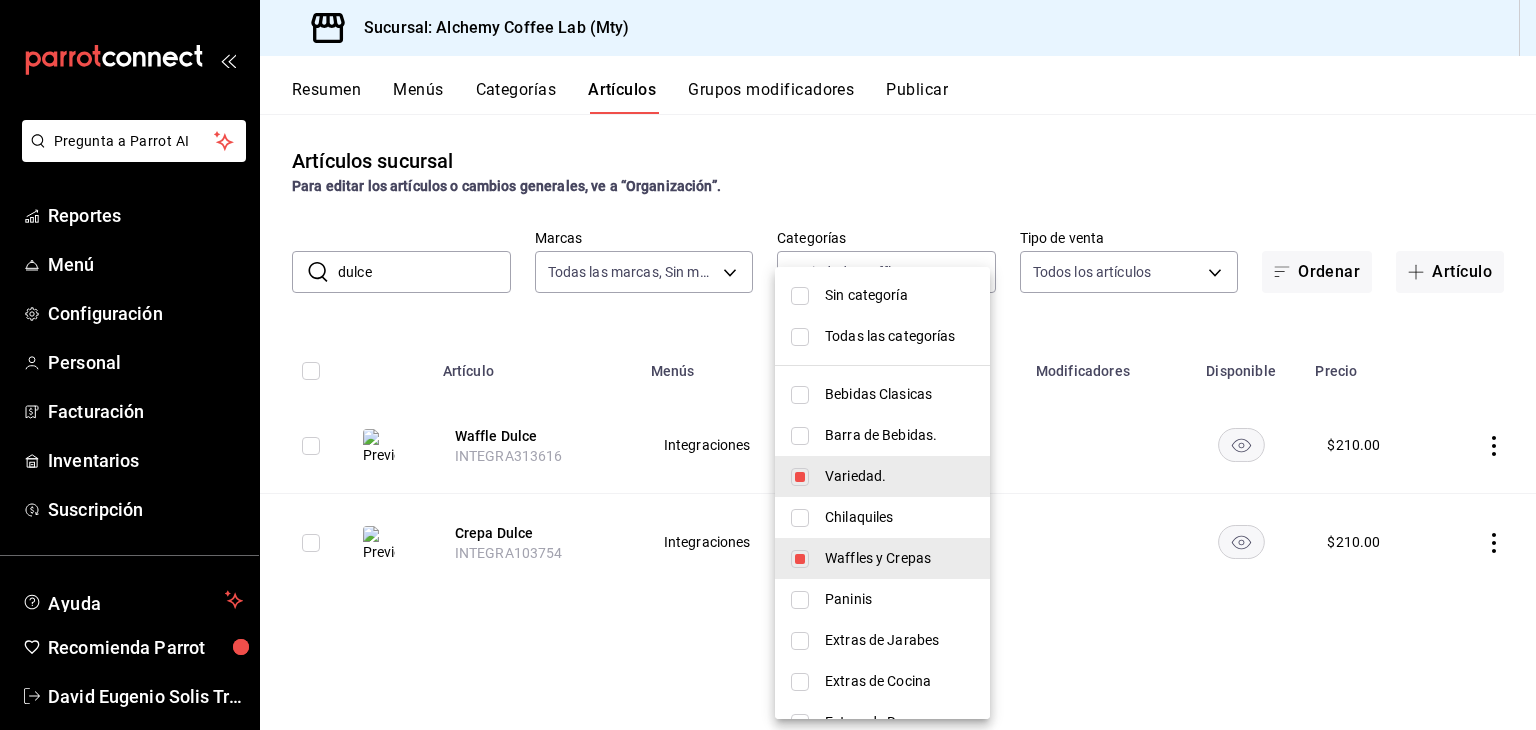 type on "360ee0c1-7b3d-452c-ae3b-42ce3cc04a99" 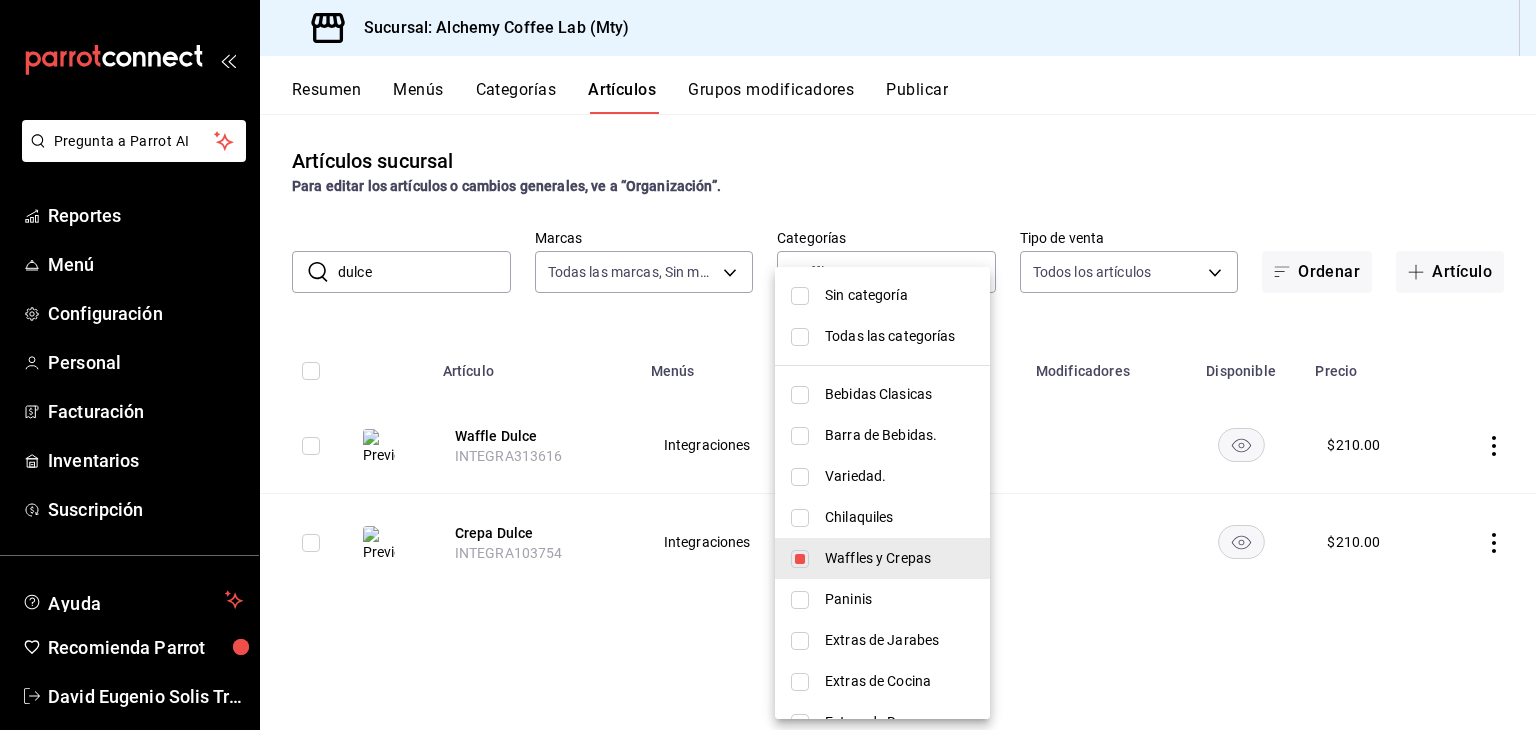drag, startPoint x: 998, startPoint y: 119, endPoint x: 978, endPoint y: 122, distance: 20.22375 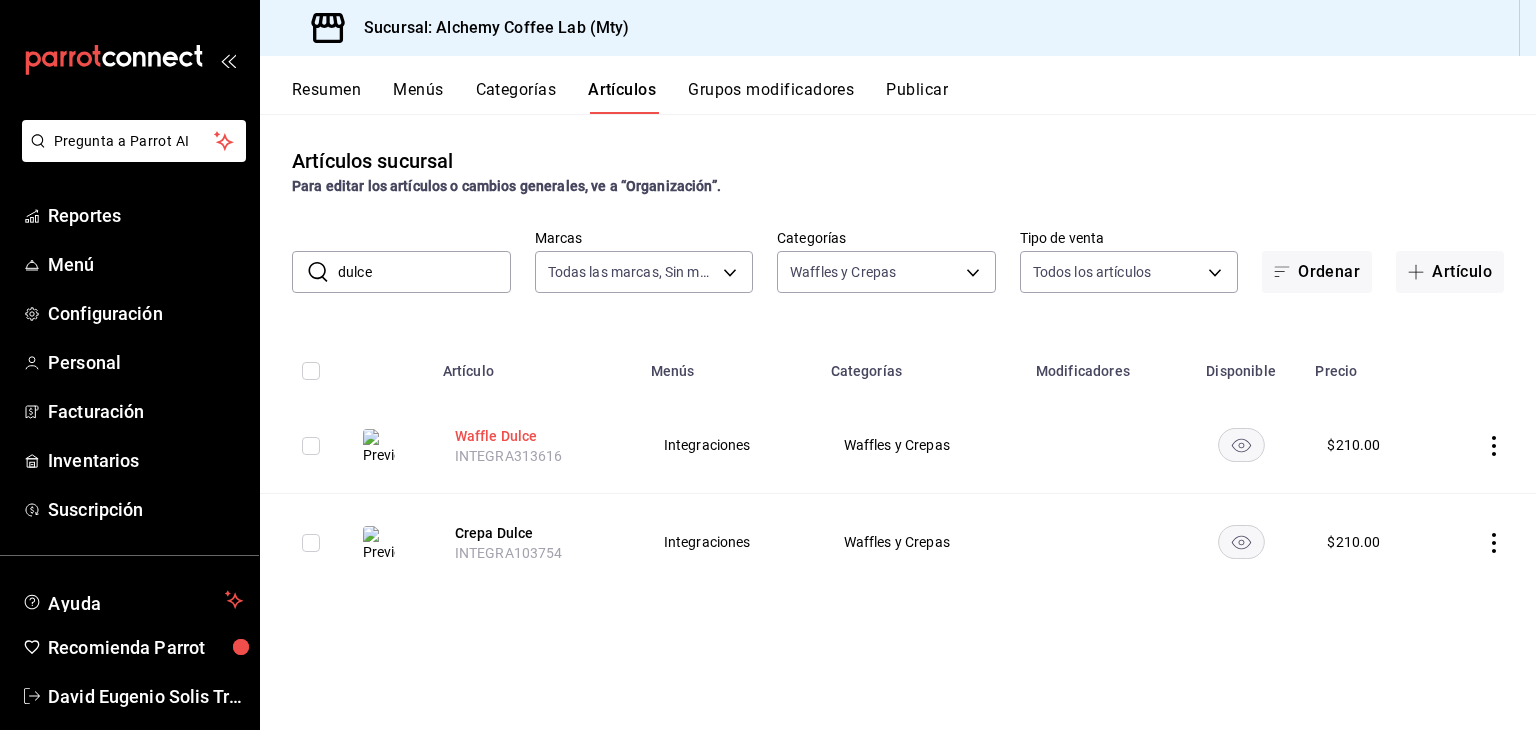 click on "Waffle Dulce" at bounding box center [535, 436] 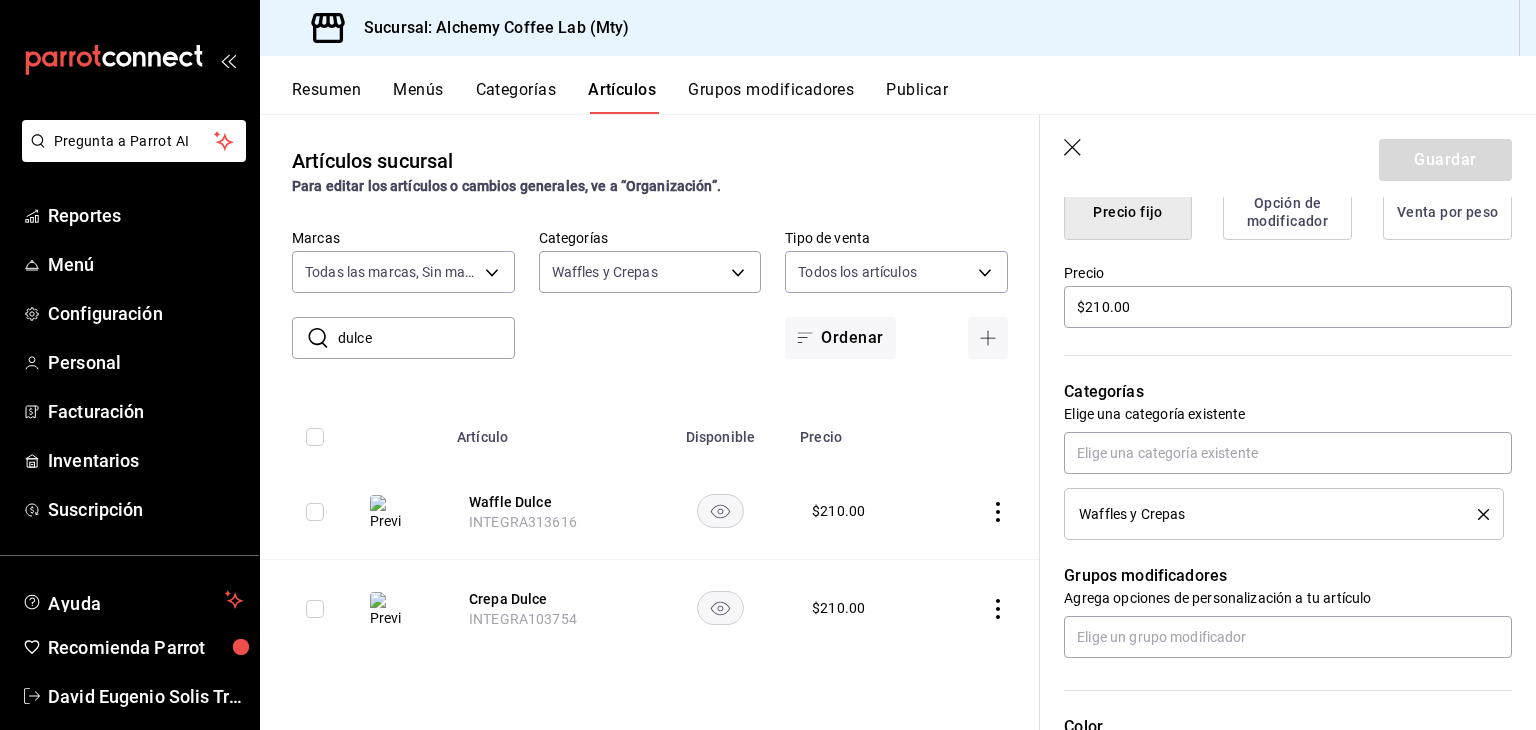 scroll, scrollTop: 550, scrollLeft: 0, axis: vertical 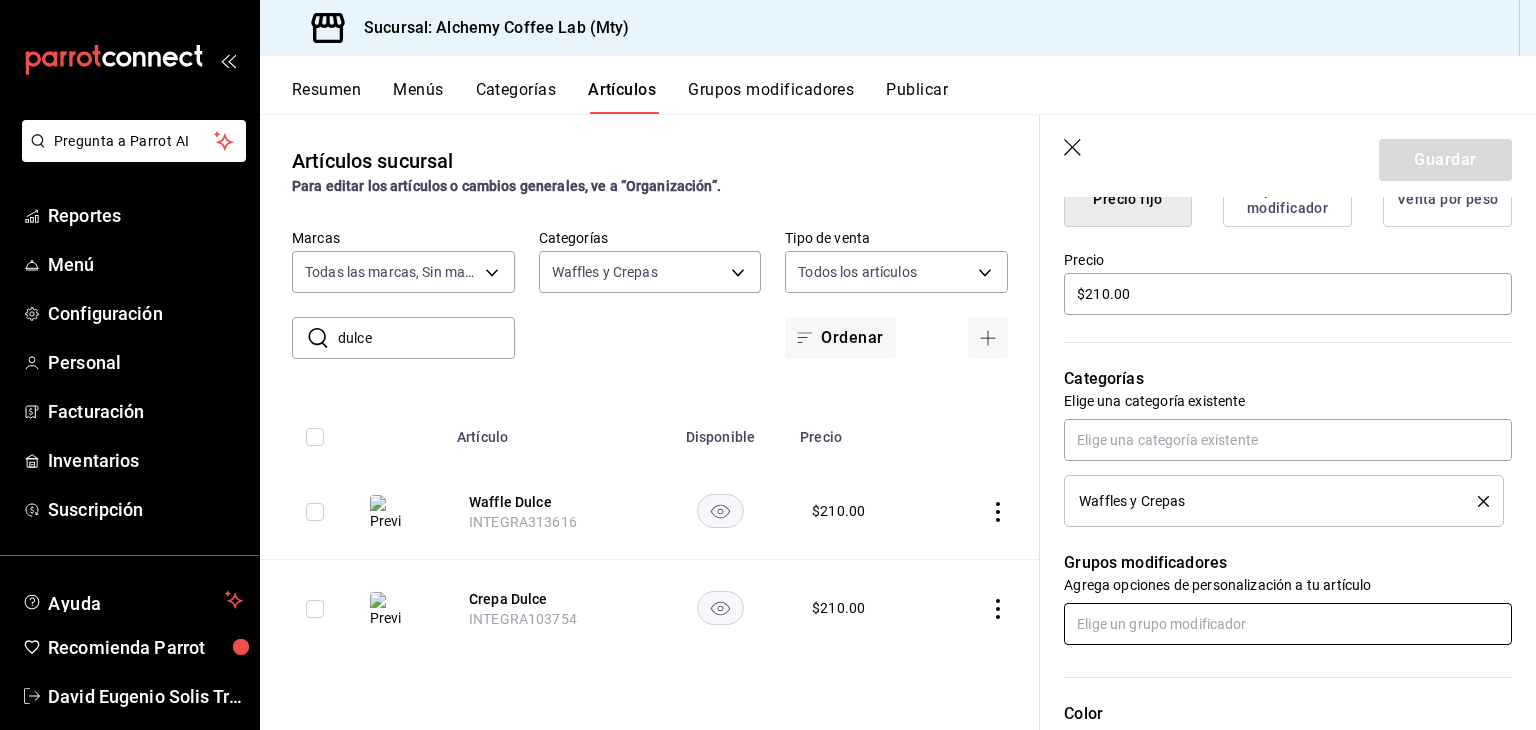 click at bounding box center [1288, 624] 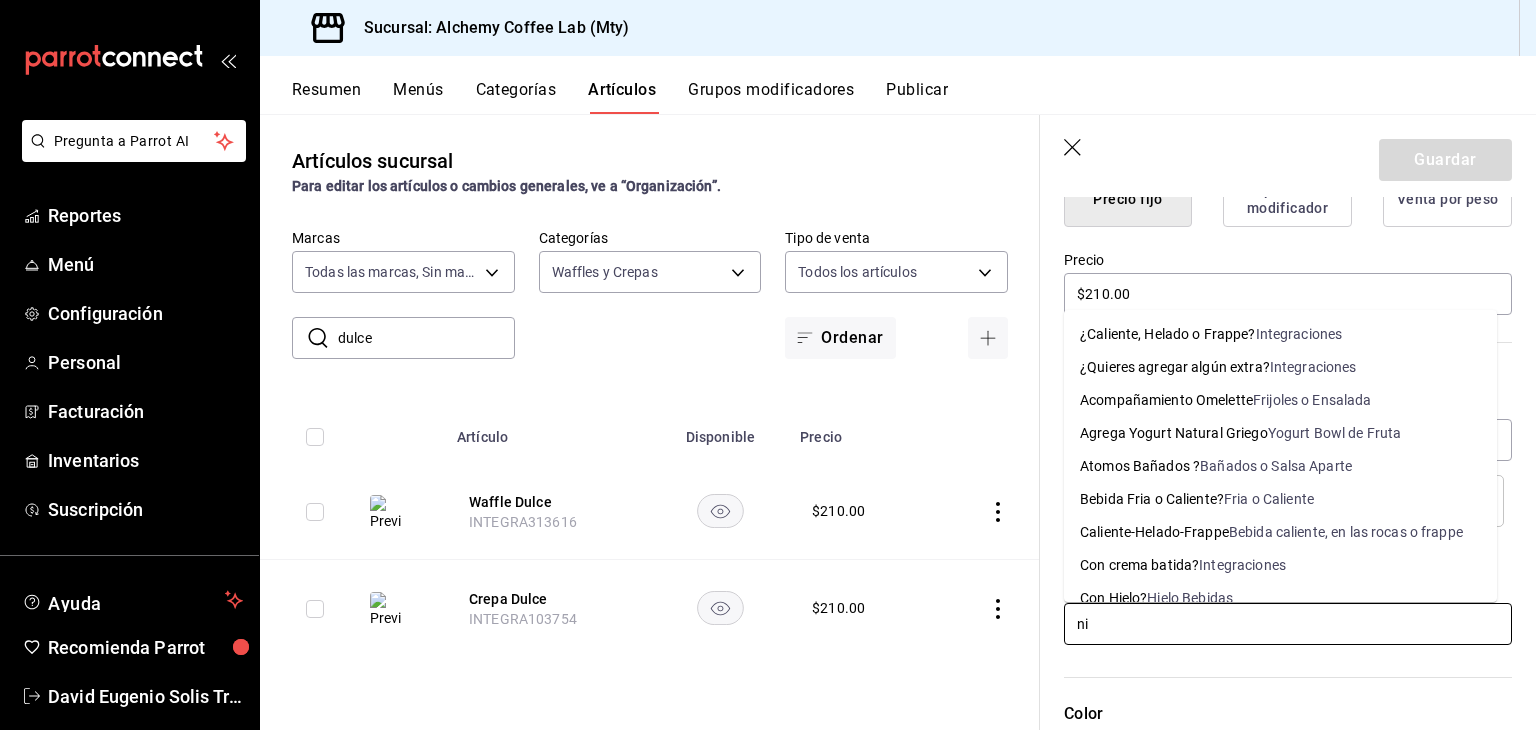 type on "nie" 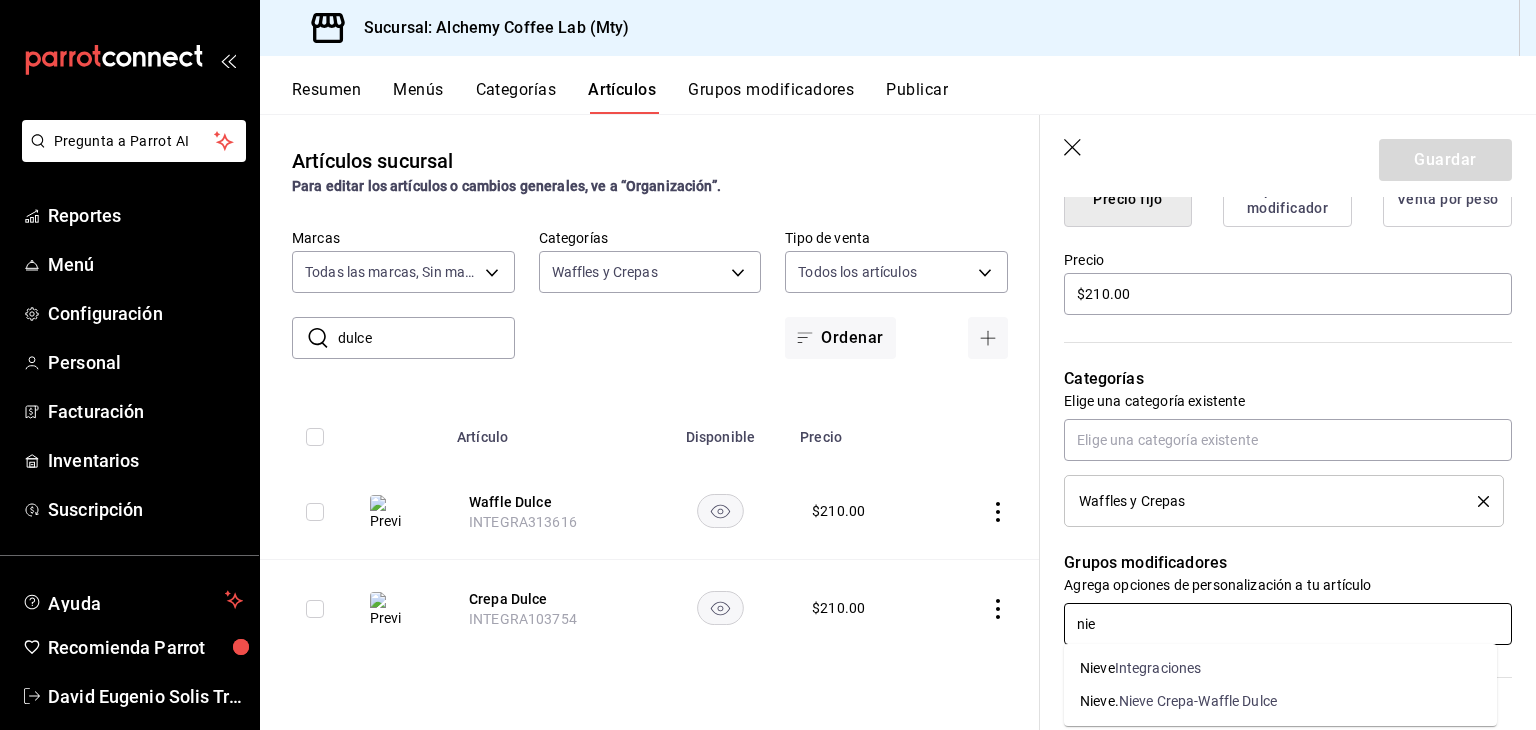 click on "Nieve Integraciones" at bounding box center (1280, 668) 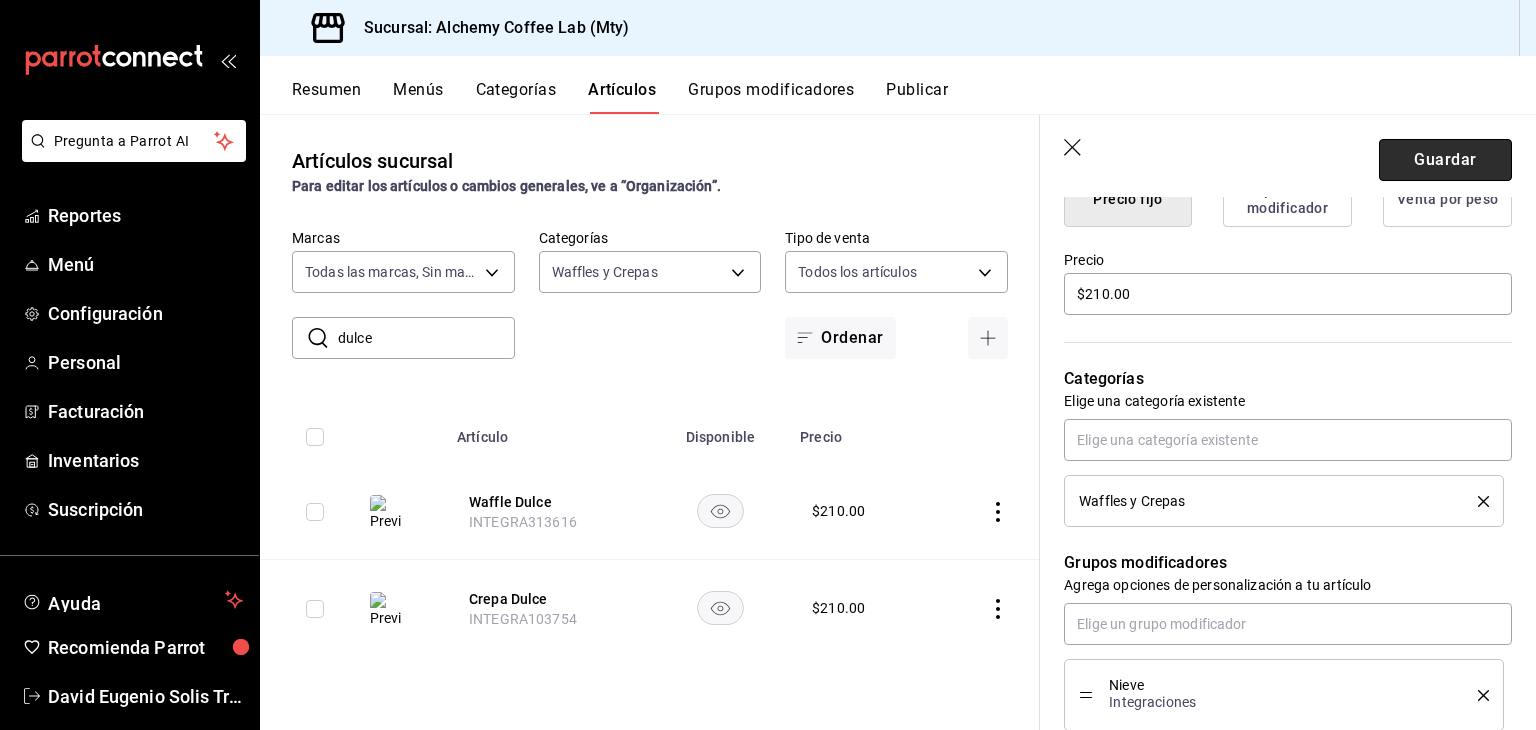 click on "Guardar" at bounding box center [1445, 160] 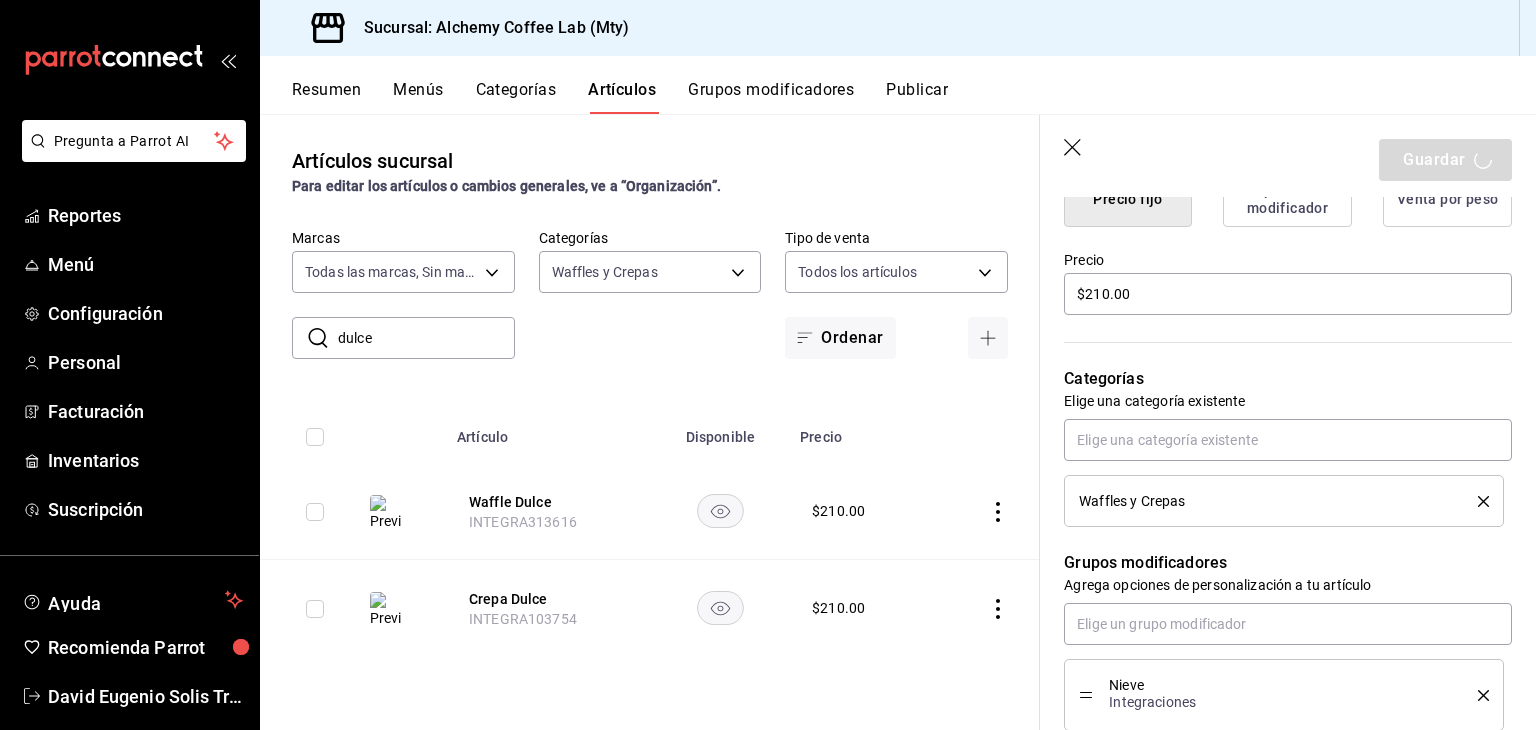 type on "x" 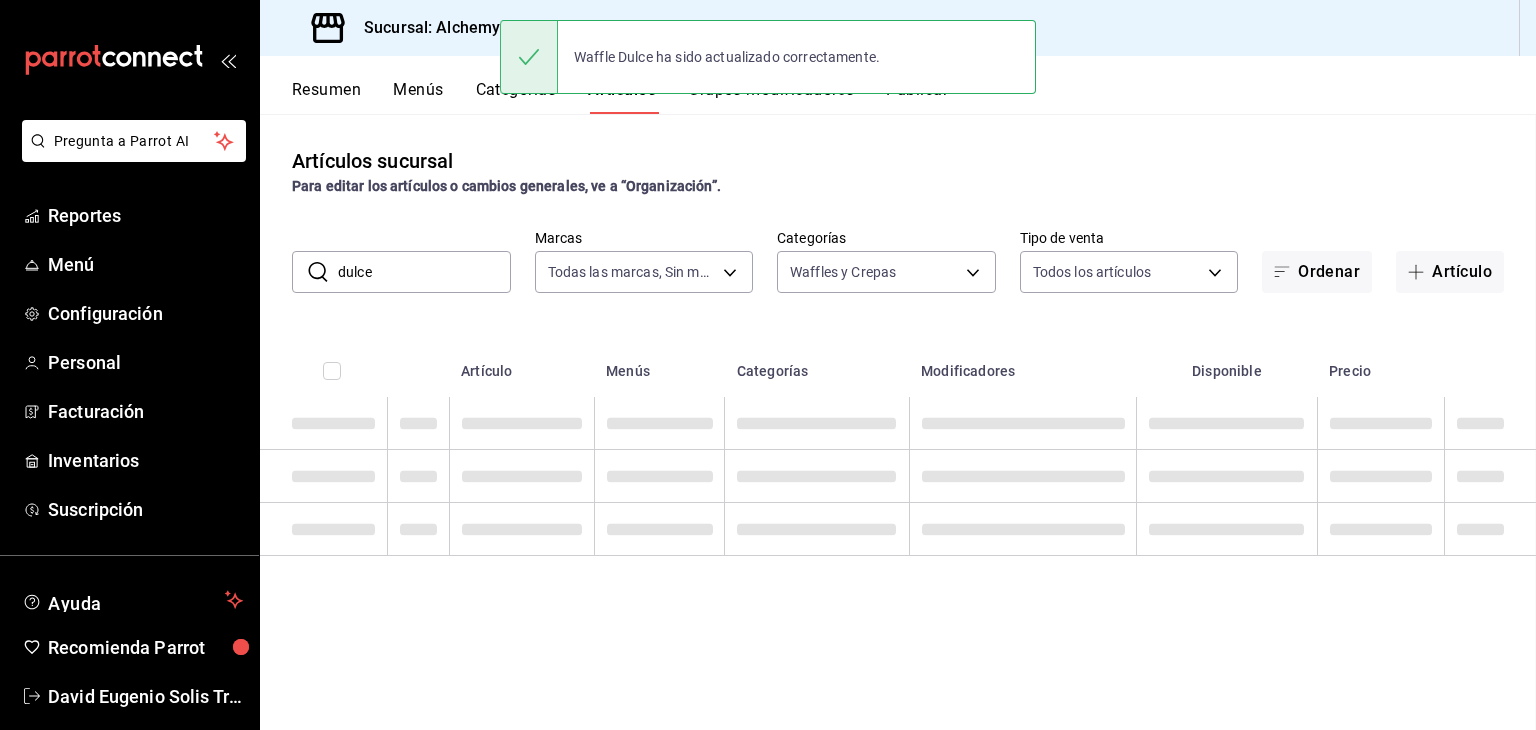 scroll, scrollTop: 0, scrollLeft: 0, axis: both 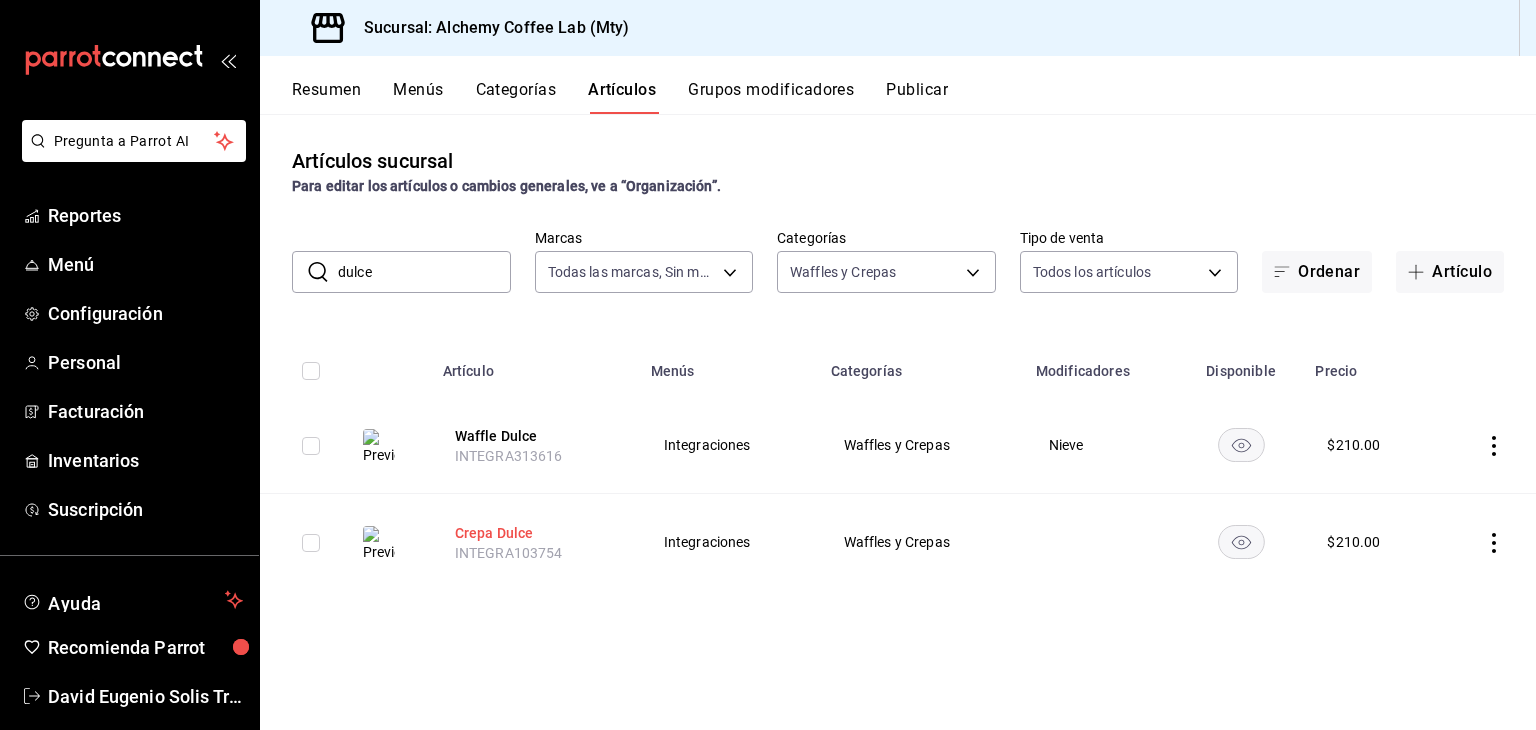 click on "Crepa Dulce" at bounding box center [535, 533] 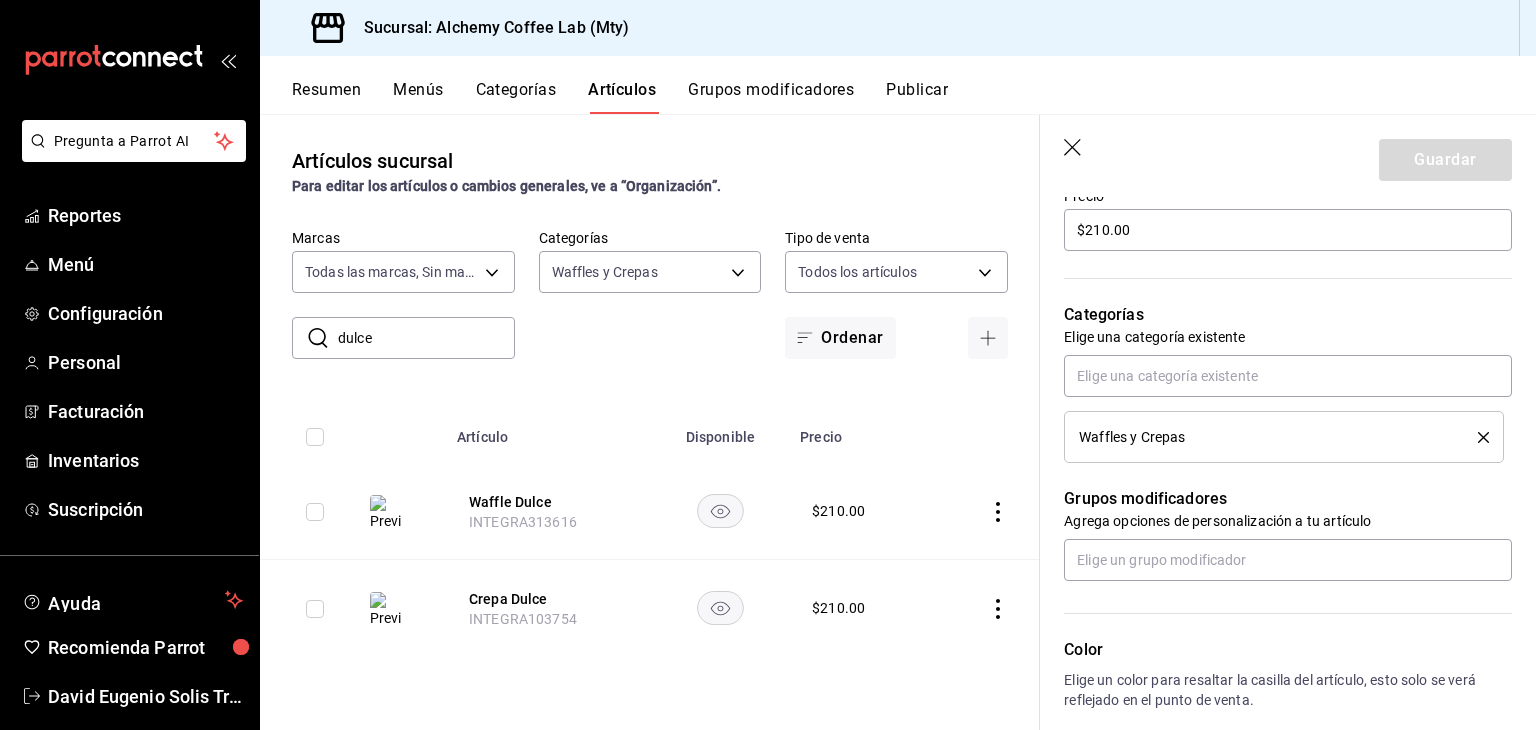 scroll, scrollTop: 663, scrollLeft: 0, axis: vertical 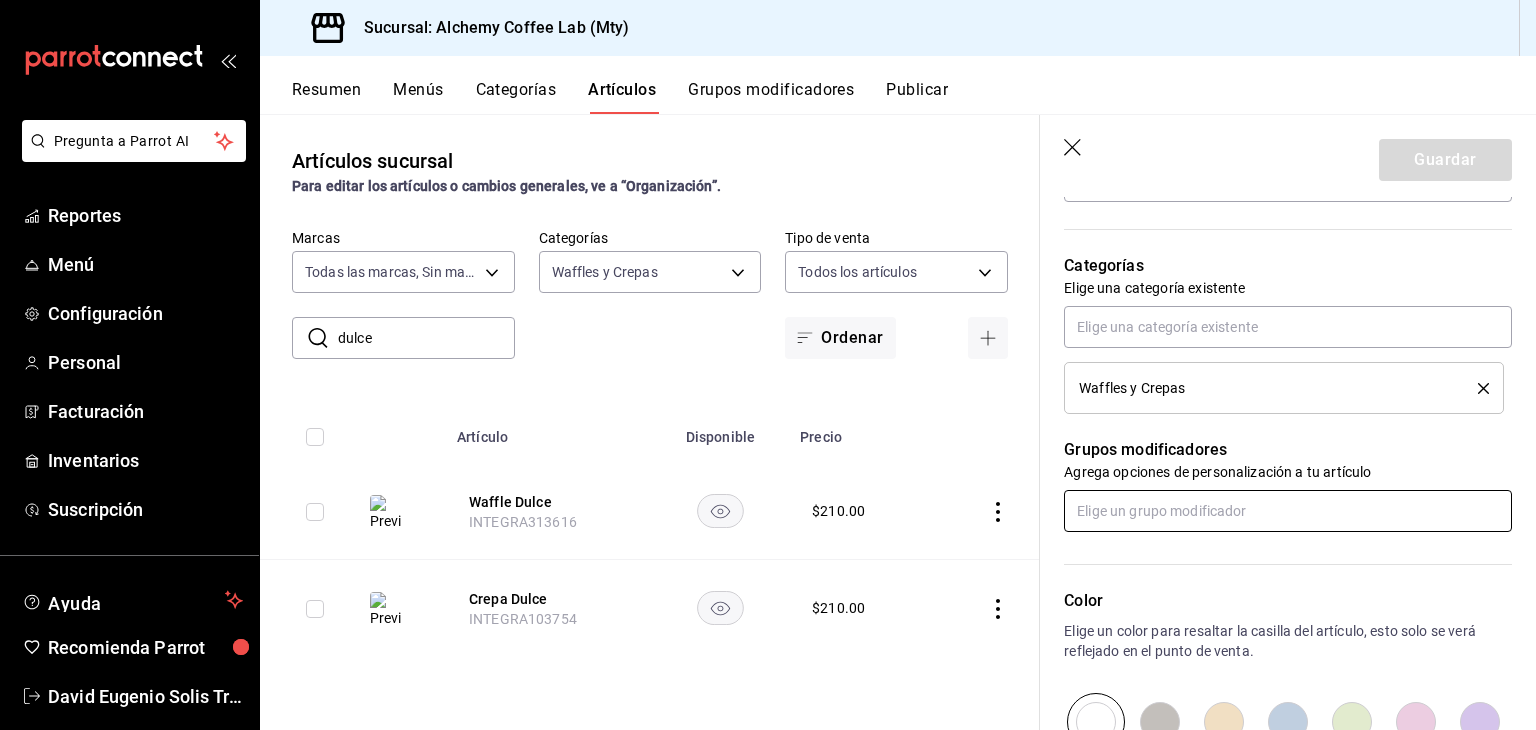 click at bounding box center [1288, 511] 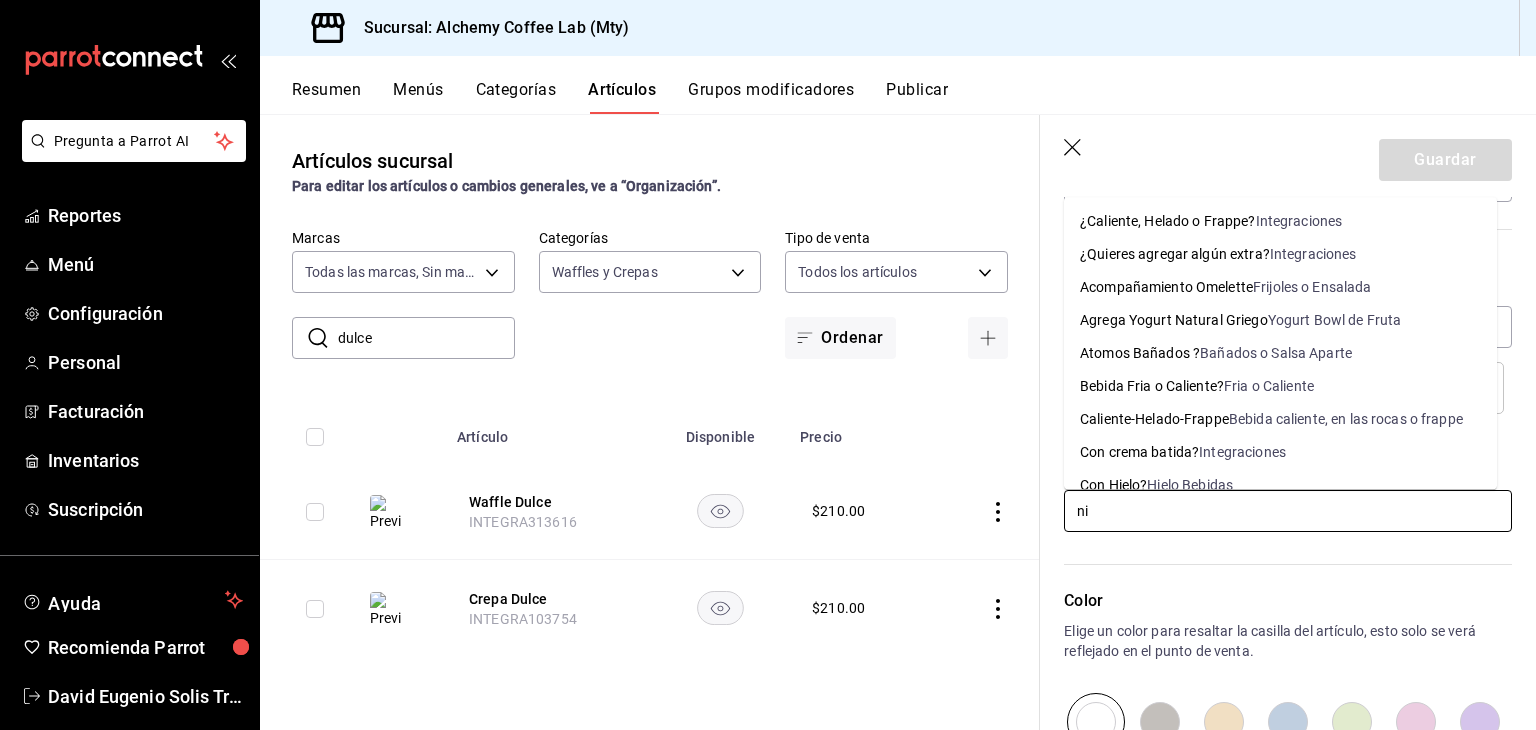 type on "nie" 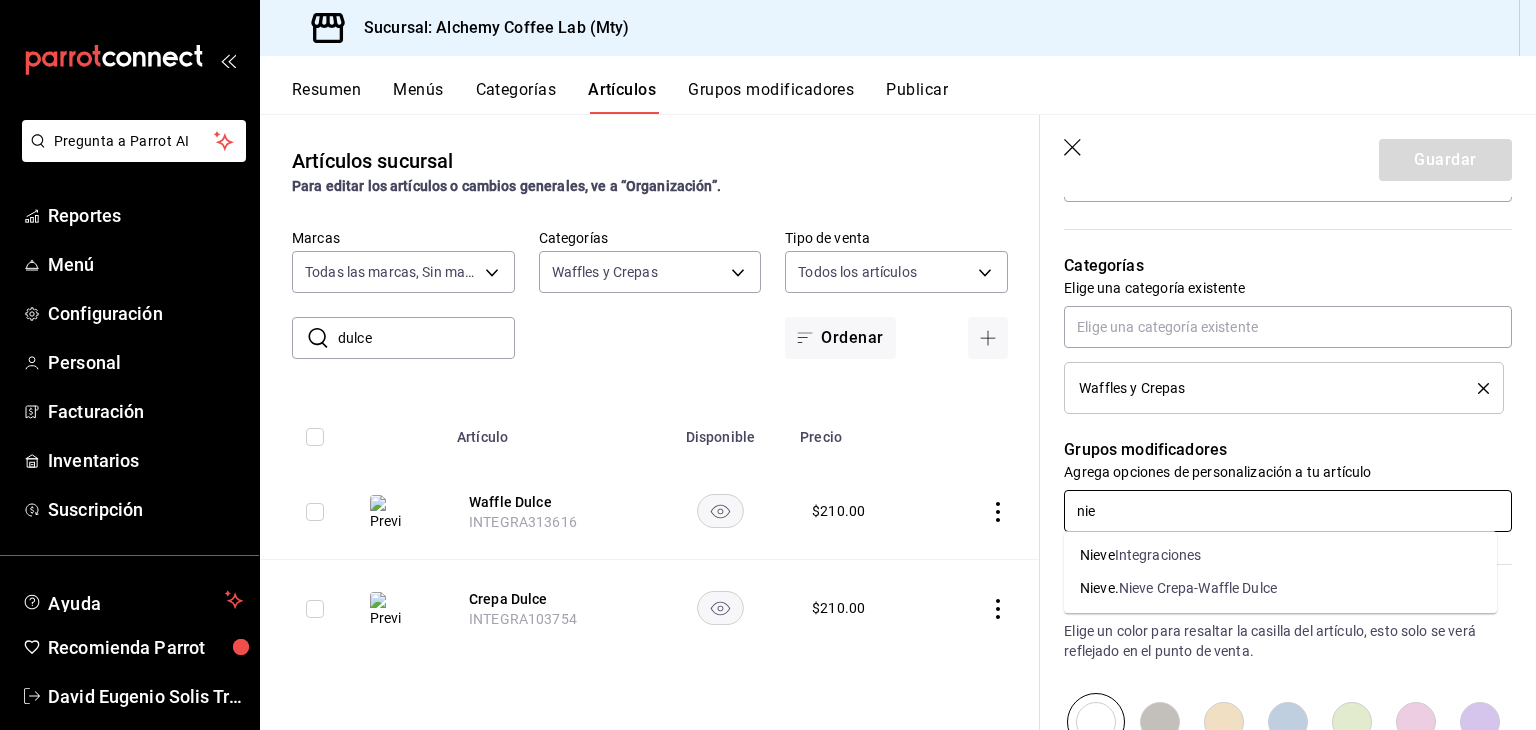 click on "Nieve Integraciones" at bounding box center (1280, 555) 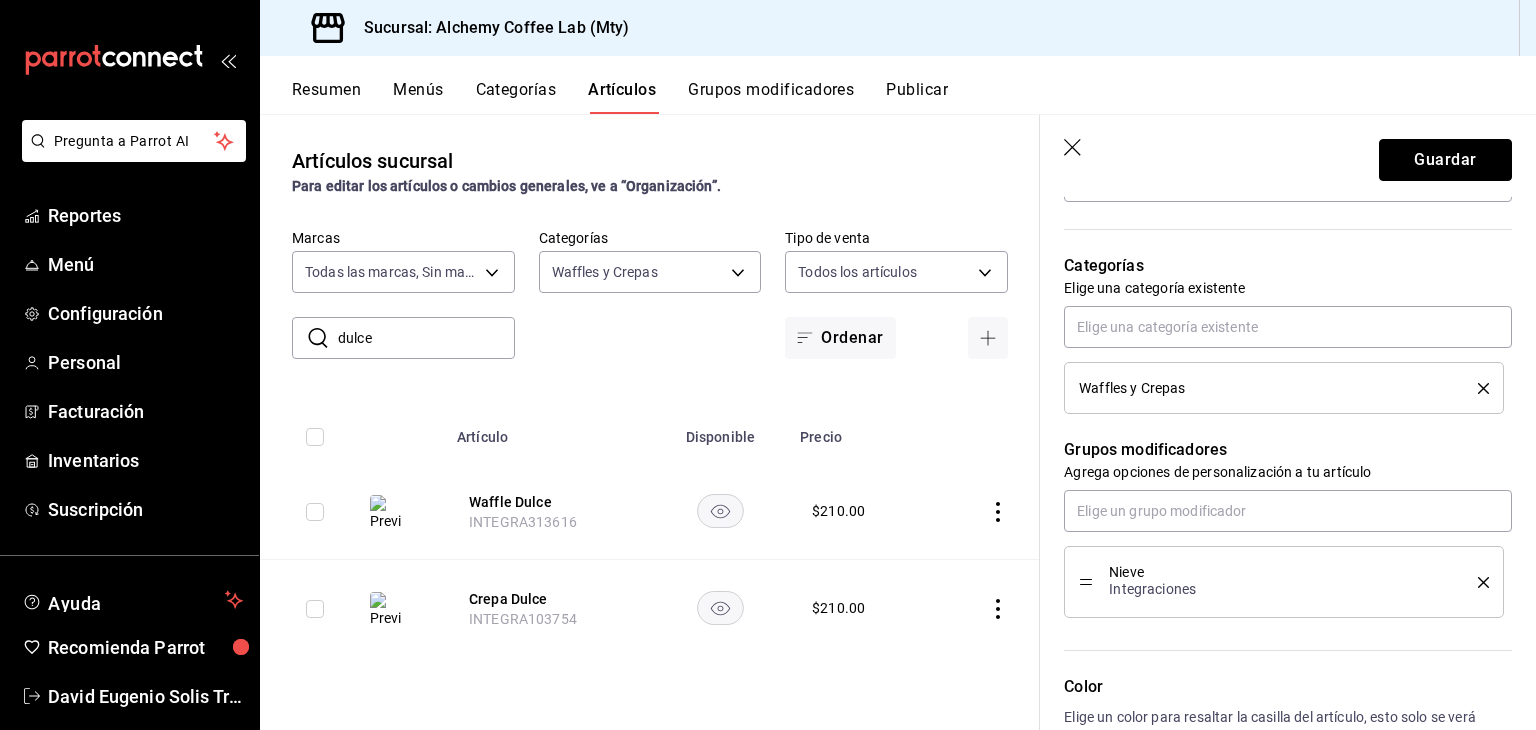 click on "Guardar" at bounding box center [1445, 160] 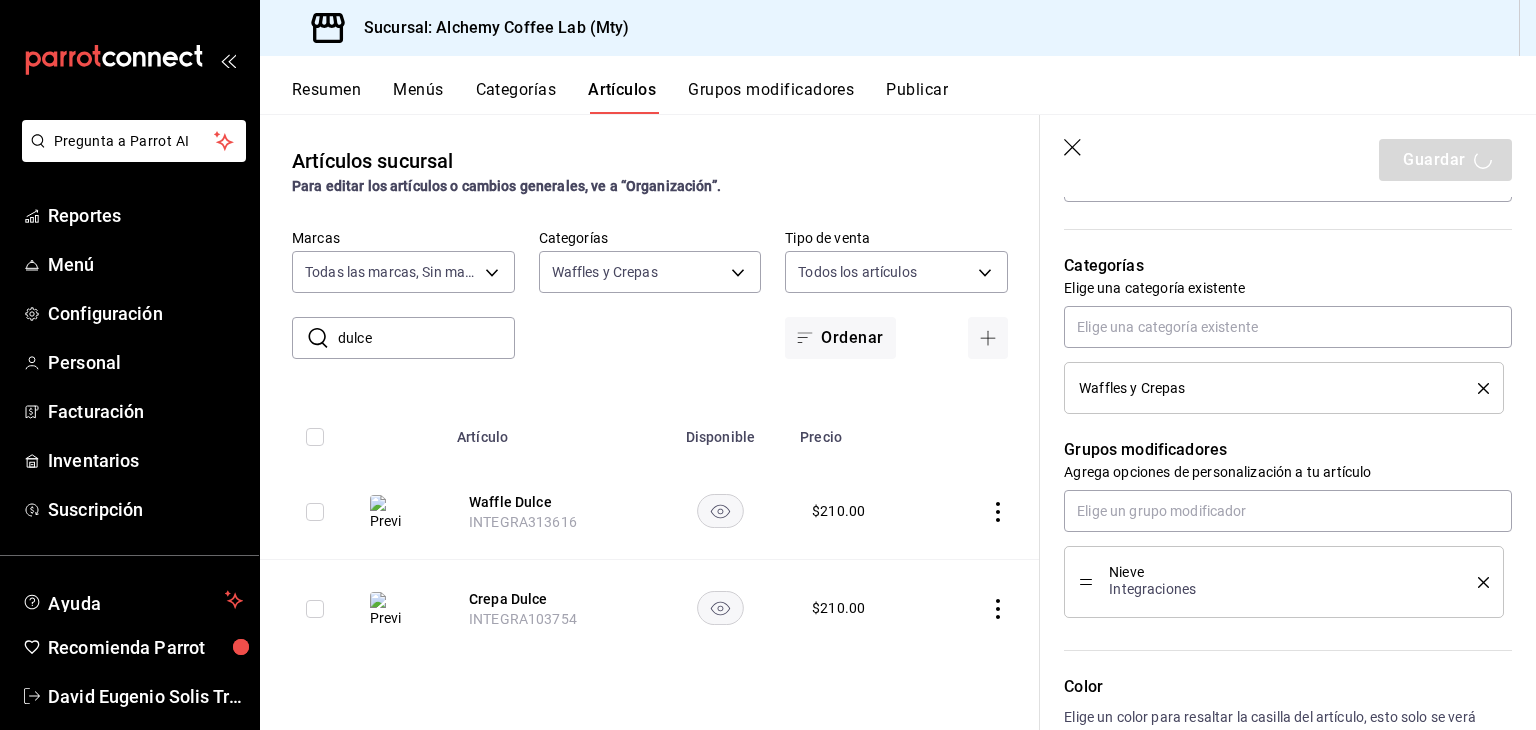 type on "x" 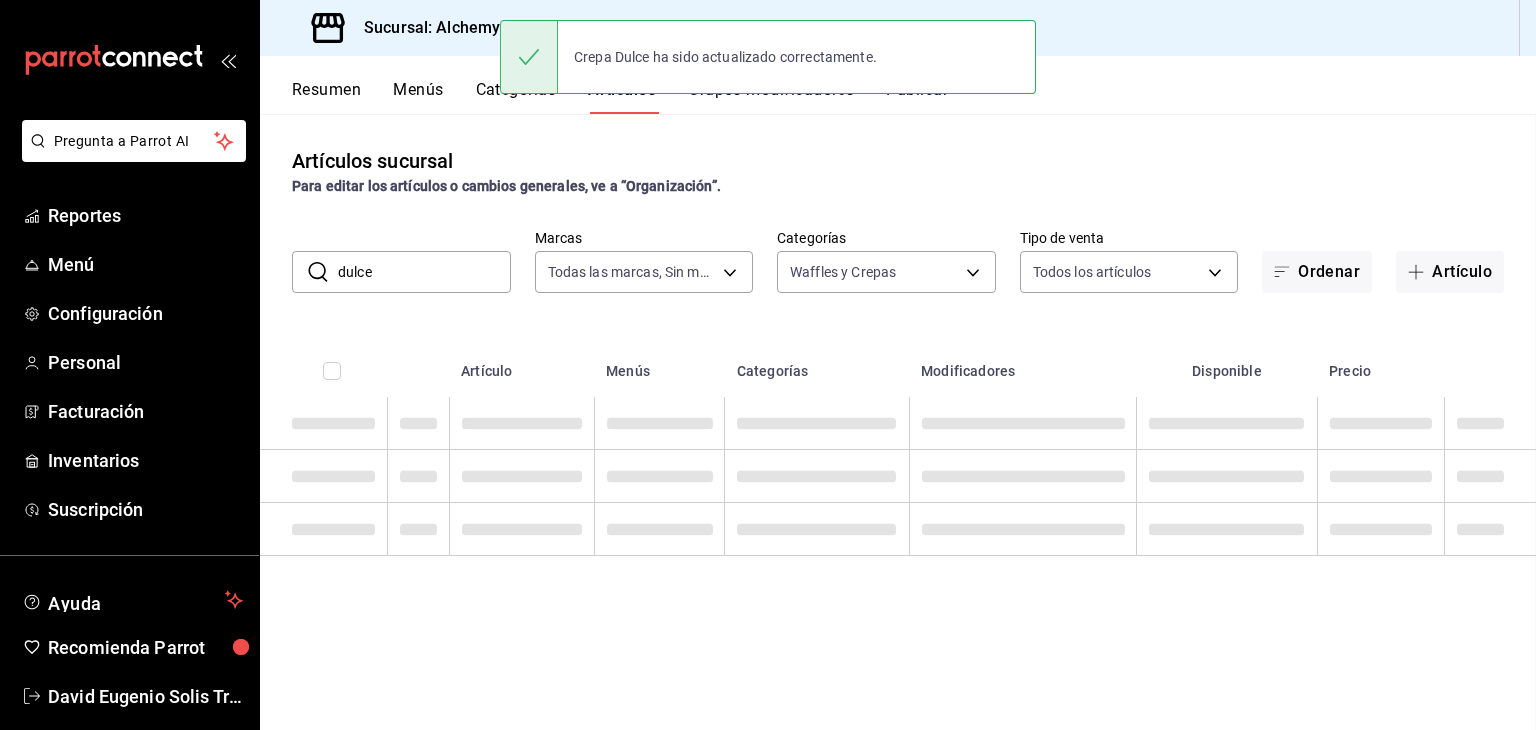 scroll, scrollTop: 0, scrollLeft: 0, axis: both 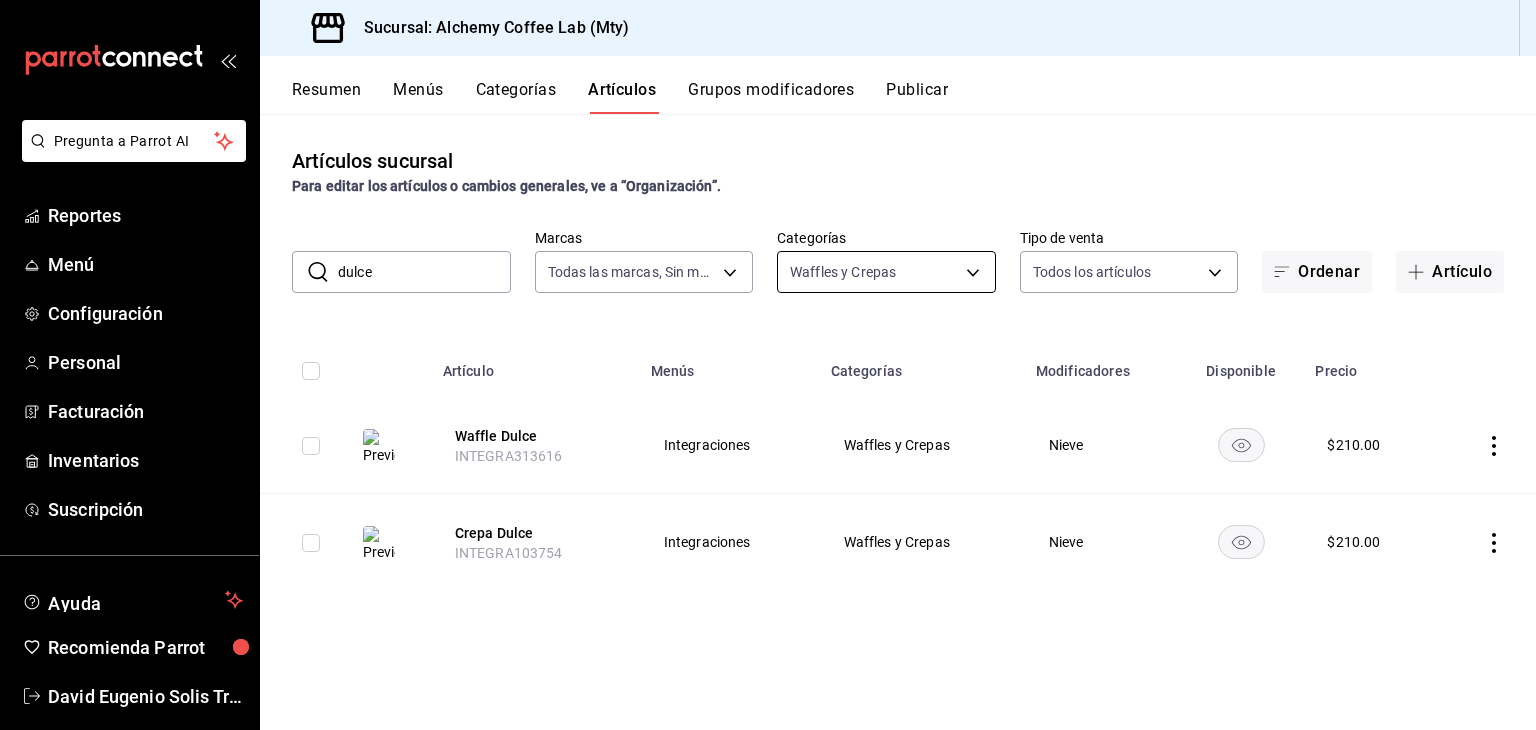 click on "Pregunta a Parrot AI Reportes   Menú   Configuración   Personal   Facturación   Inventarios   Suscripción   Ayuda Recomienda Parrot   [FIRST] [LAST]   Sugerir nueva función   Sucursal: Alchemy Coffee Lab (Mty) Resumen Menús Categorías Waffles y Crepas [UUID] Tipo de venta Todos los artículos ALL Ordenar Artículo Artículo Menús Categorías Modificadores Disponible Precio Waffle Dulce INTEGRA313616 Integraciones Waffles y Crepas Nieve $ 210.00 Crepa Dulce INTEGRA103754 Integraciones Waffles y Crepas Nieve $ 210.00 Guardar GANA 1 MES GRATIS EN TU SUSCRIPCIÓN AQUÍ Ver video tutorial Ir a video Pregunta a Parrot AI Reportes   Menú   Configuración   Personal   Facturación   Inventarios   Suscripción   Ayuda Recomienda Parrot" at bounding box center (768, 365) 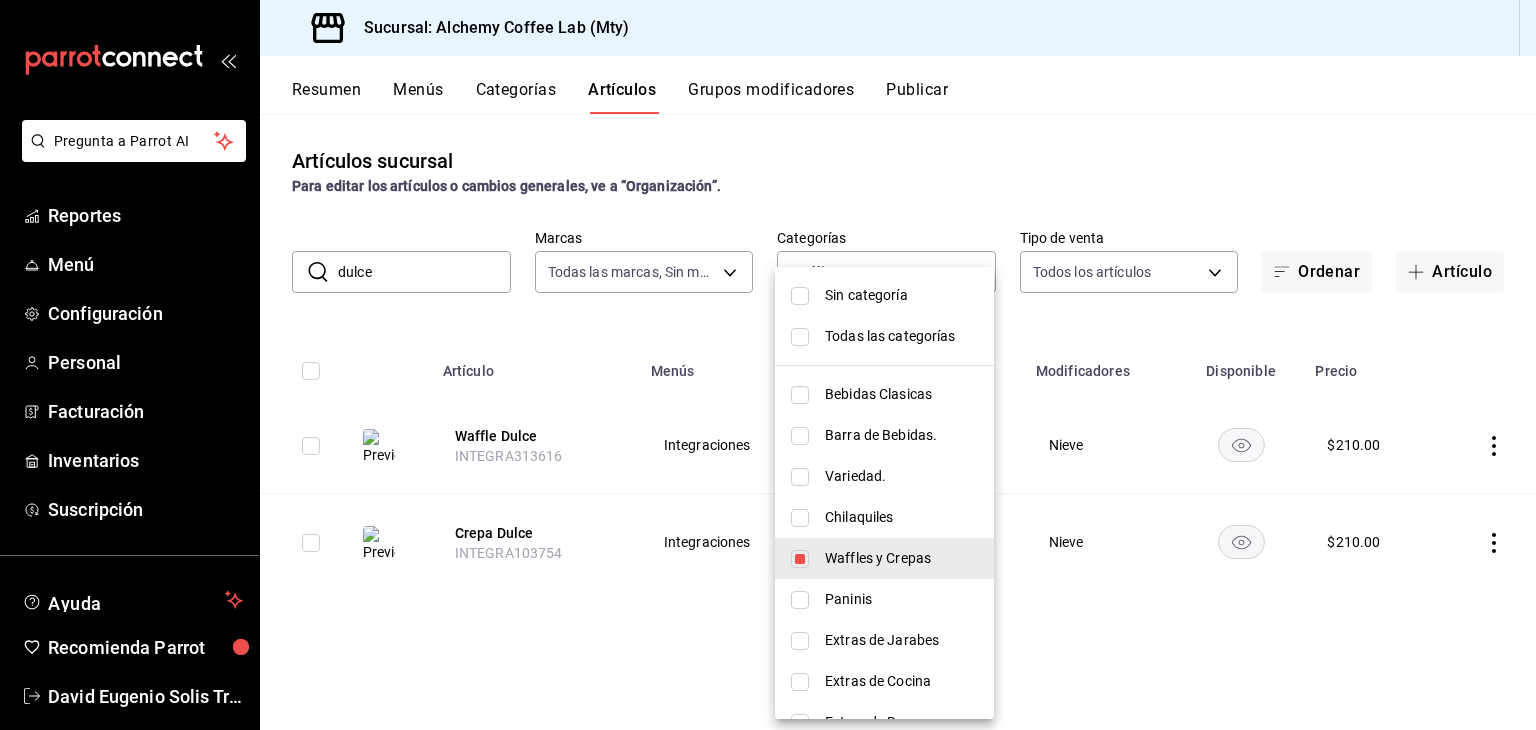click on "Waffles y Crepas" at bounding box center [884, 558] 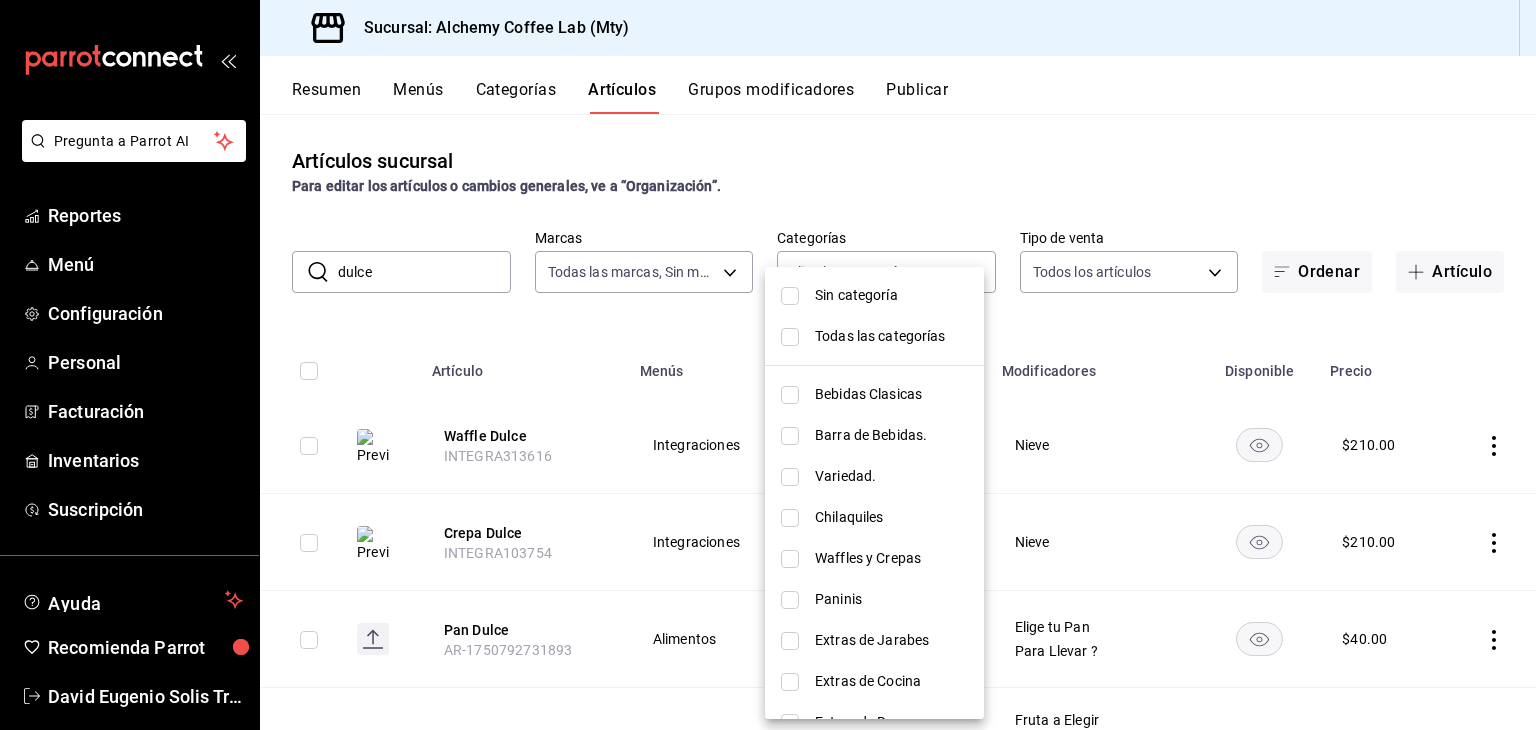 click at bounding box center (790, 395) 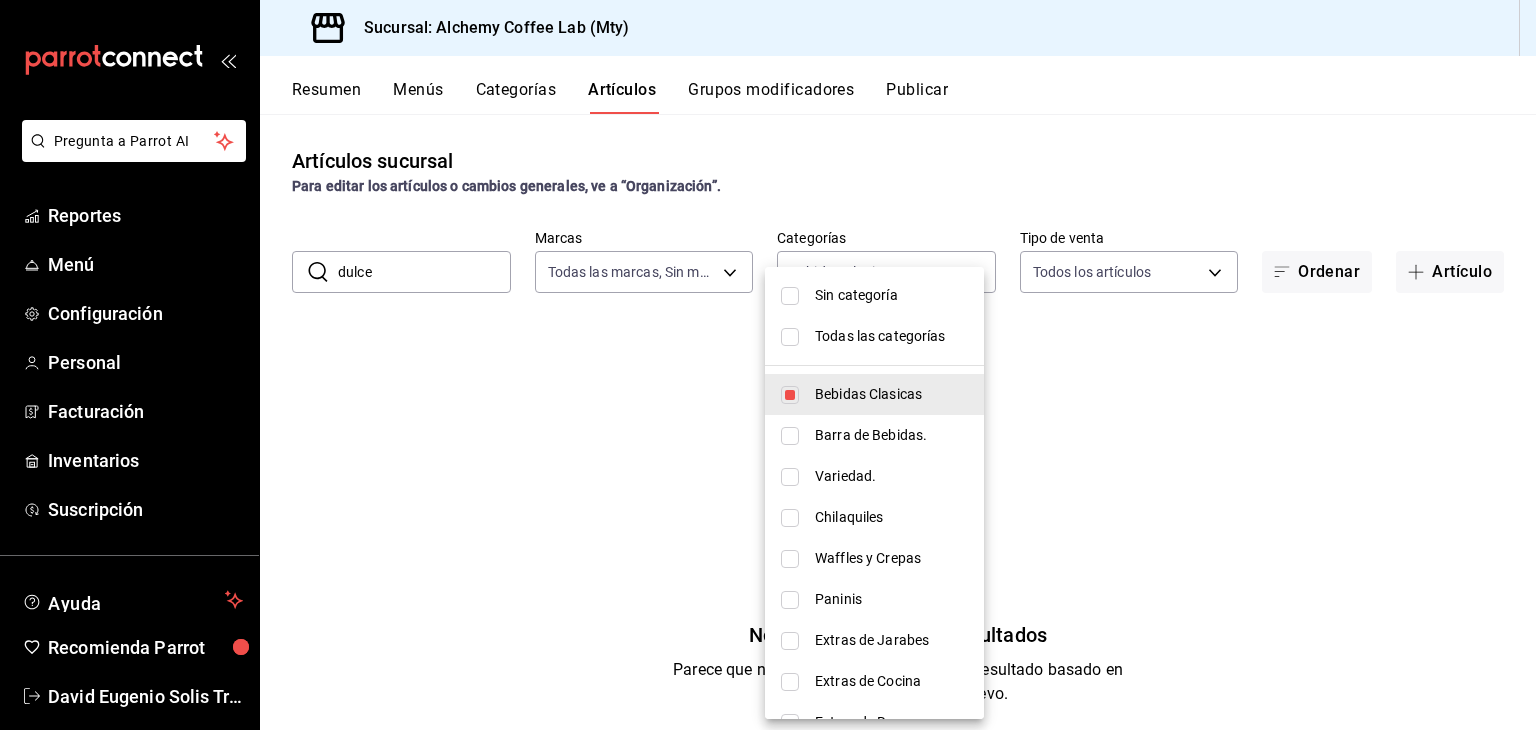 click at bounding box center (768, 365) 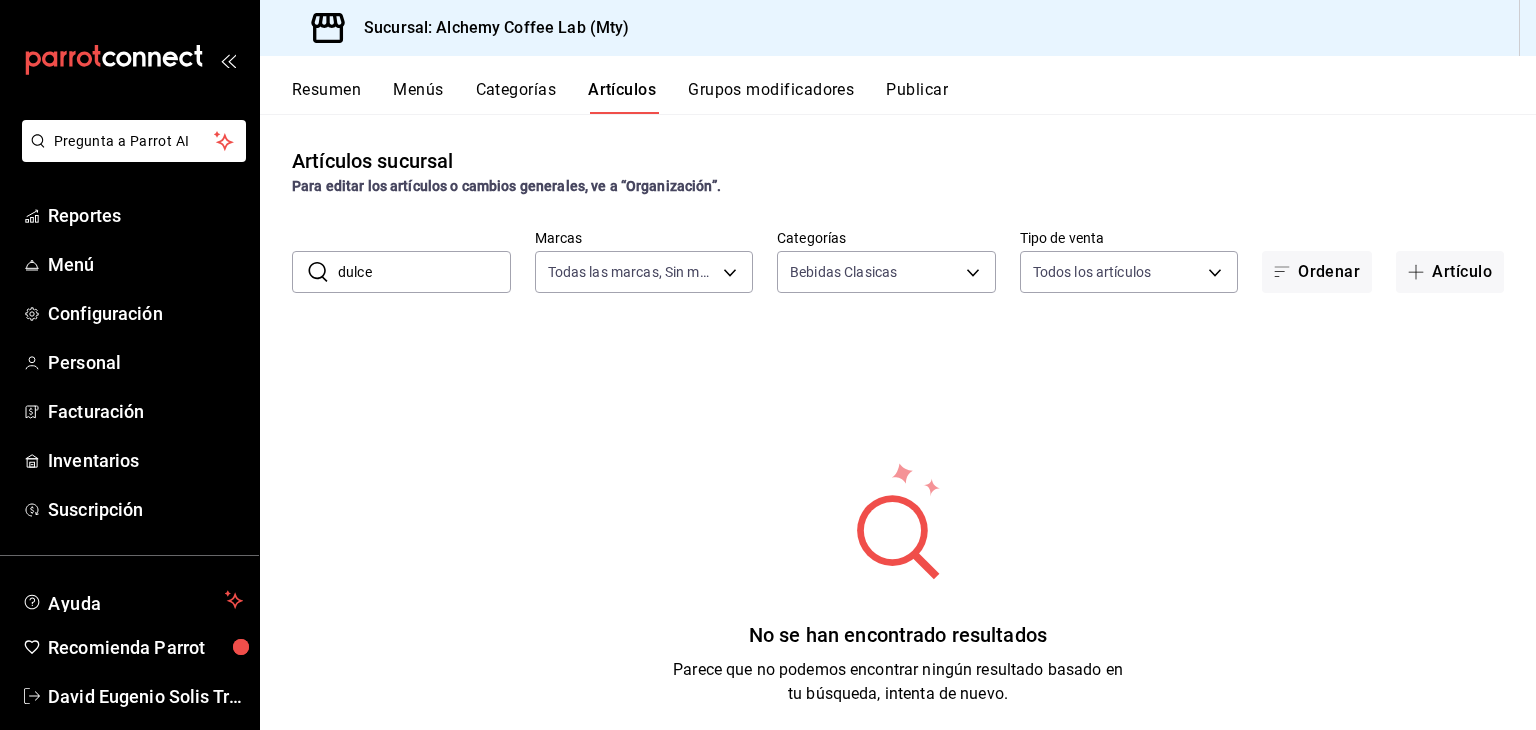 click on "dulce" at bounding box center (424, 272) 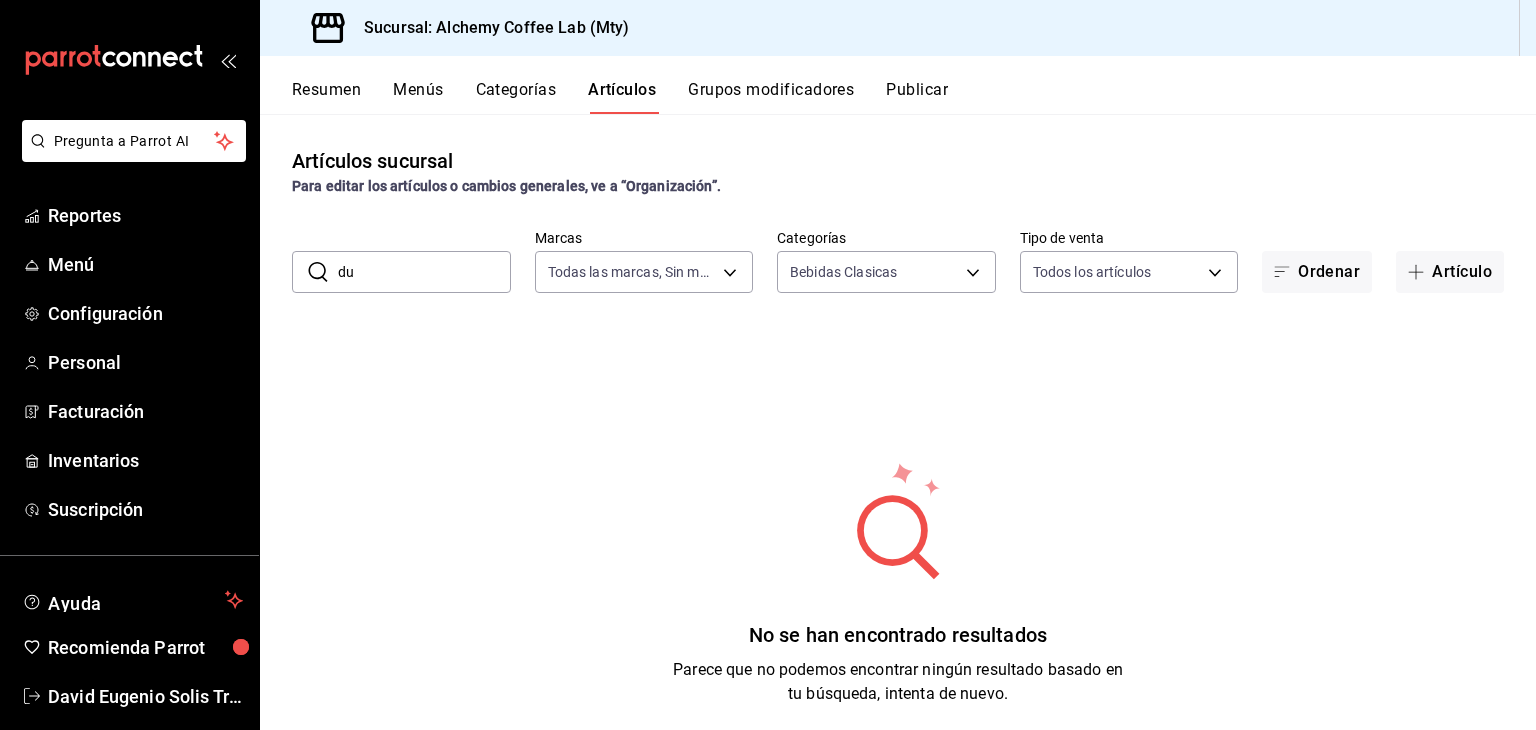 type on "d" 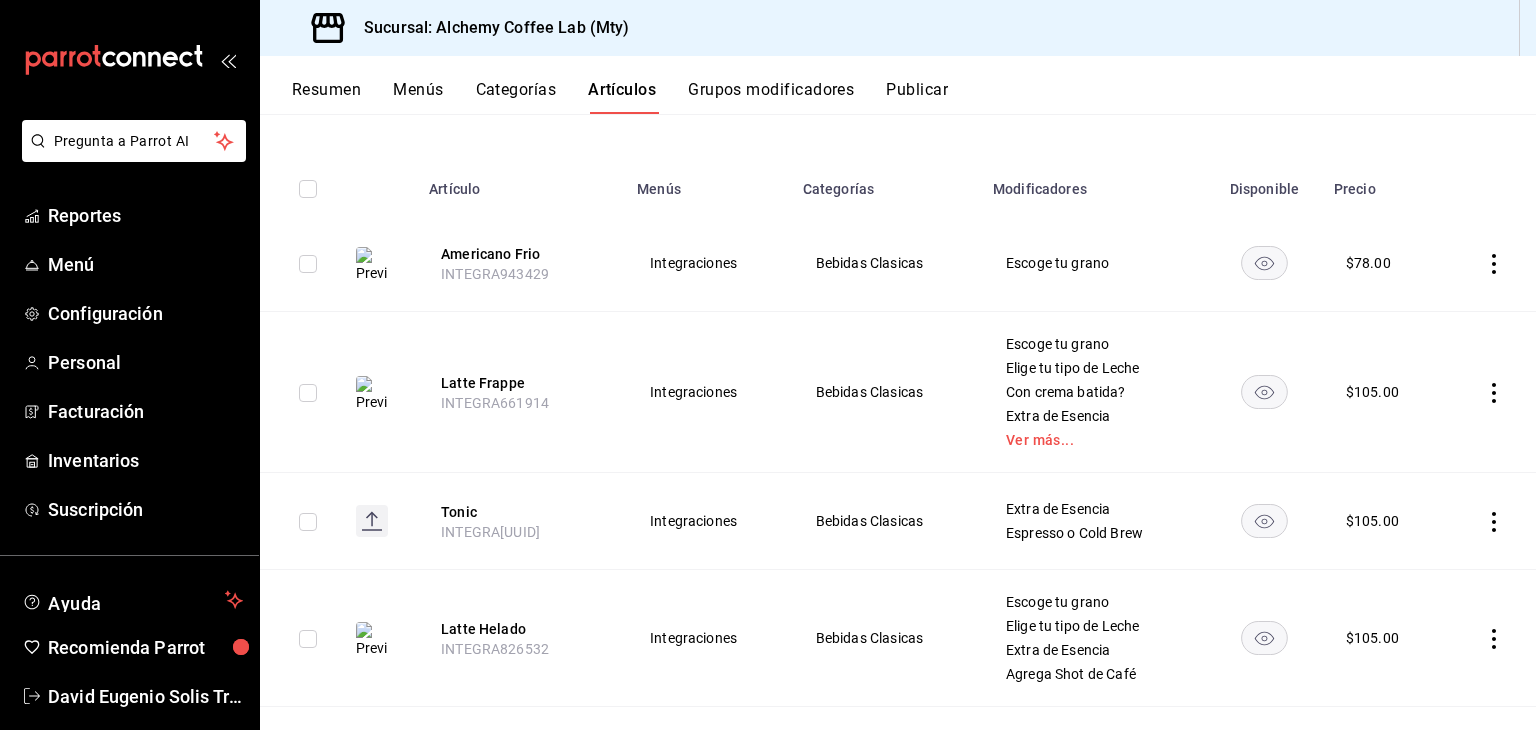 scroll, scrollTop: 184, scrollLeft: 0, axis: vertical 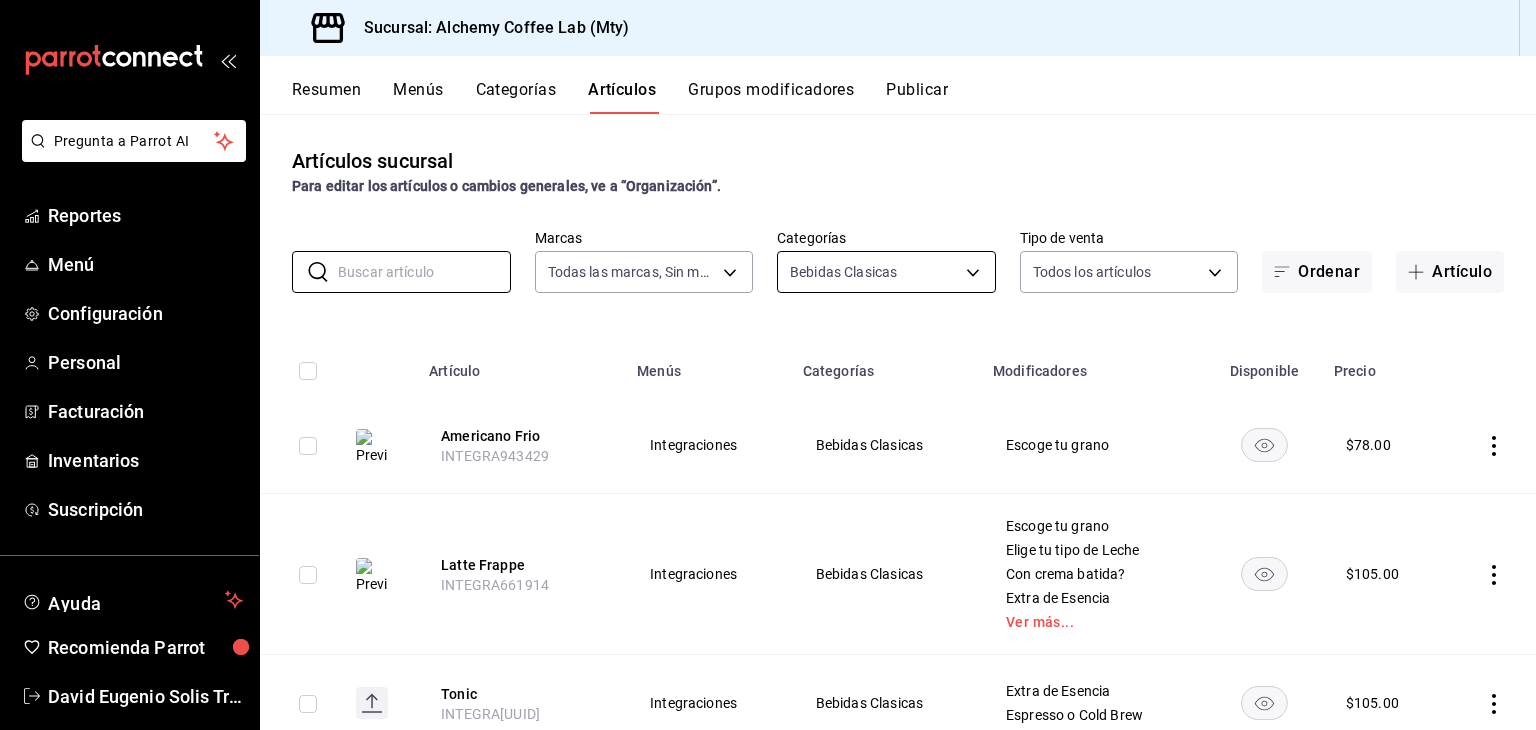 type 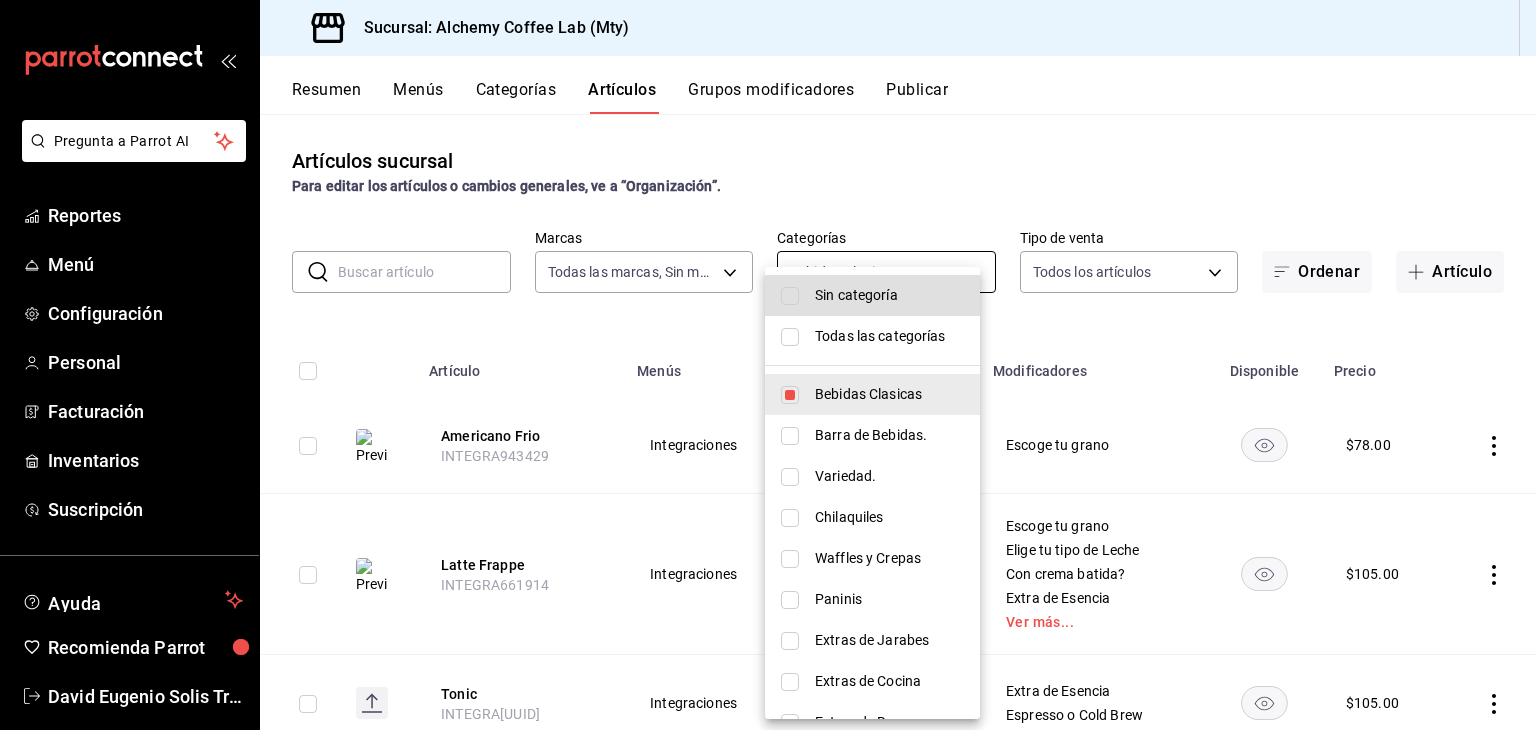 click on "Pregunta a Parrot AI Reportes   Menú   Configuración   Personal   Facturación   Inventarios   Suscripción   Ayuda Recomienda Parrot   [FIRST] [LAST]   Sugerir nueva función   Sucursal: Alchemy Coffee Lab (Mty) Resumen Menús Categorías Bebidas Clasicas [UUID] Tipo de venta Todos los artículos ALL Ordenar Artículo Artículo Menús Categorías Modificadores Disponible Precio Americano Frio INTEGRA943429 Integraciones Bebidas Clasicas Escoge tu grano $ 78.00 Latte Frappe INTEGRA661914 Integraciones Bebidas Clasicas Escoge tu grano Elige tu tipo de Leche Con crema batida? Extra de Esencia Ver más... $ 105.00 Tonic INTEGRA979361 Integraciones Bebidas Clasicas Extra de Esencia Espresso o Cold Brew $ 105.00 Latte Helado INTEGRA826532 $ $ $ $" at bounding box center (768, 365) 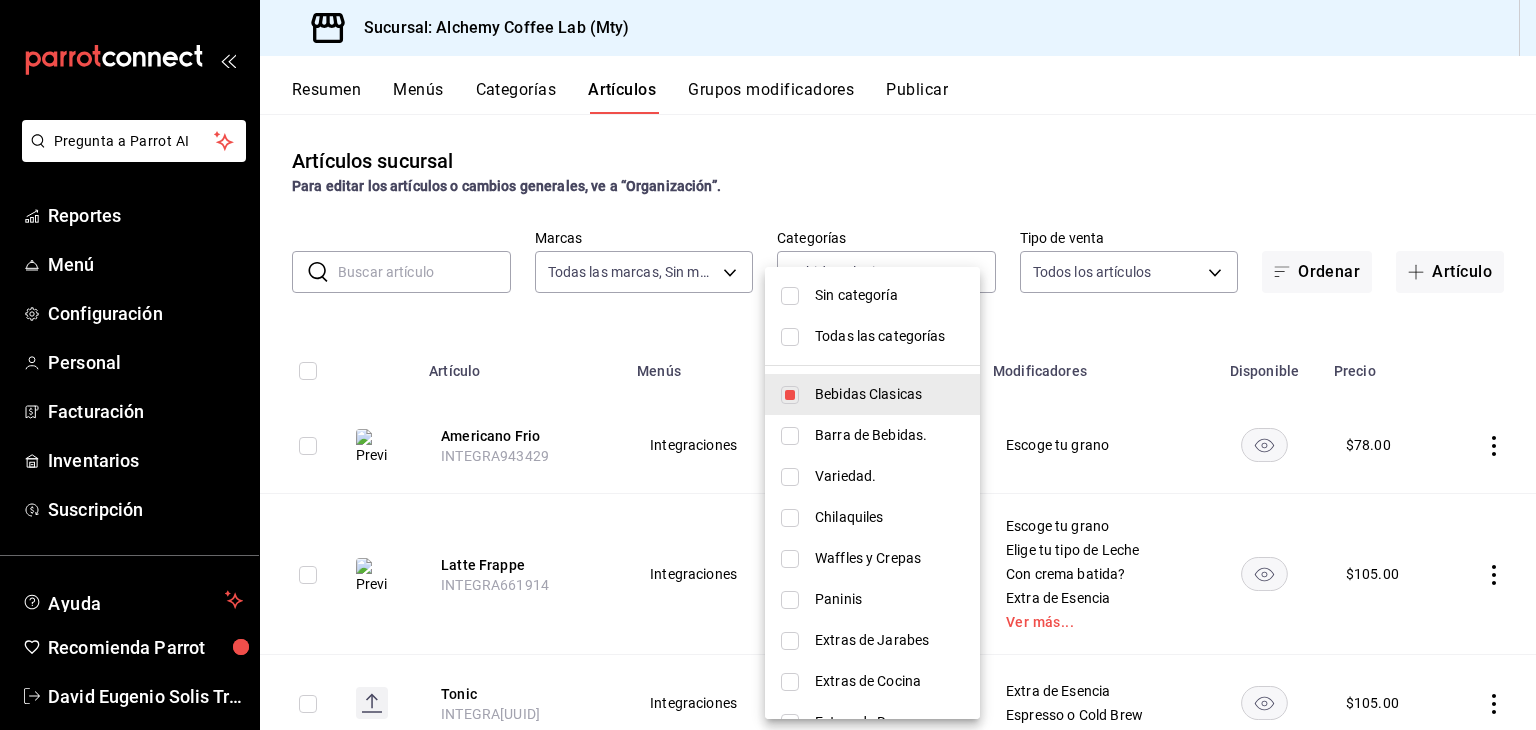 click at bounding box center (768, 365) 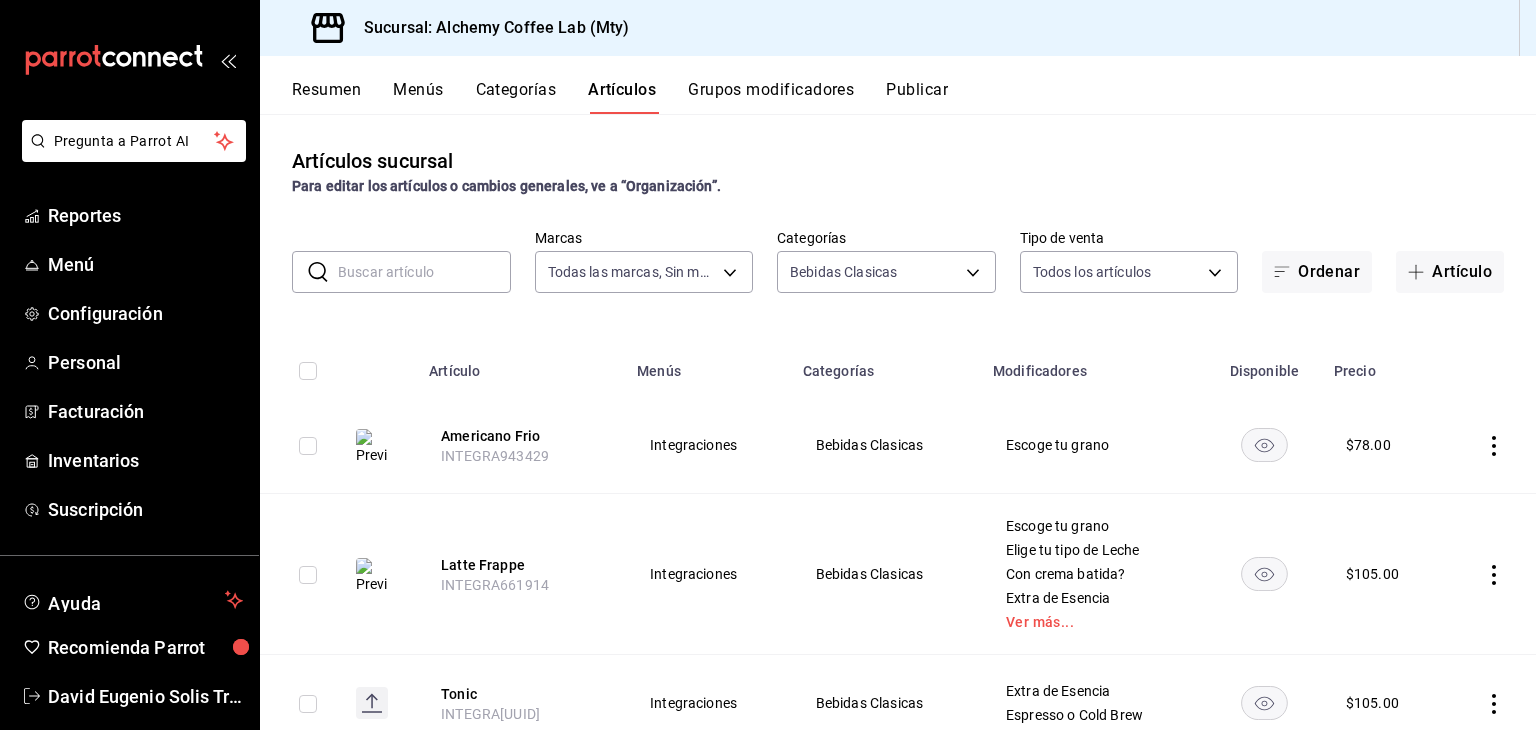 click on "Menús" at bounding box center (418, 97) 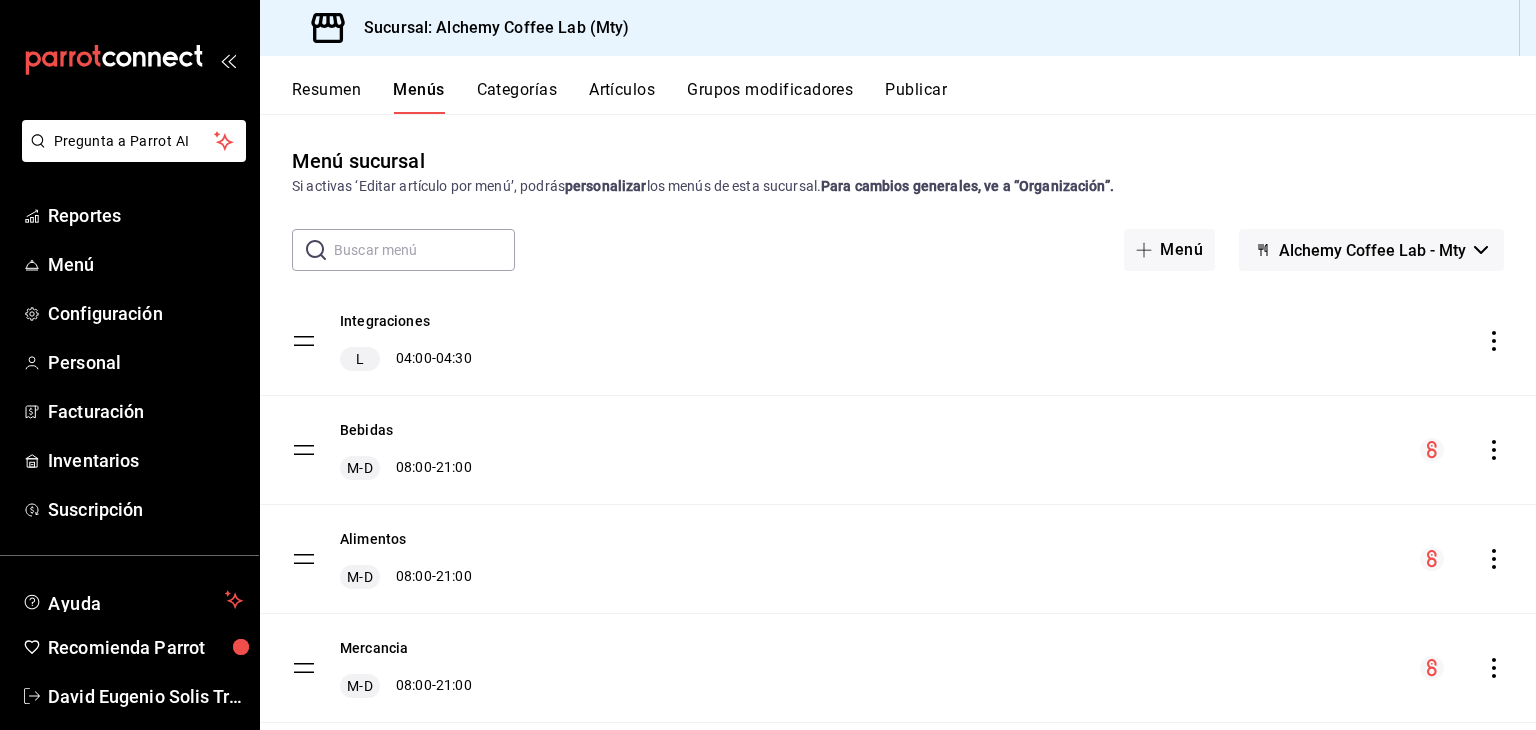 click on "Resumen" at bounding box center (326, 97) 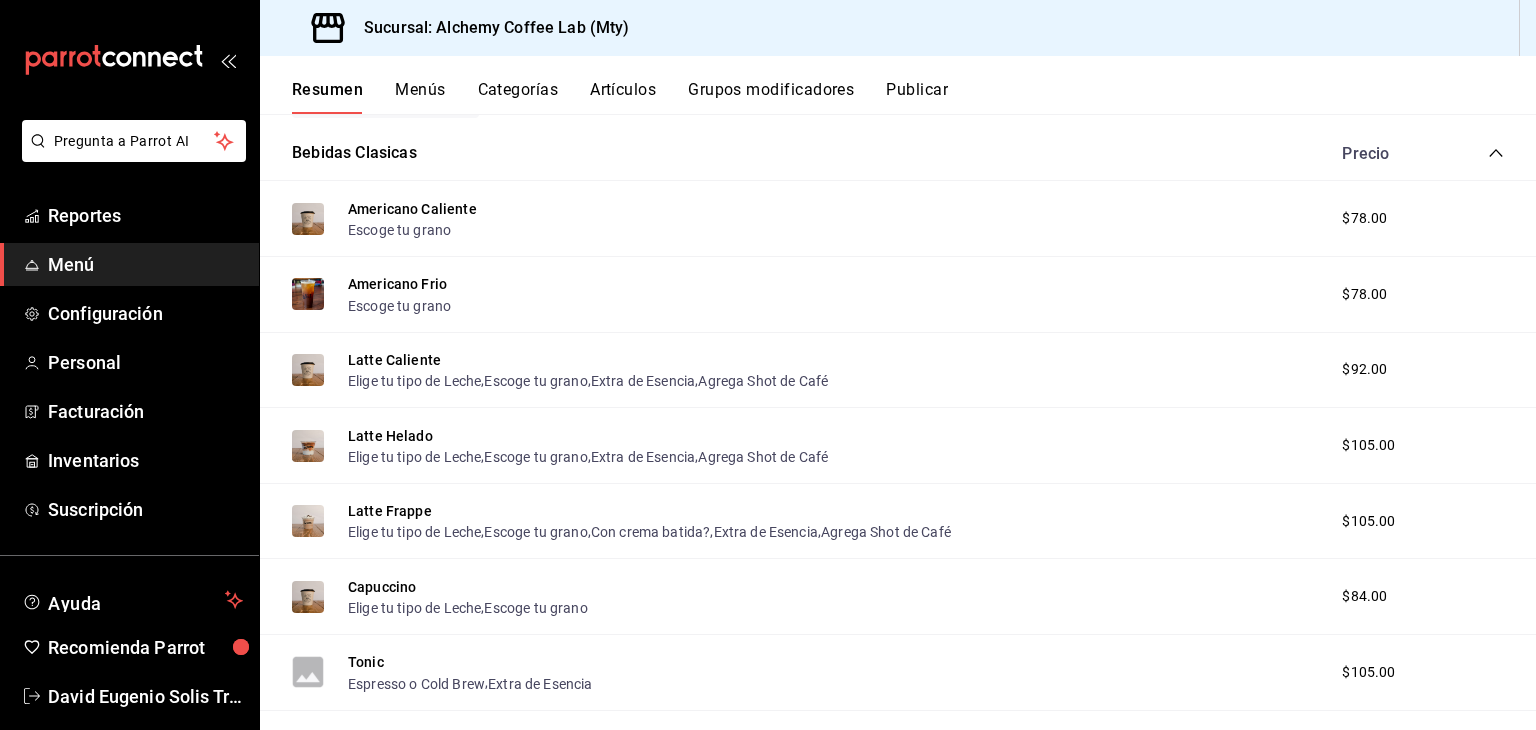 scroll, scrollTop: 319, scrollLeft: 0, axis: vertical 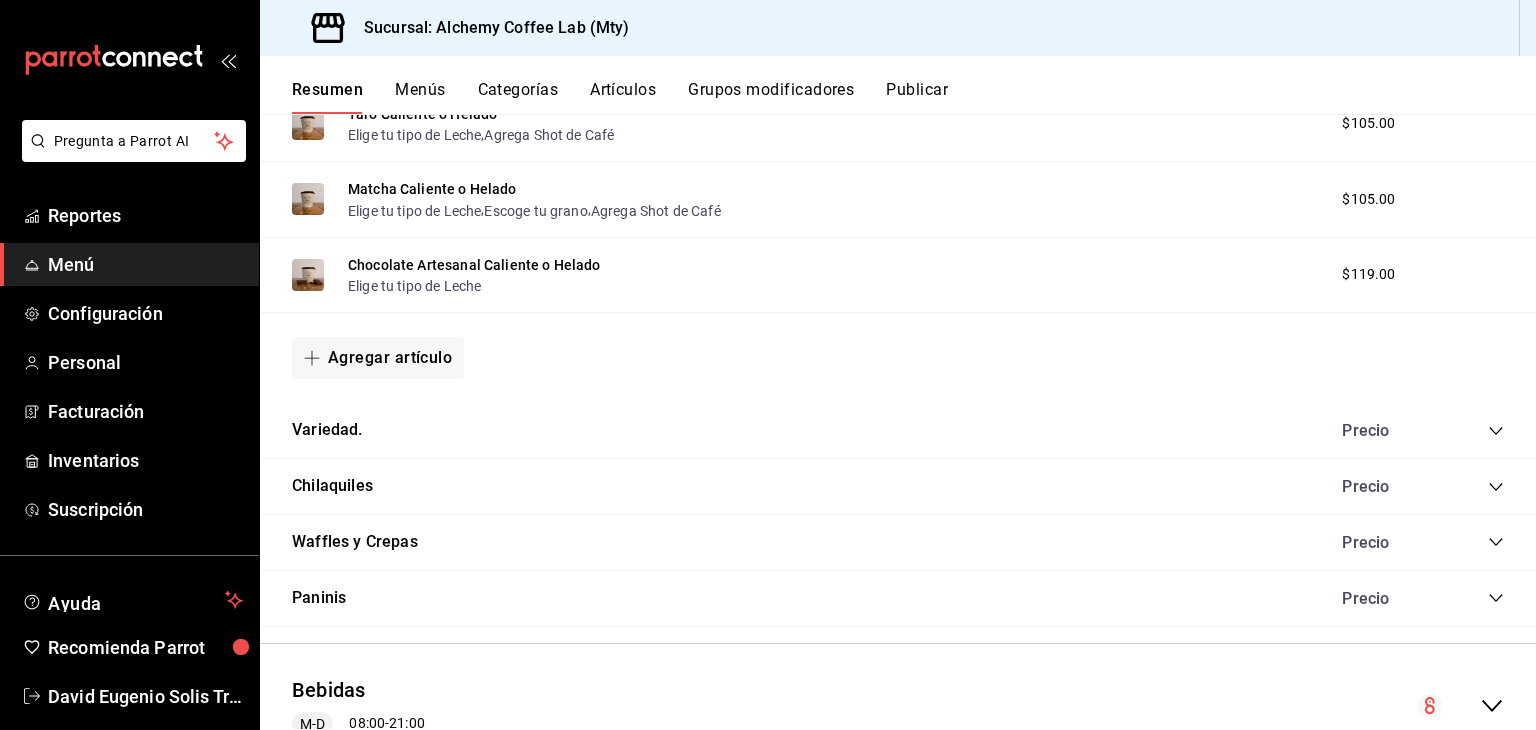 click 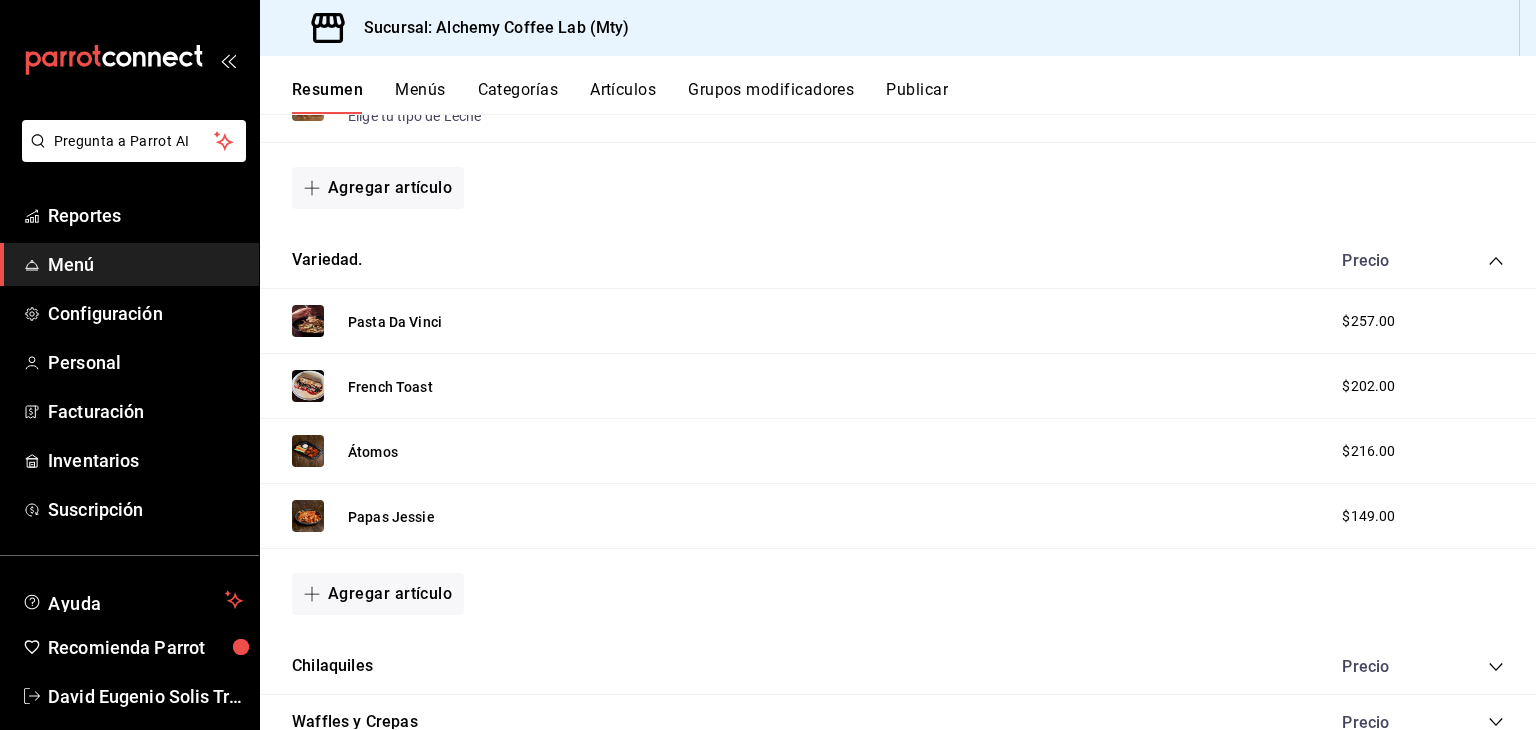 scroll, scrollTop: 2382, scrollLeft: 0, axis: vertical 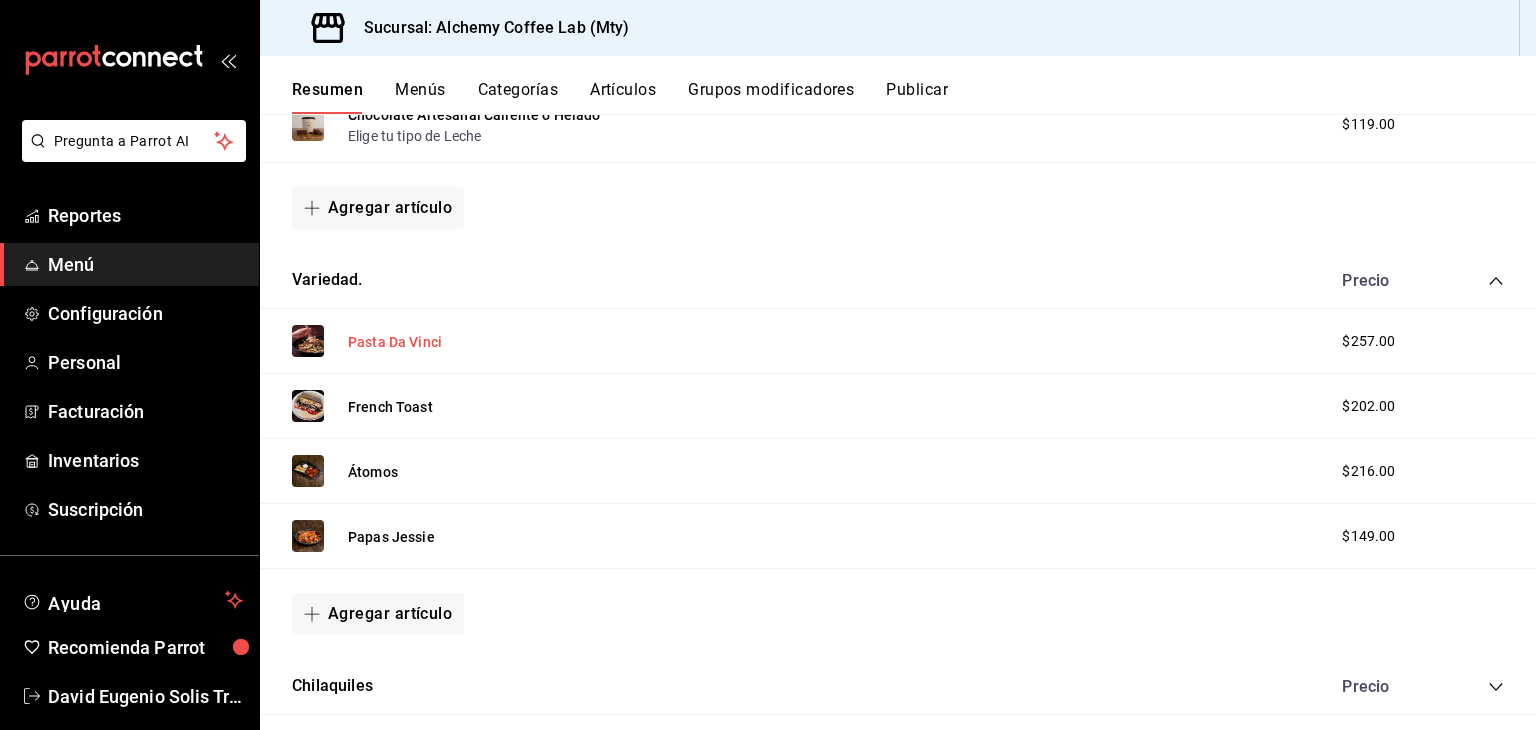click on "Pasta Da Vinci" at bounding box center (395, 342) 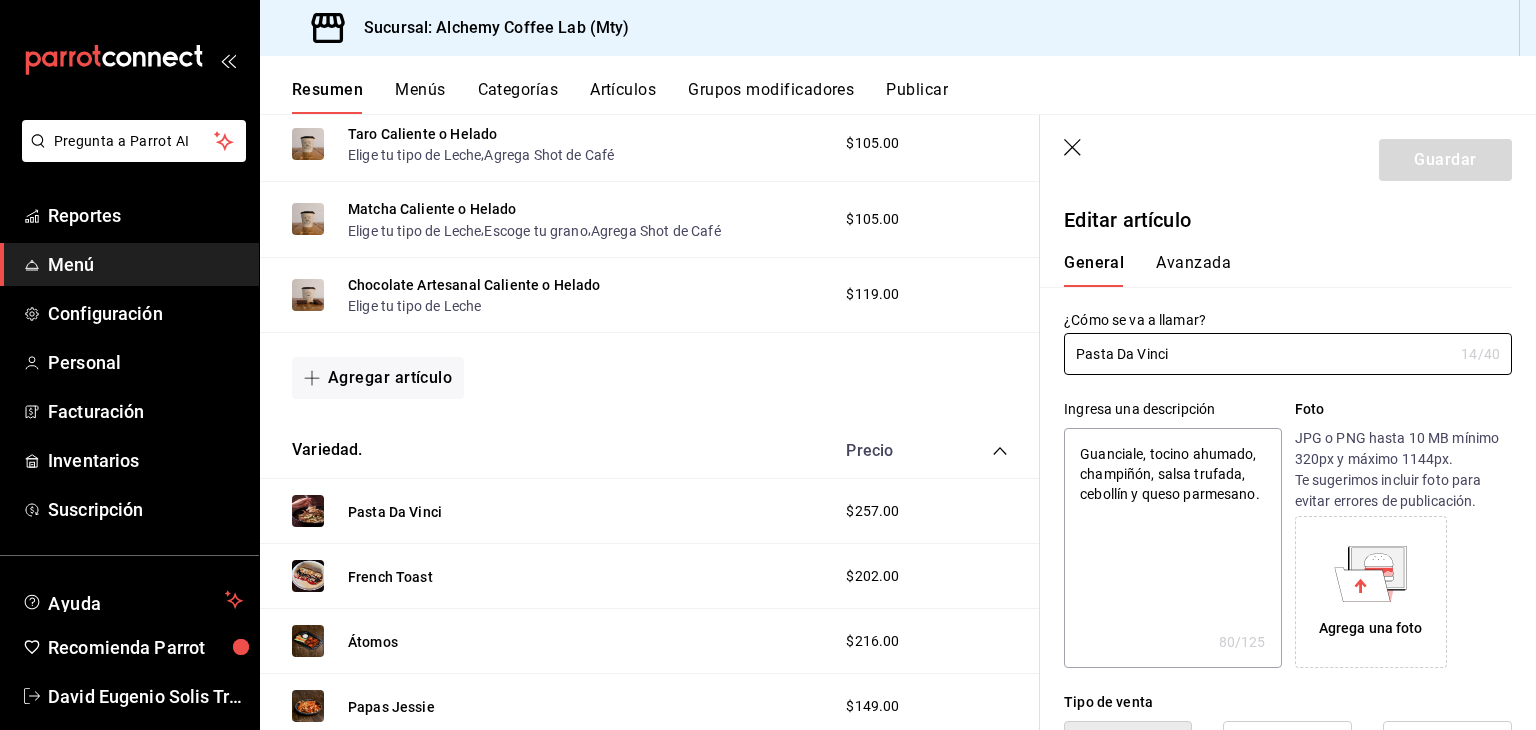 type on "x" 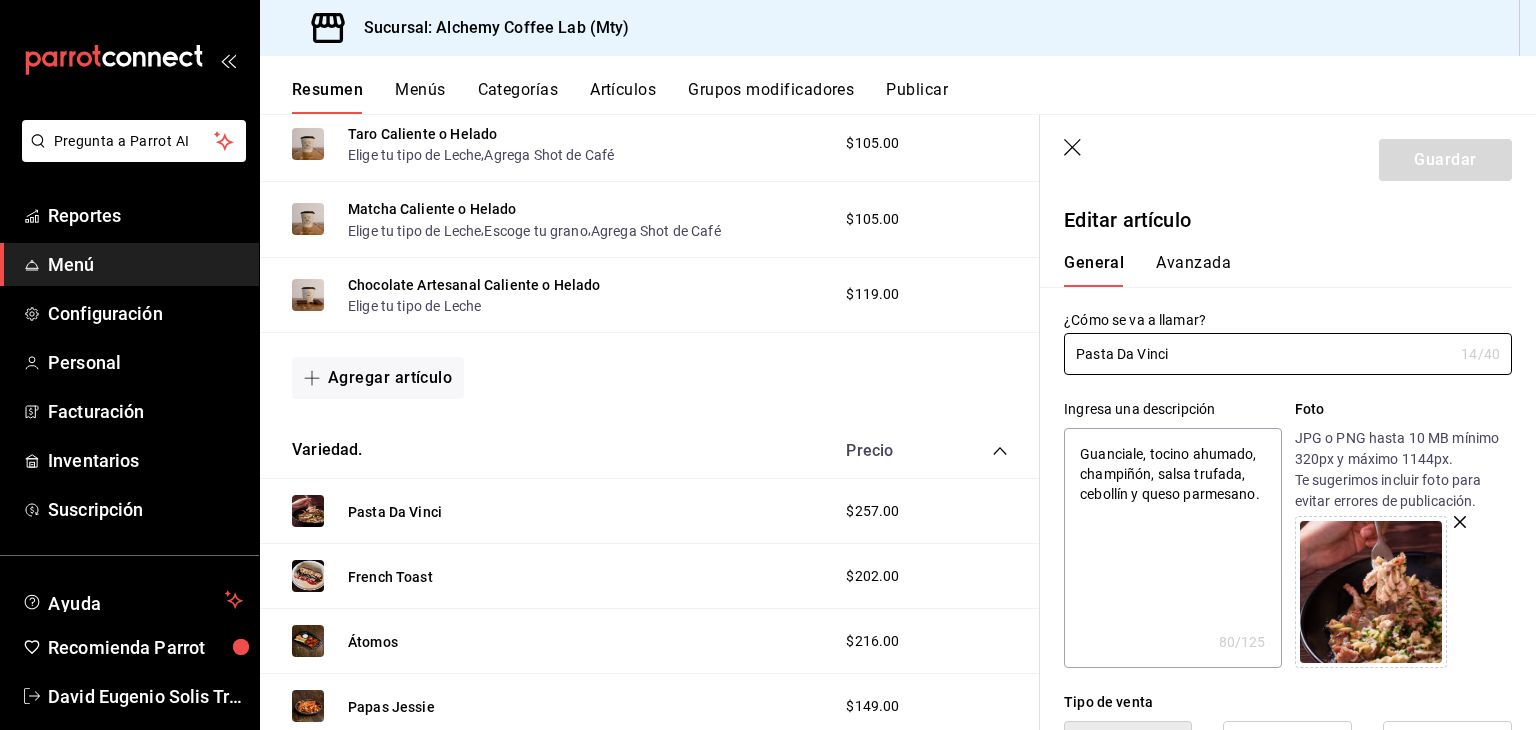 type on "x" 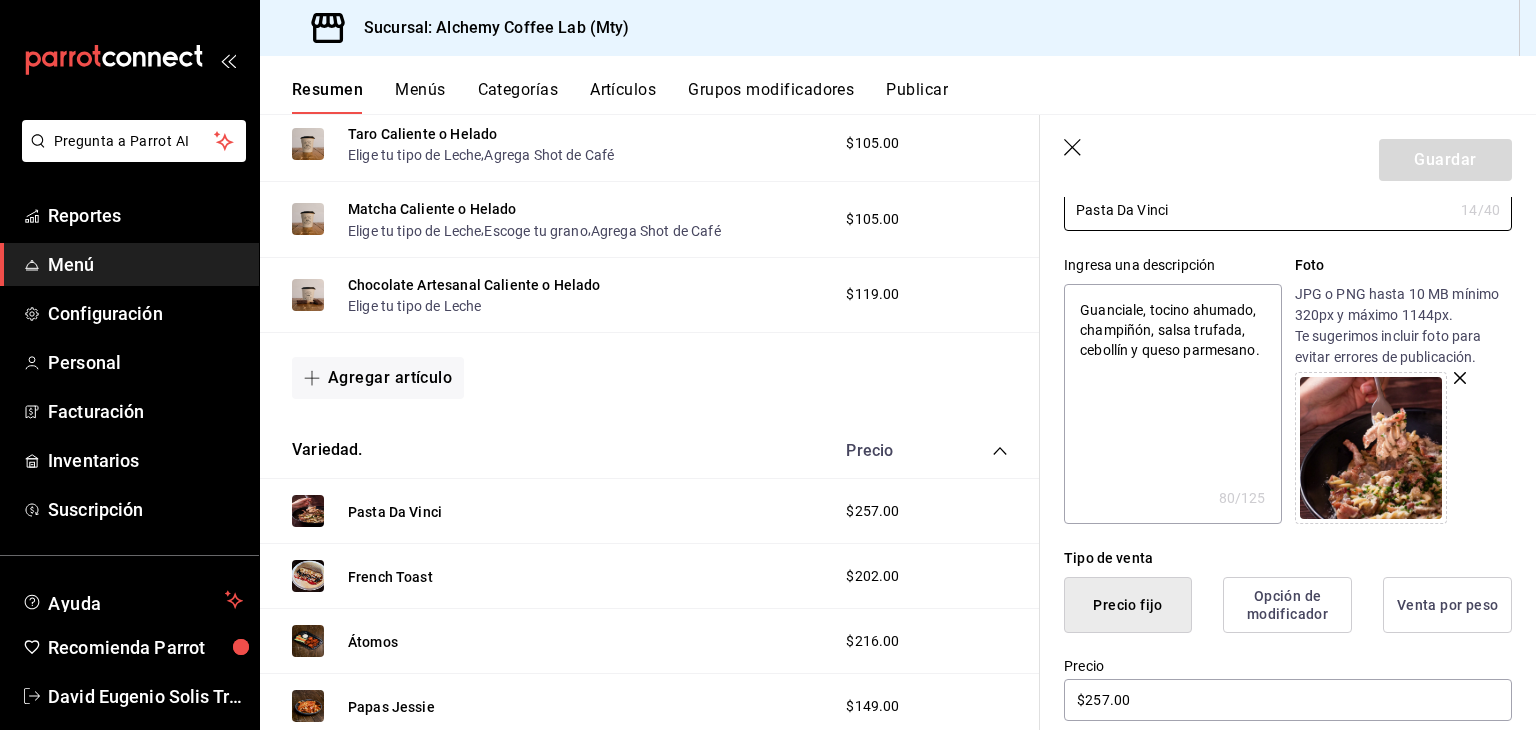 scroll, scrollTop: 156, scrollLeft: 0, axis: vertical 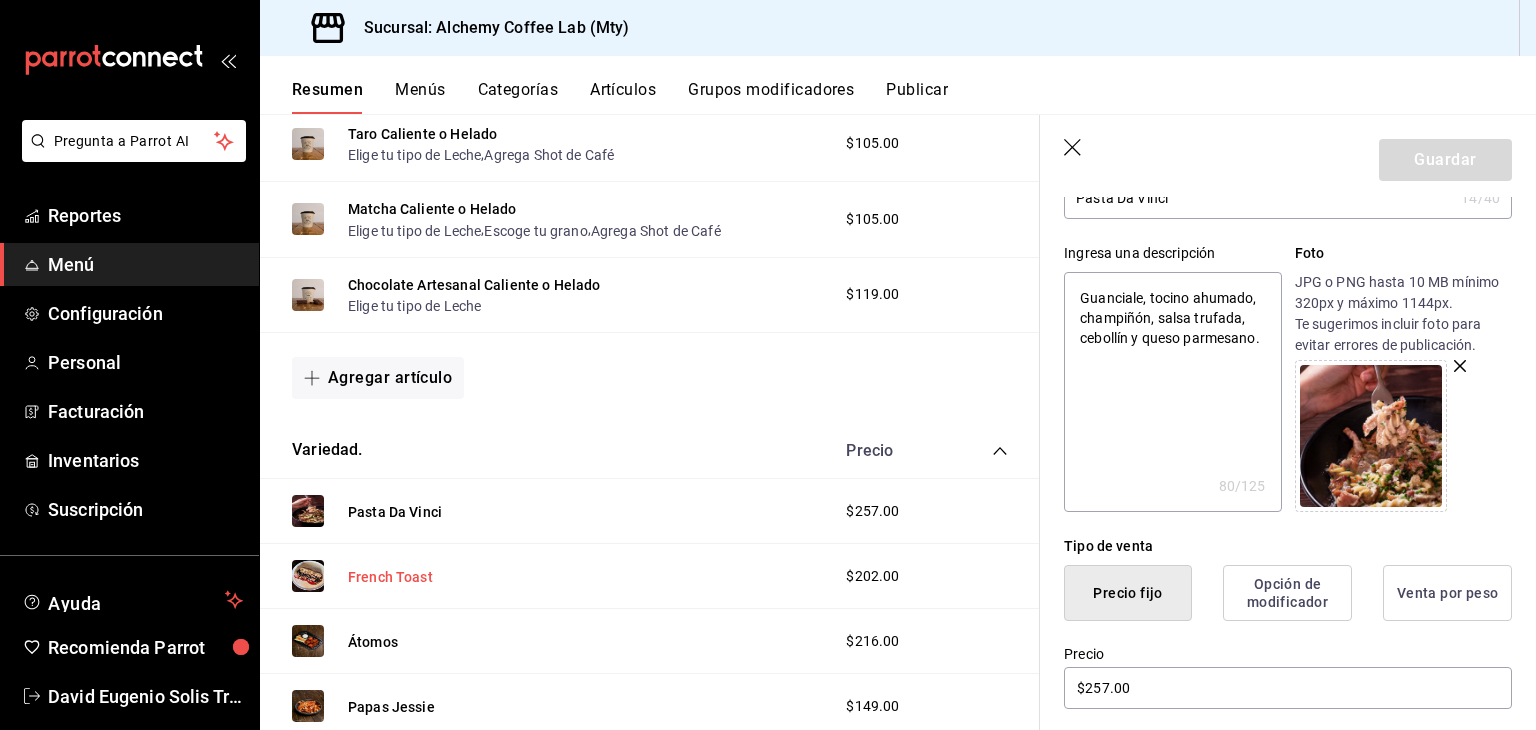 click on "French Toast" at bounding box center [390, 577] 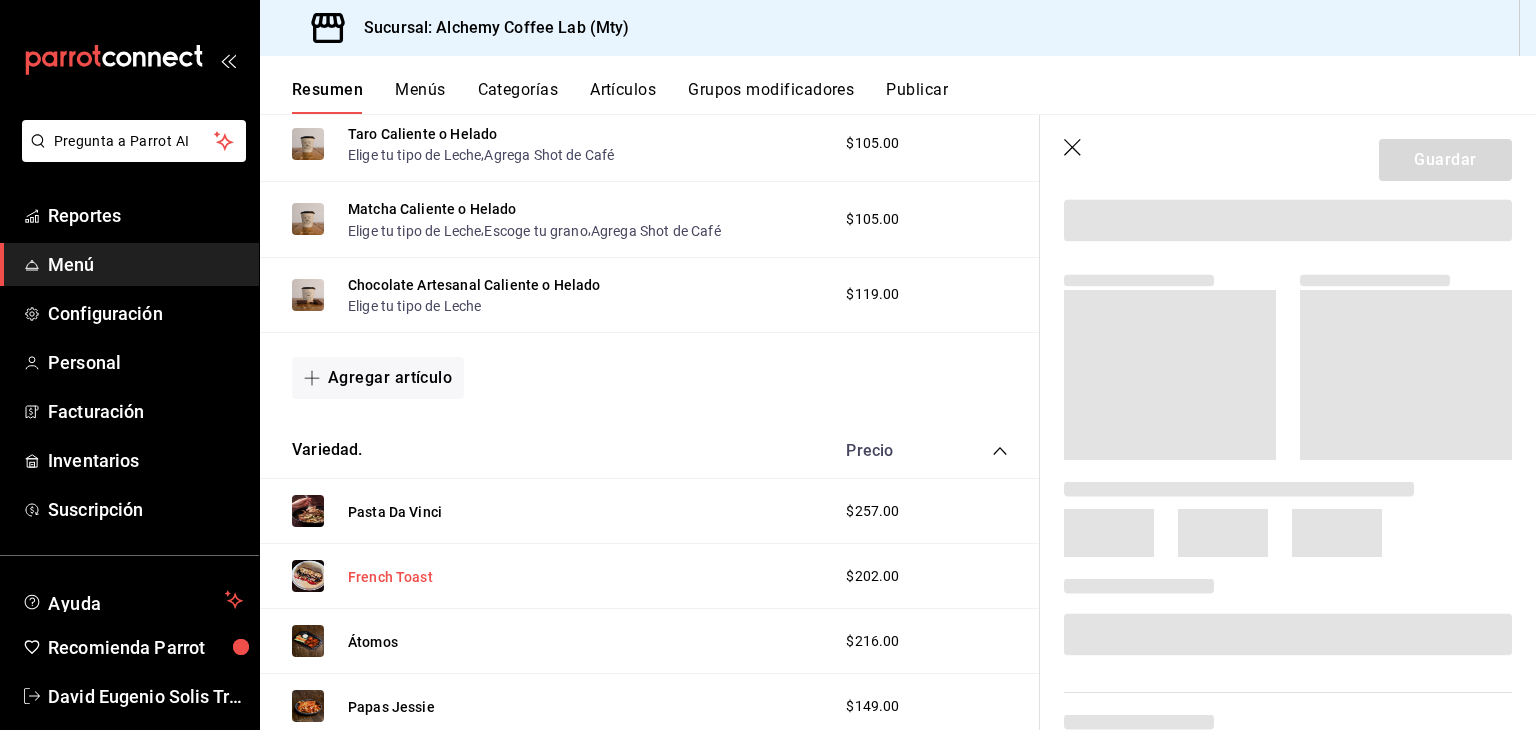scroll, scrollTop: 0, scrollLeft: 0, axis: both 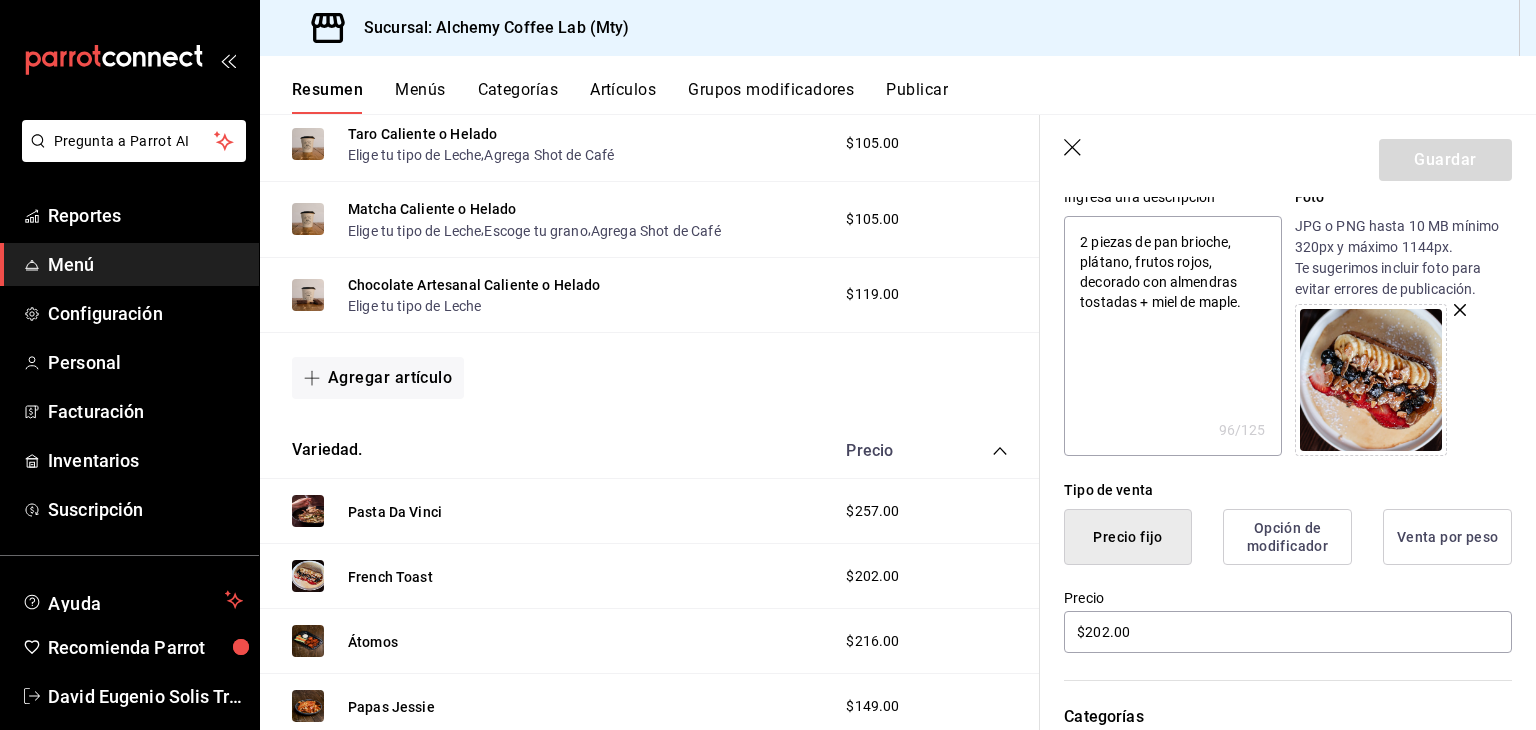 click 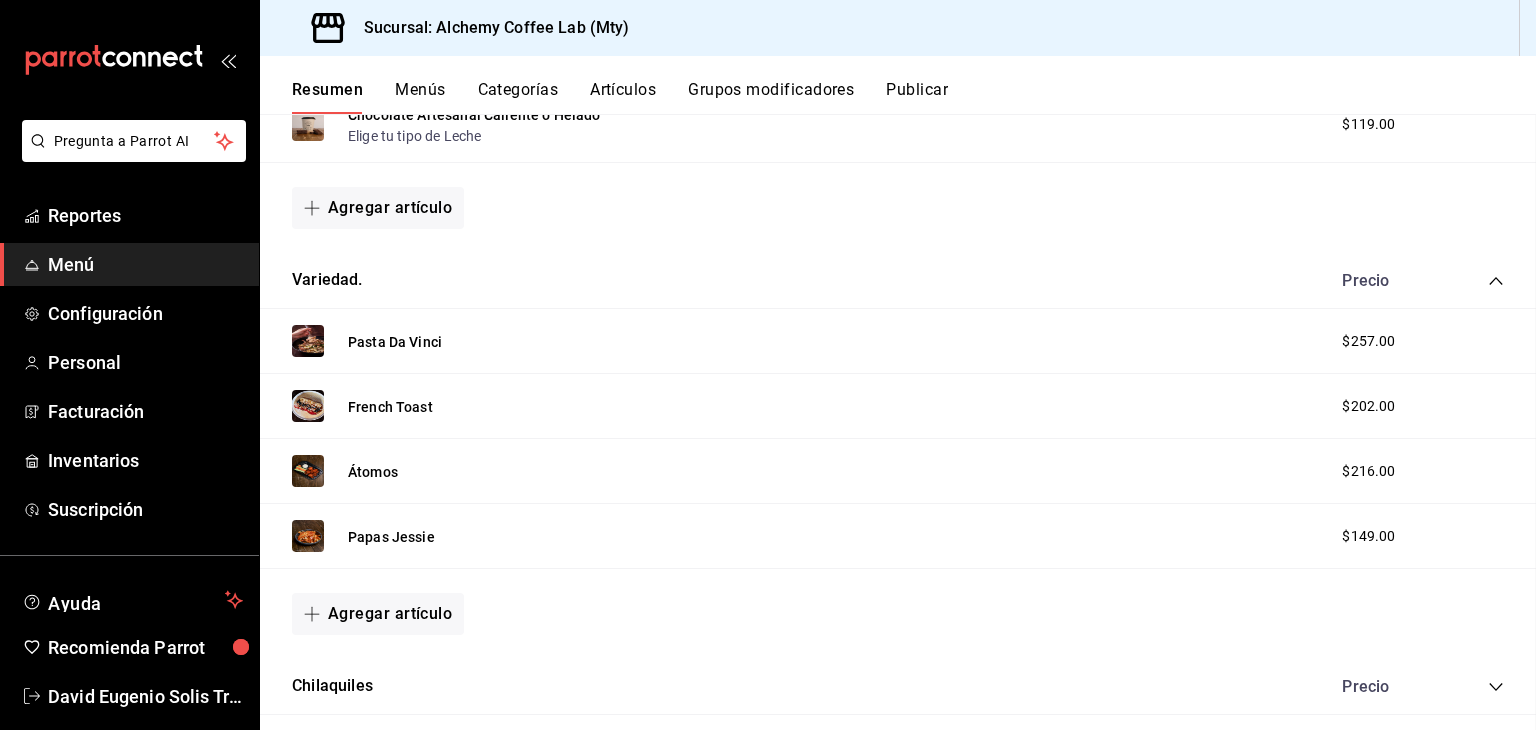 scroll, scrollTop: 0, scrollLeft: 0, axis: both 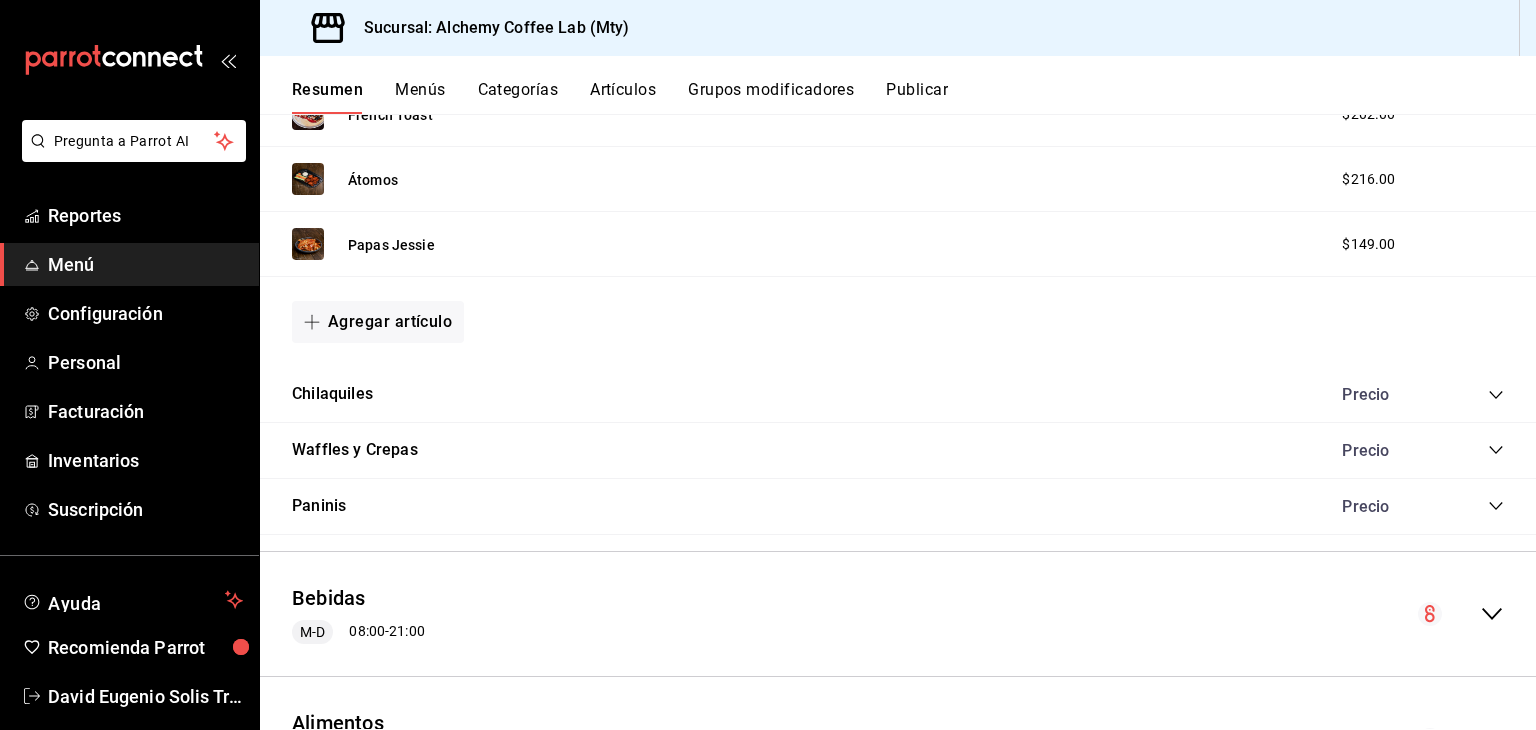 click 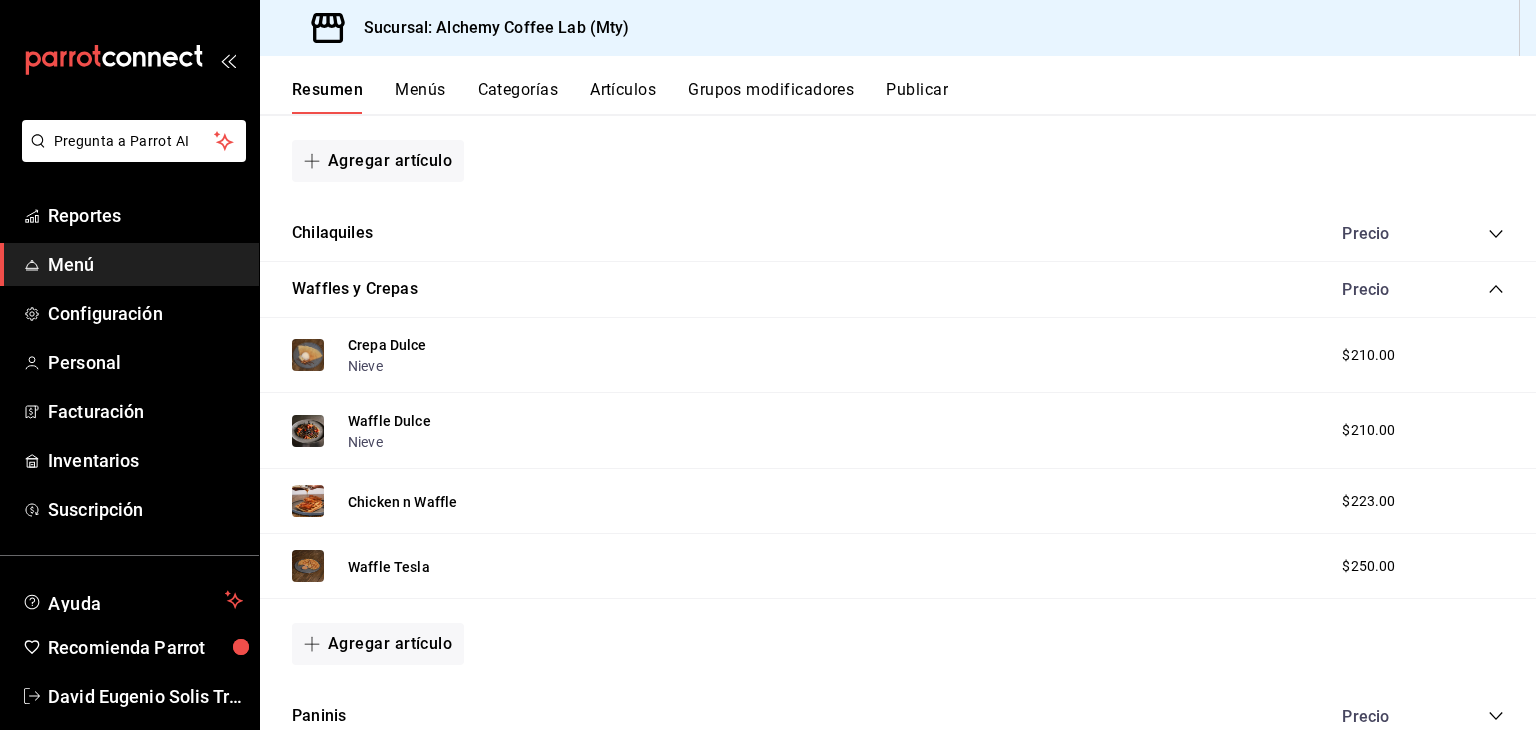 scroll, scrollTop: 2851, scrollLeft: 0, axis: vertical 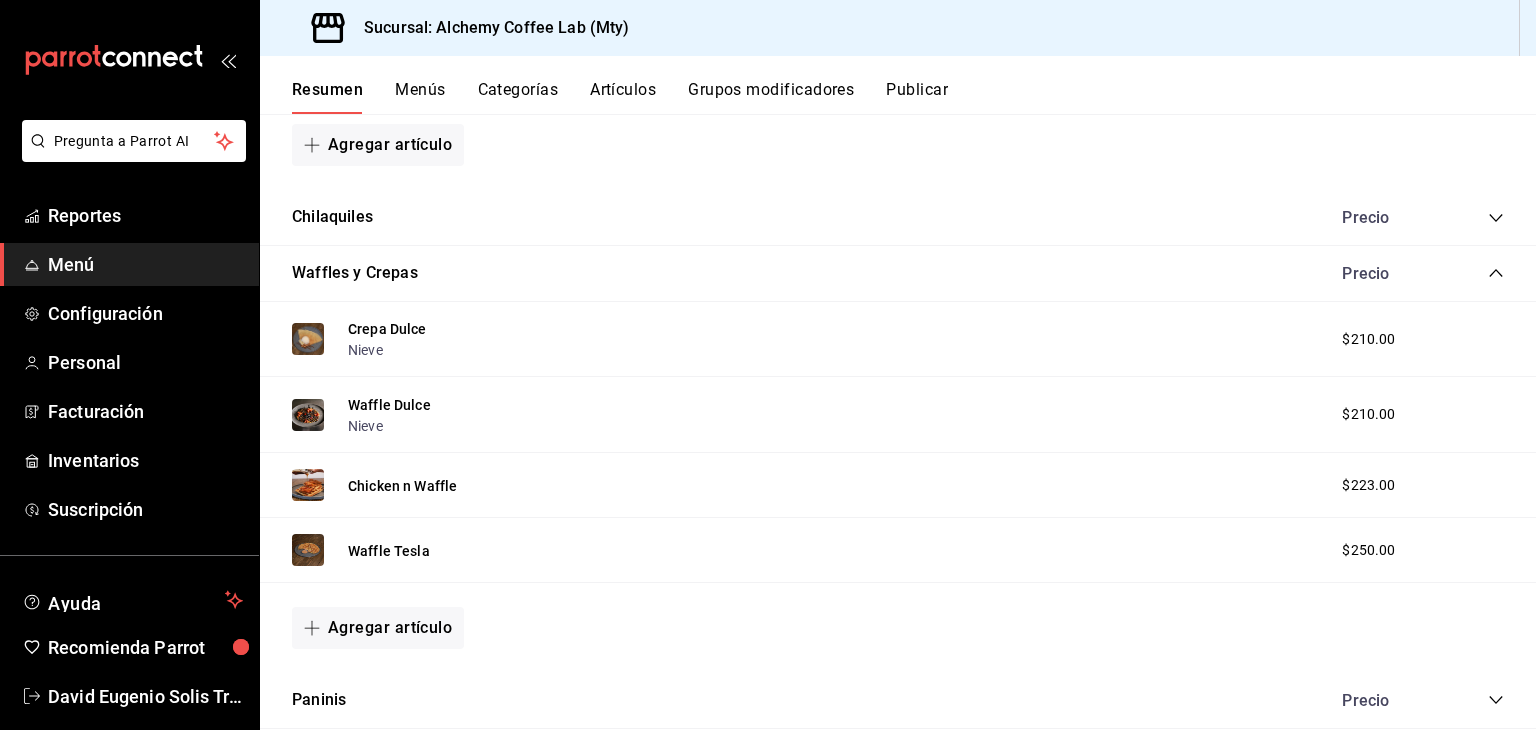 click 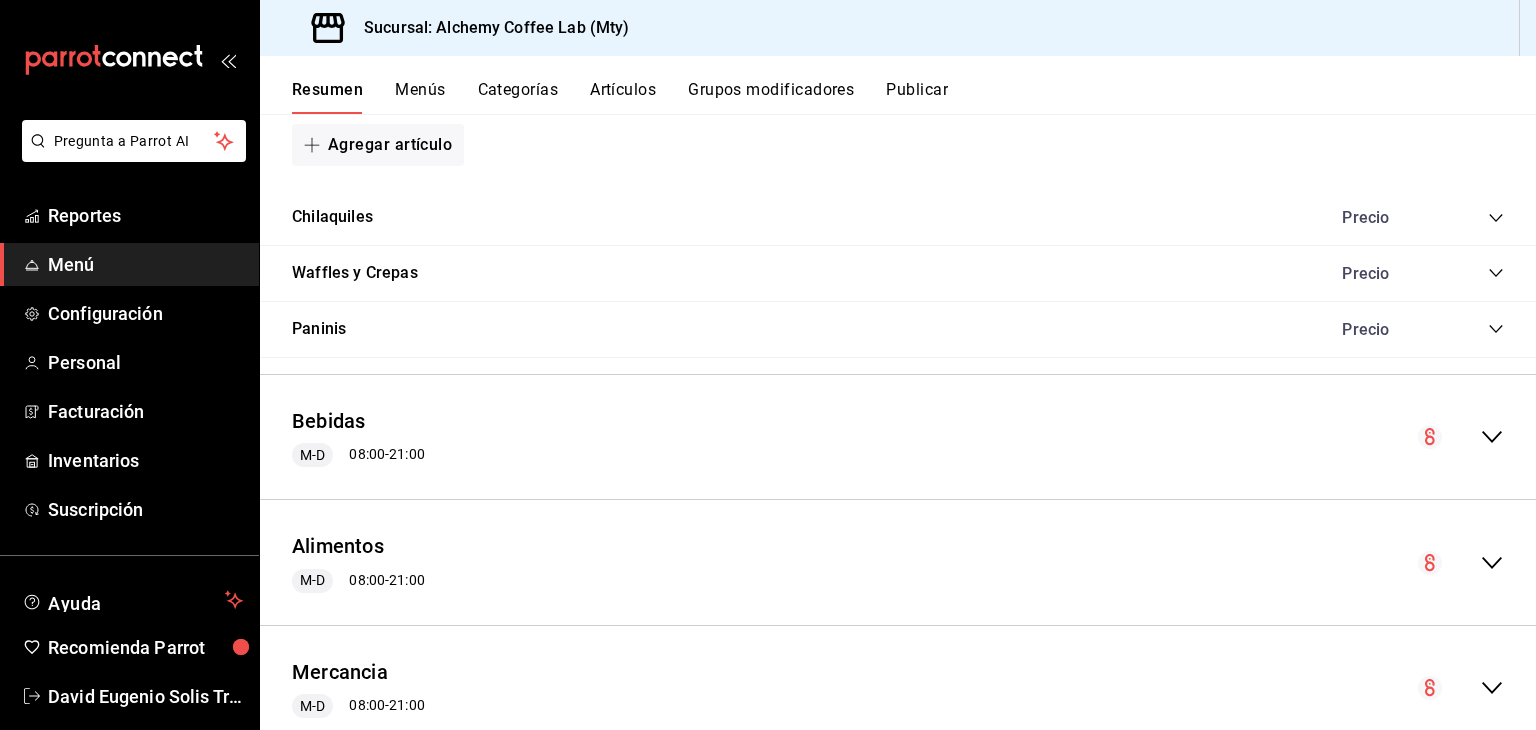 click 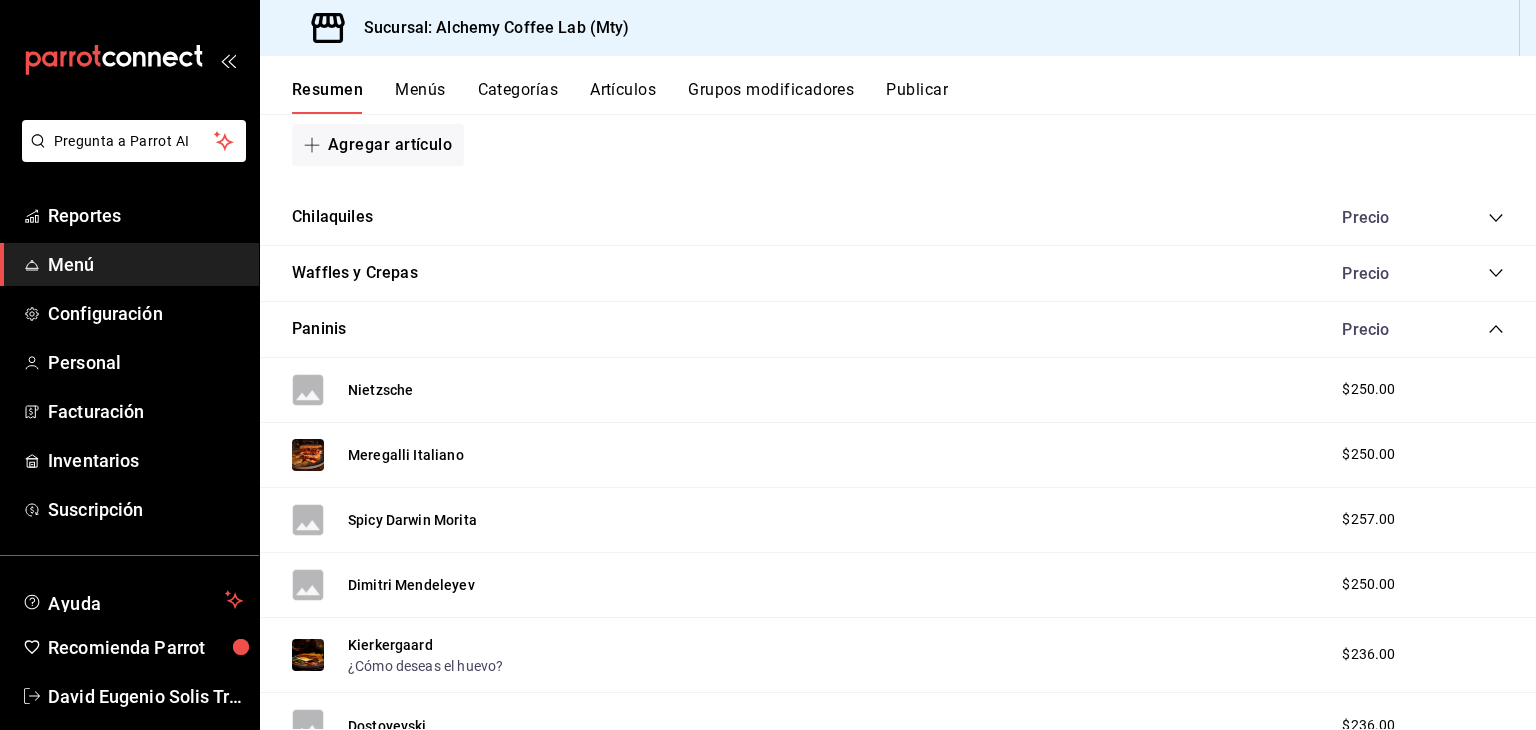 click 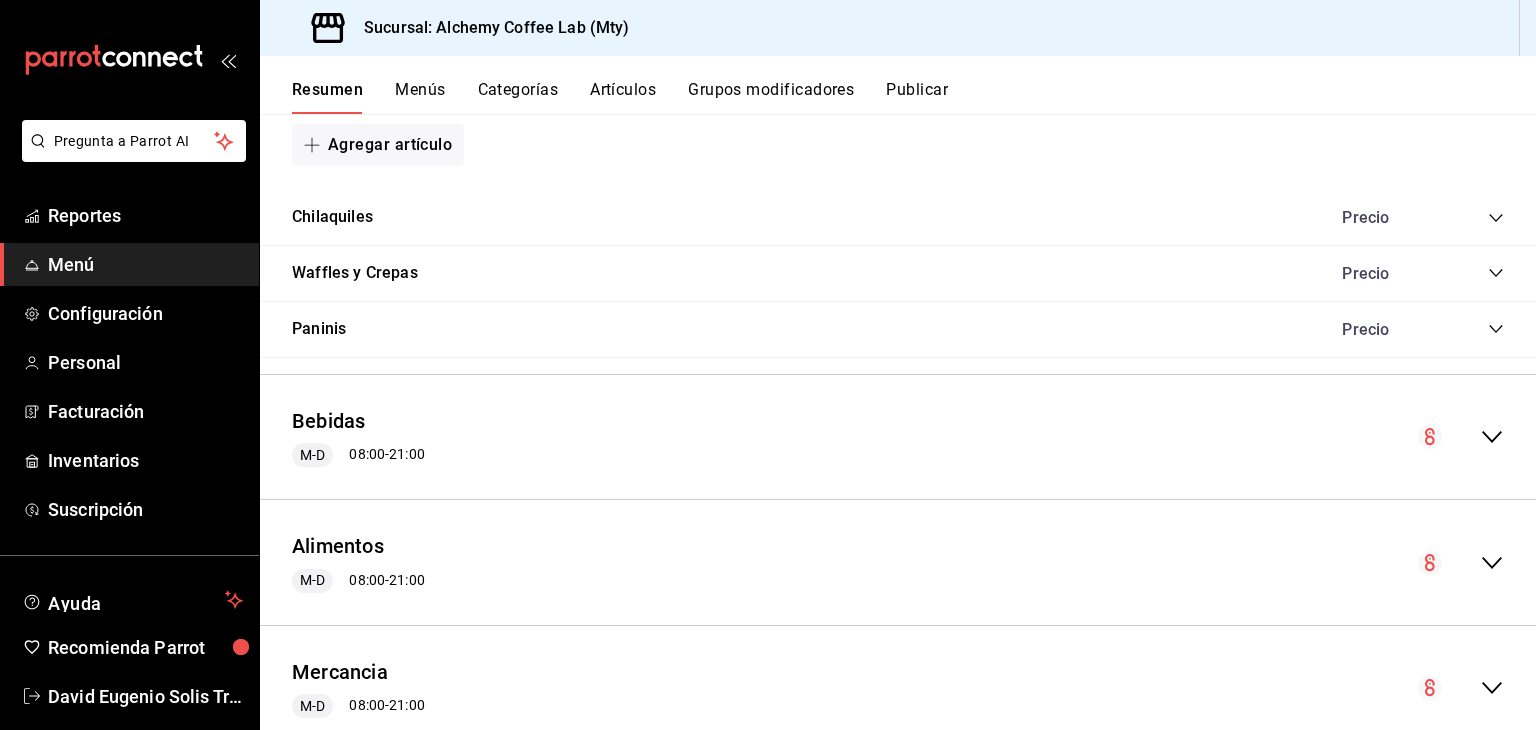 click 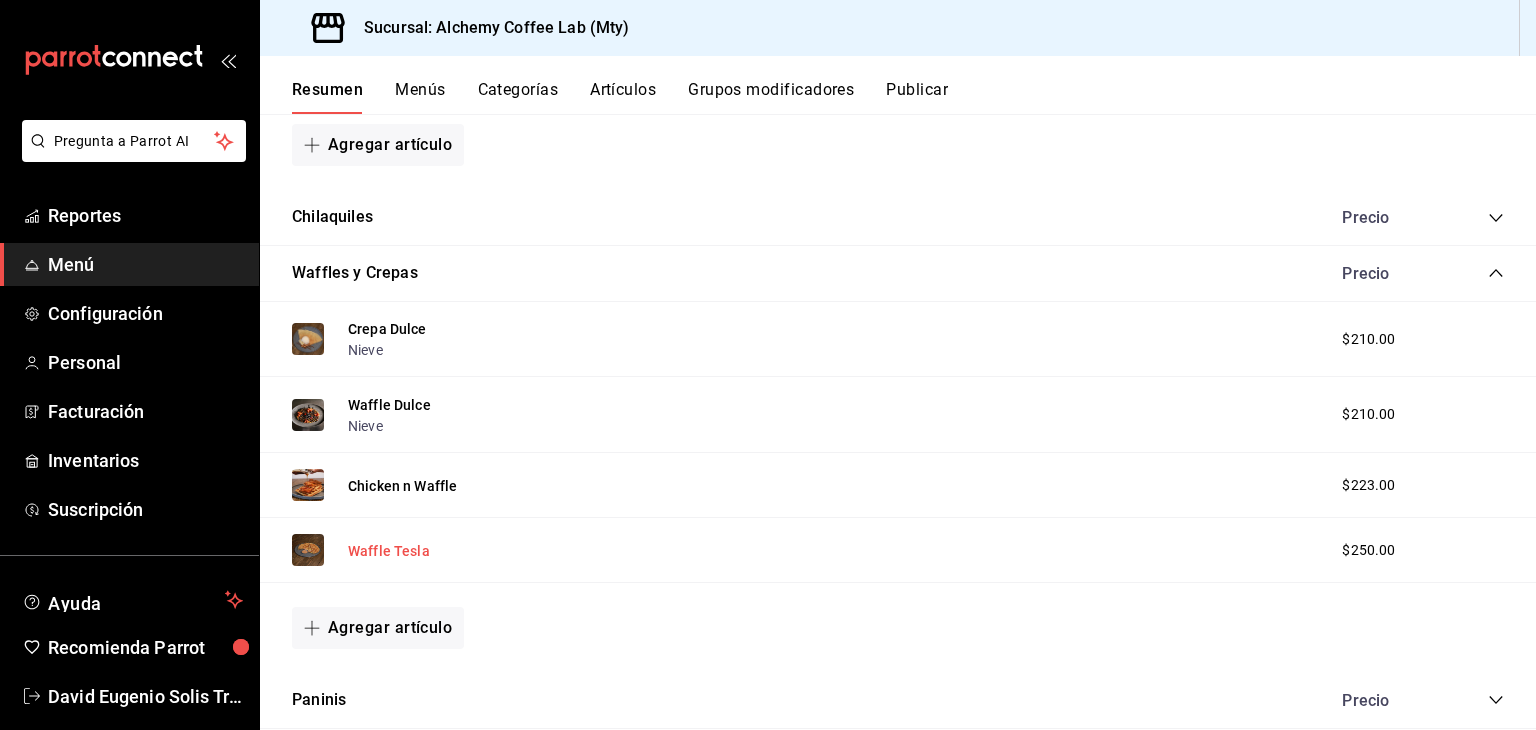 click on "Waffle Tesla" at bounding box center (389, 551) 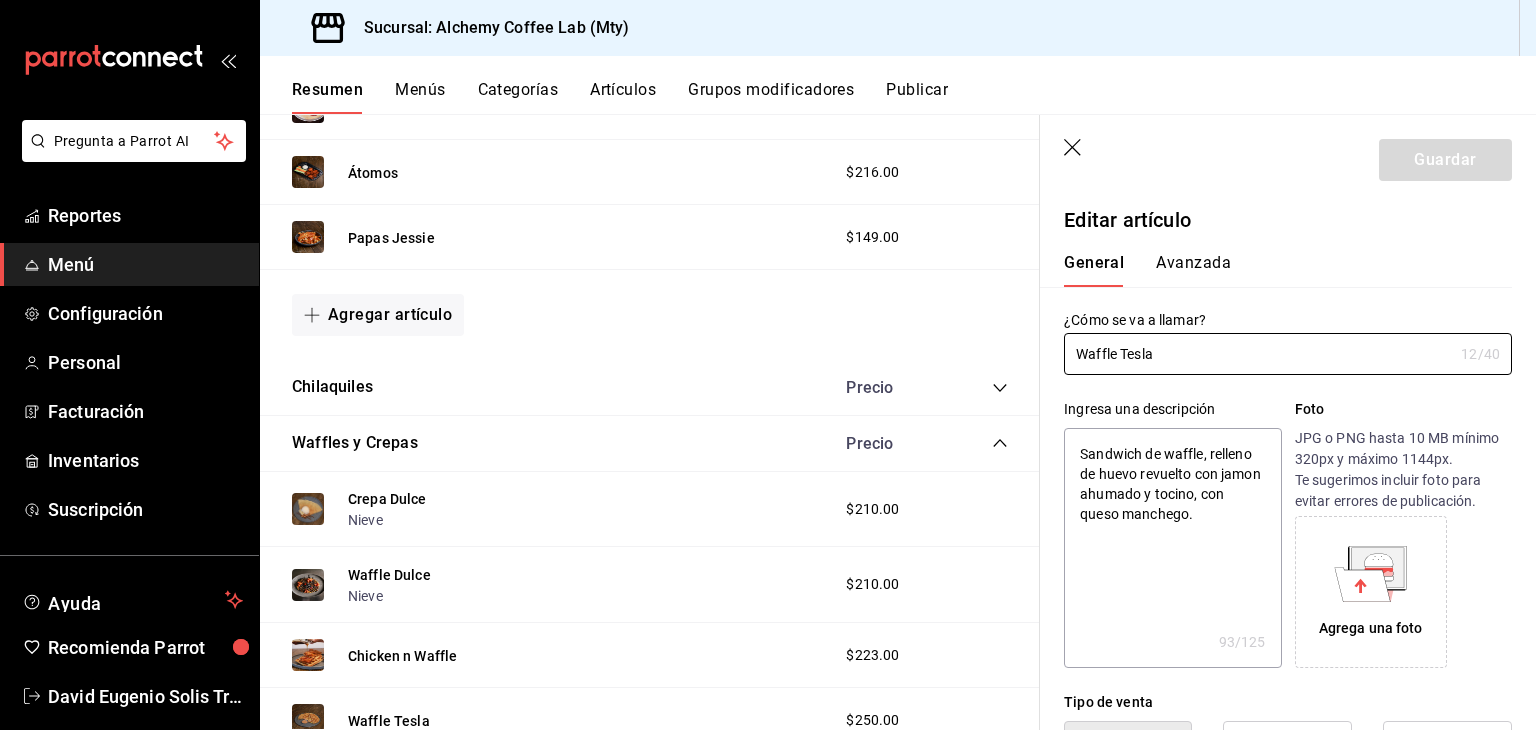 type on "x" 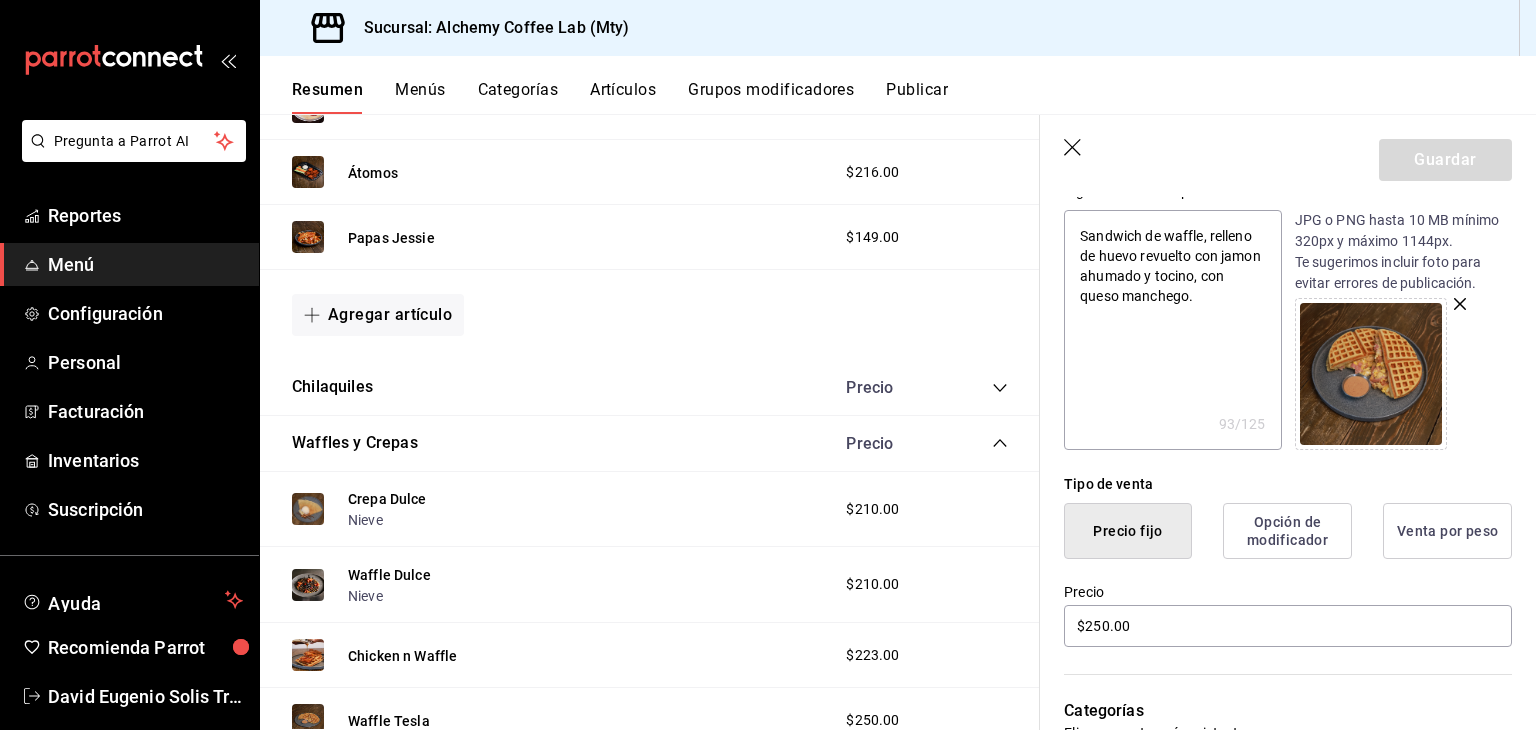 scroll, scrollTop: 228, scrollLeft: 0, axis: vertical 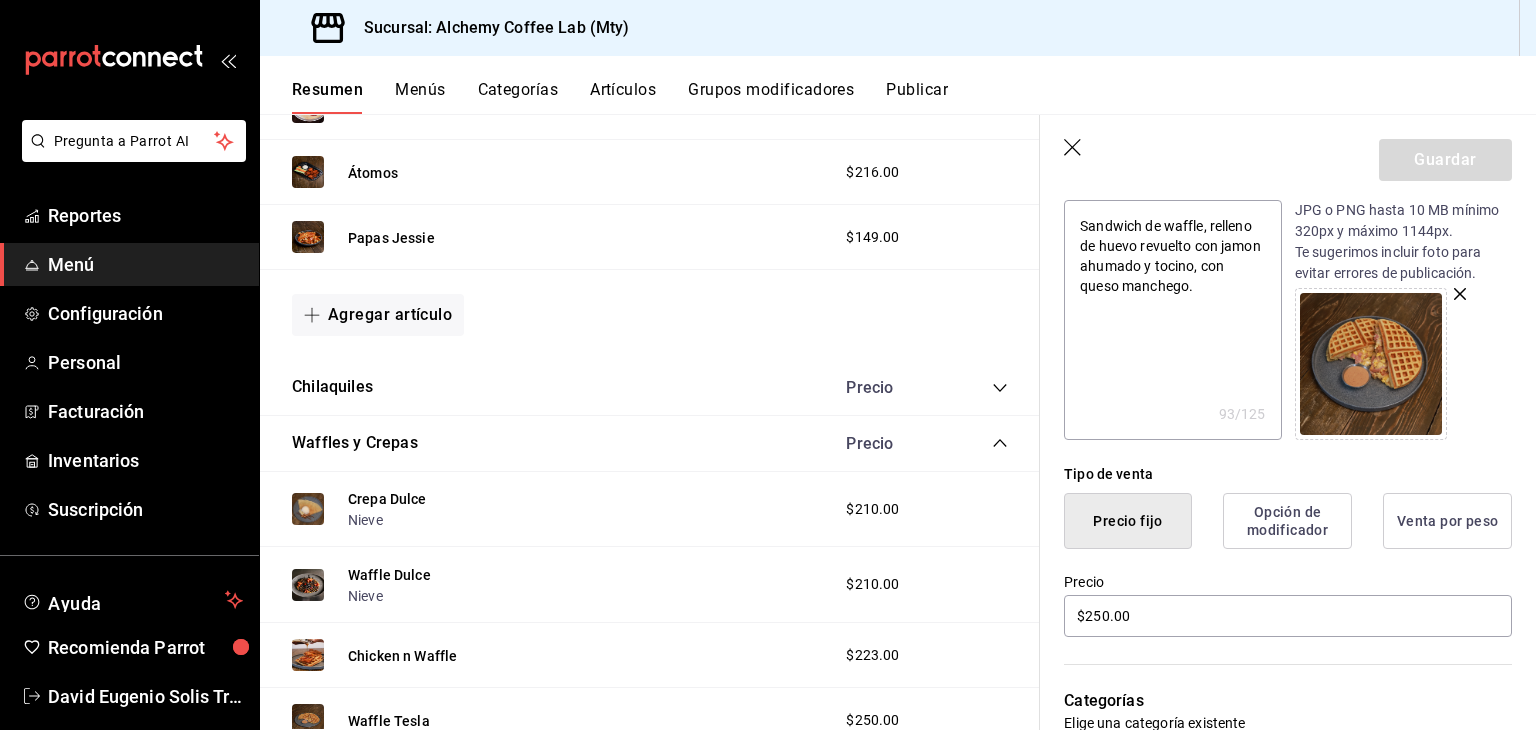 click 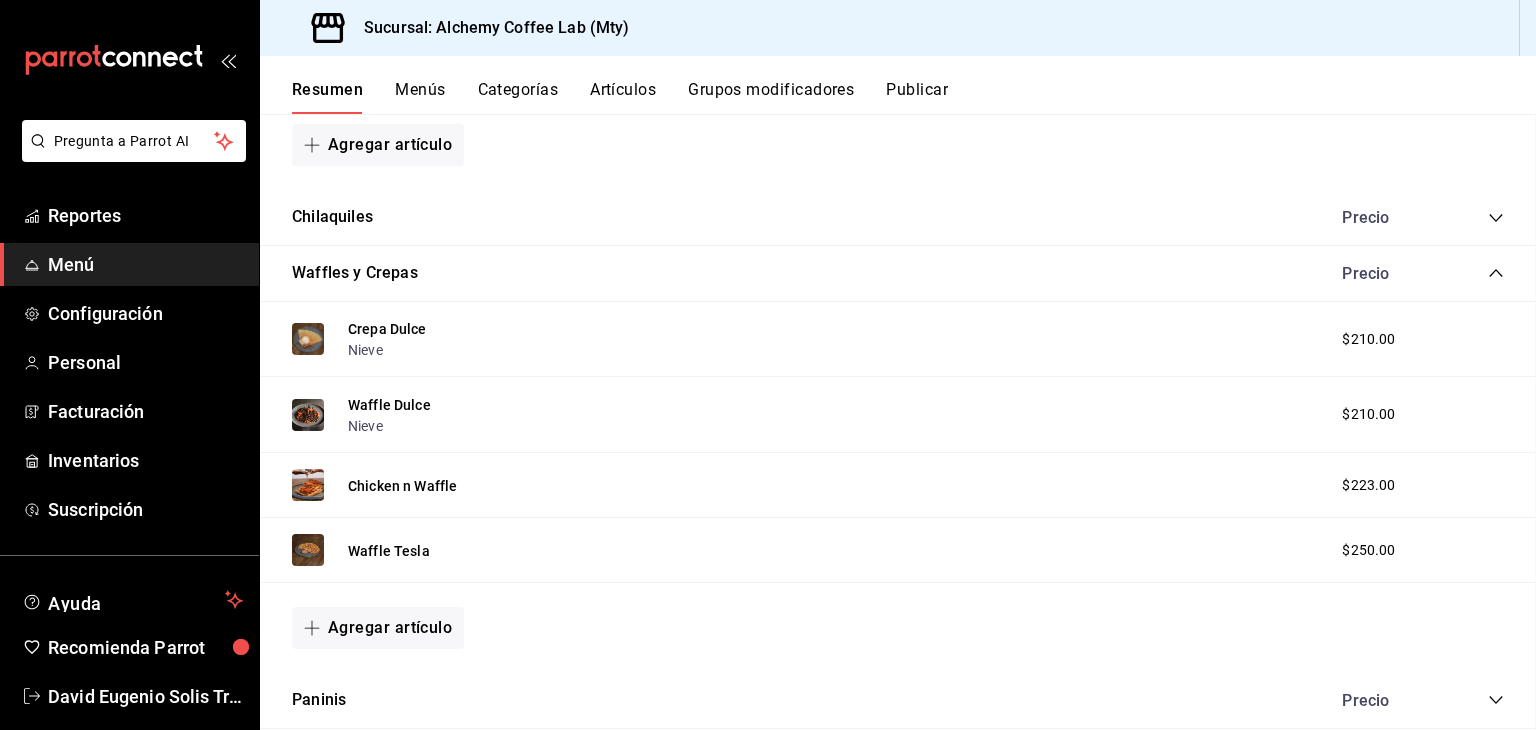 scroll, scrollTop: 0, scrollLeft: 0, axis: both 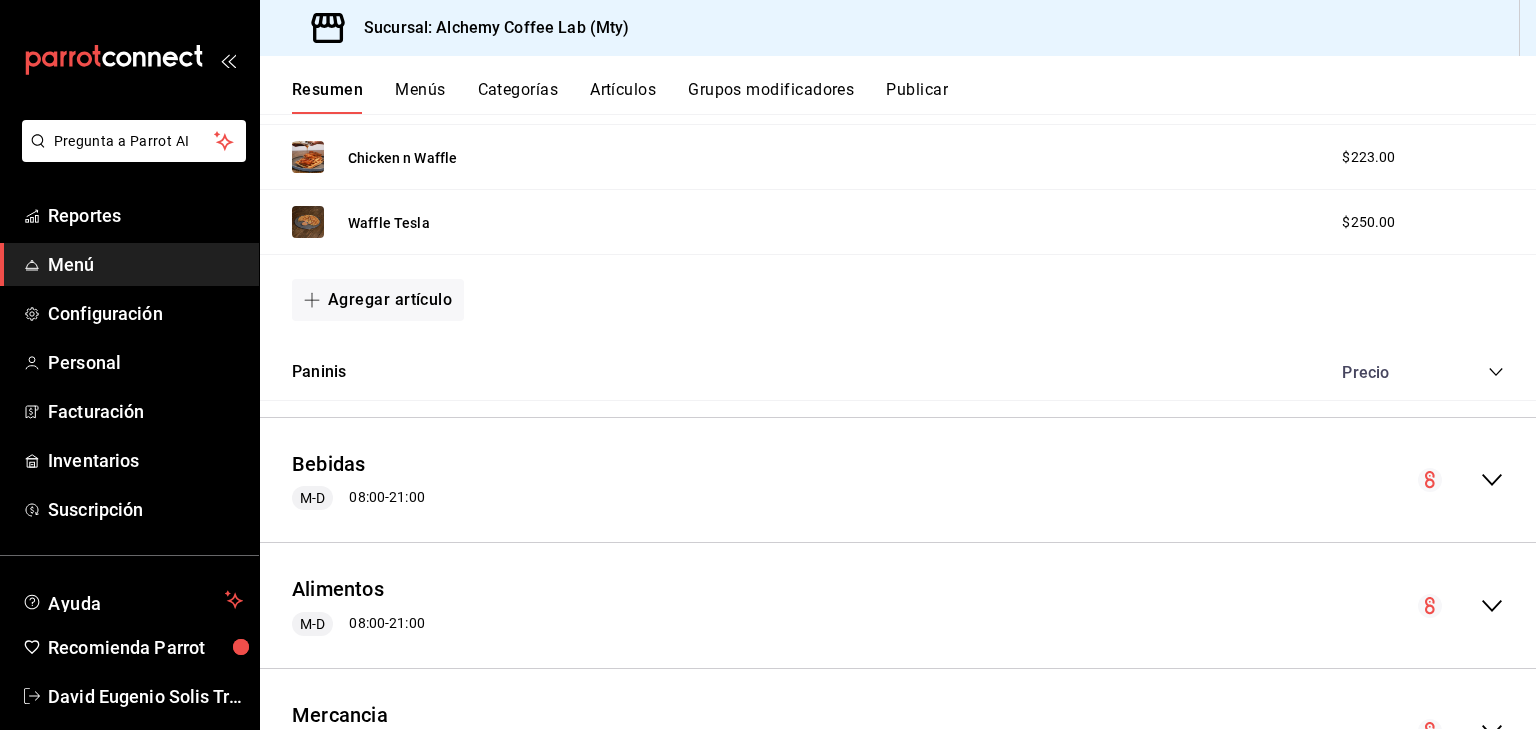 click on "Paninis Precio" at bounding box center [898, 373] 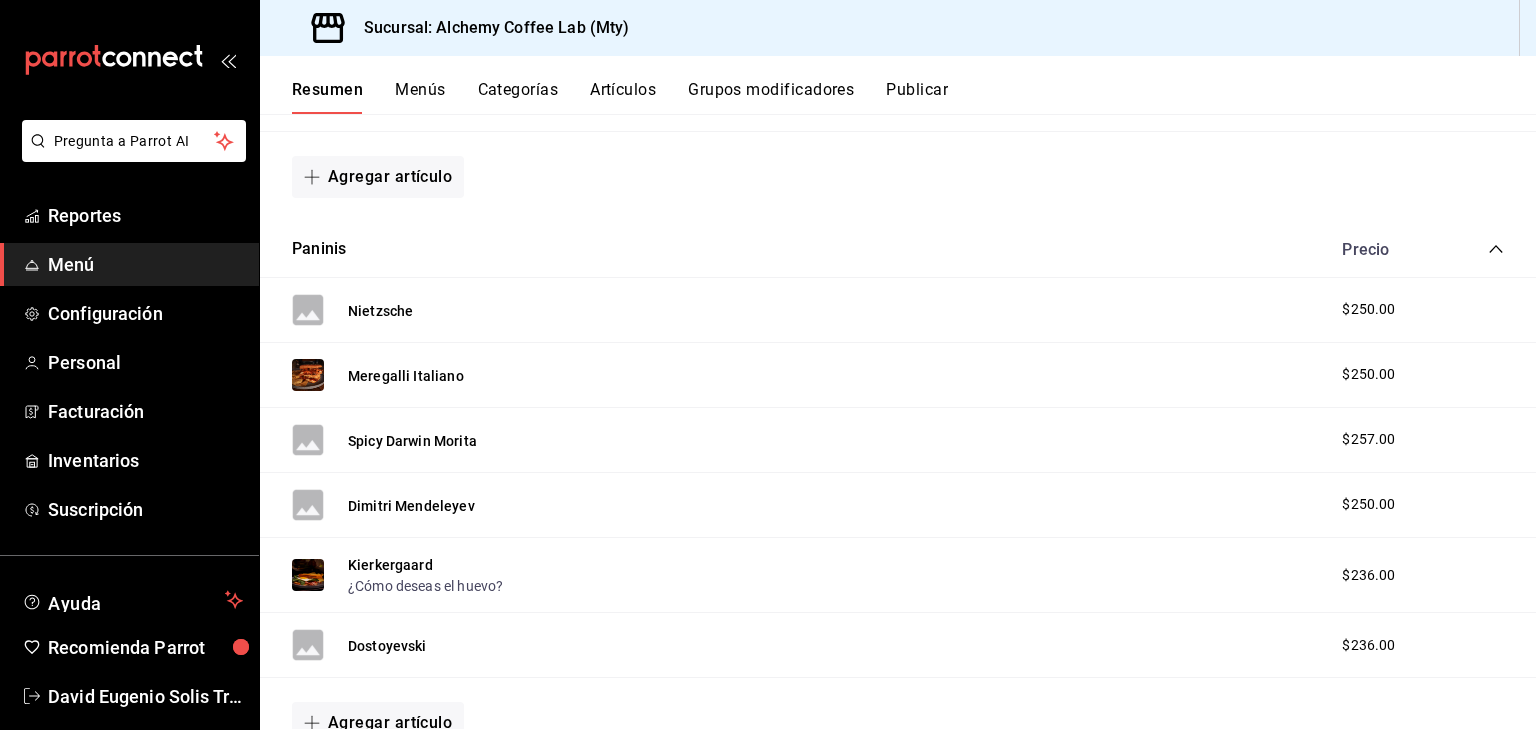scroll, scrollTop: 3365, scrollLeft: 0, axis: vertical 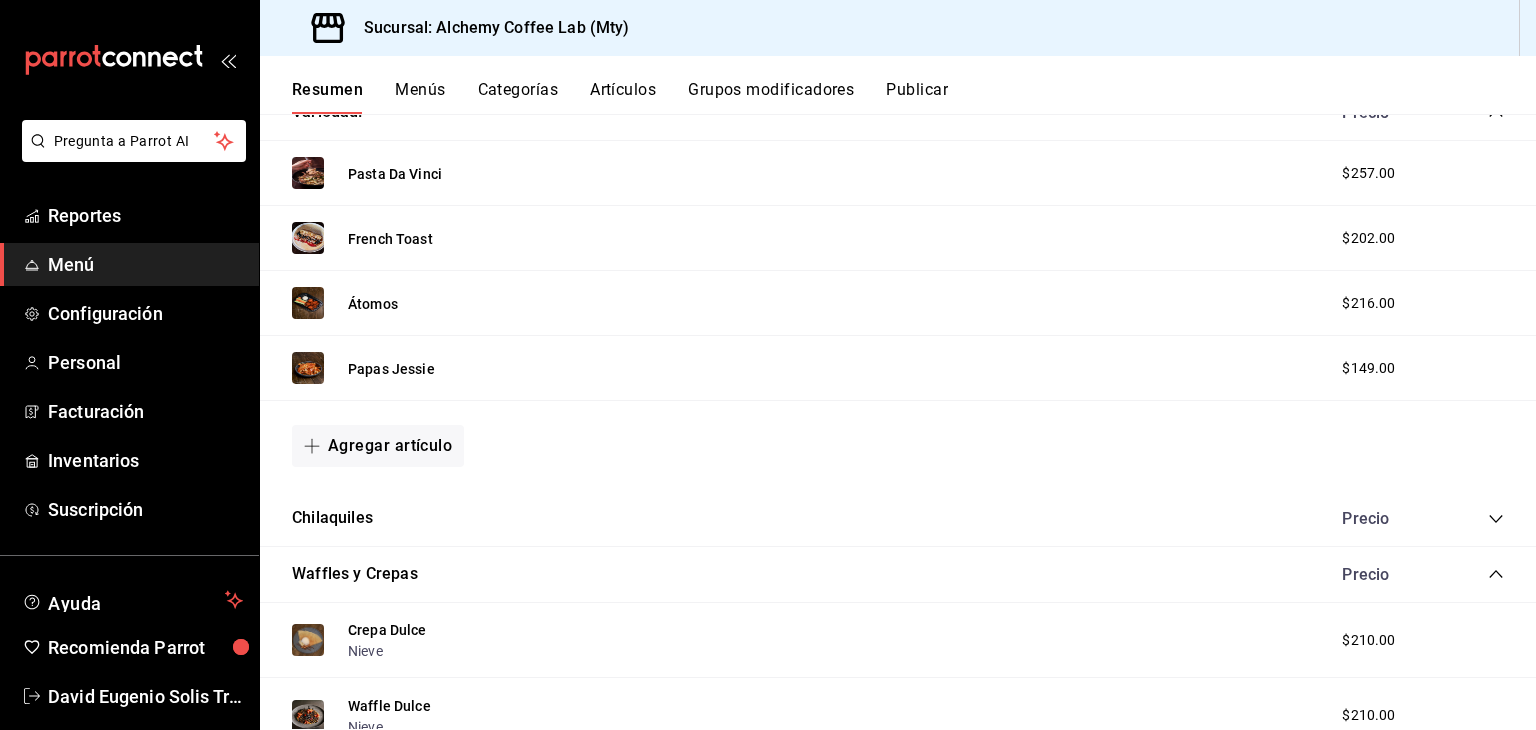 click 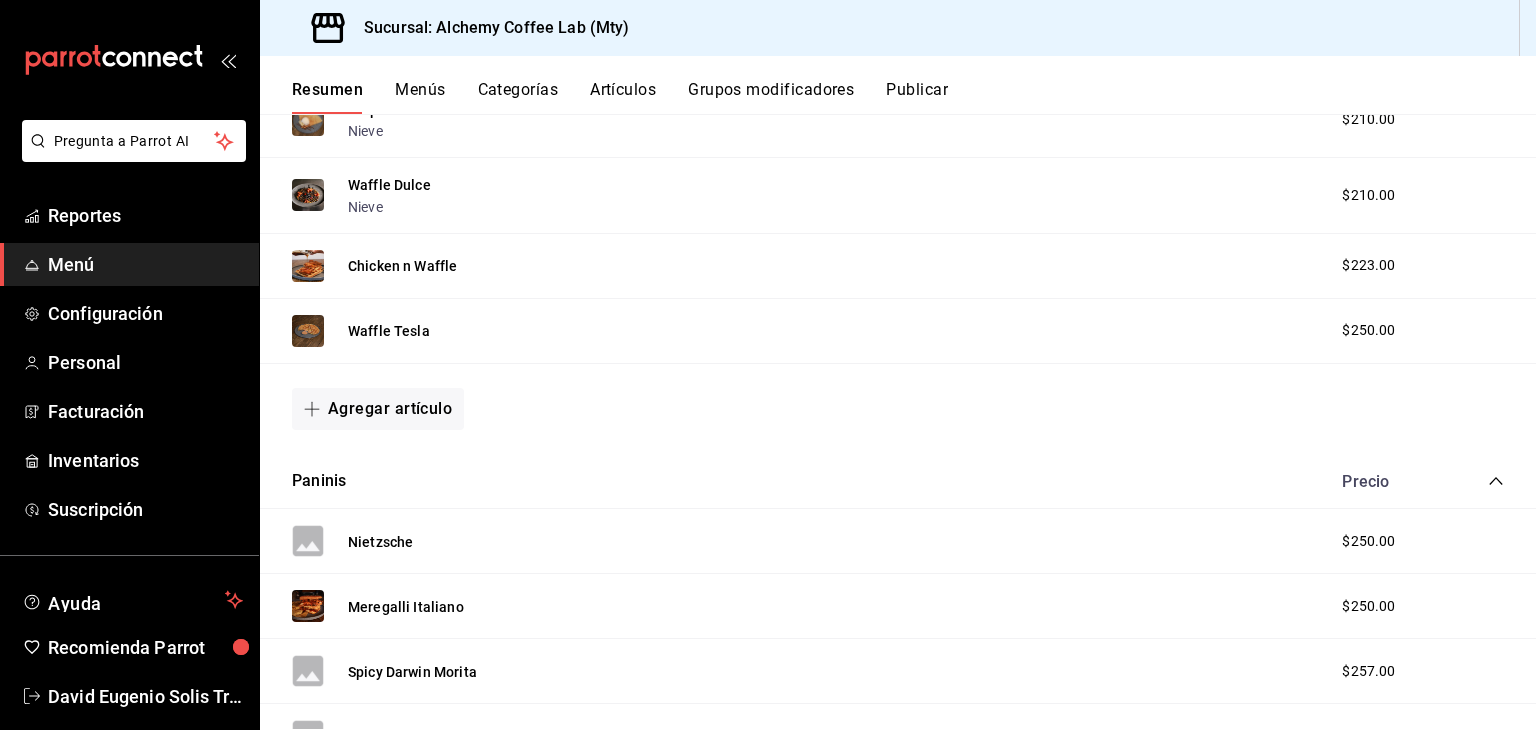 scroll, scrollTop: 3288, scrollLeft: 0, axis: vertical 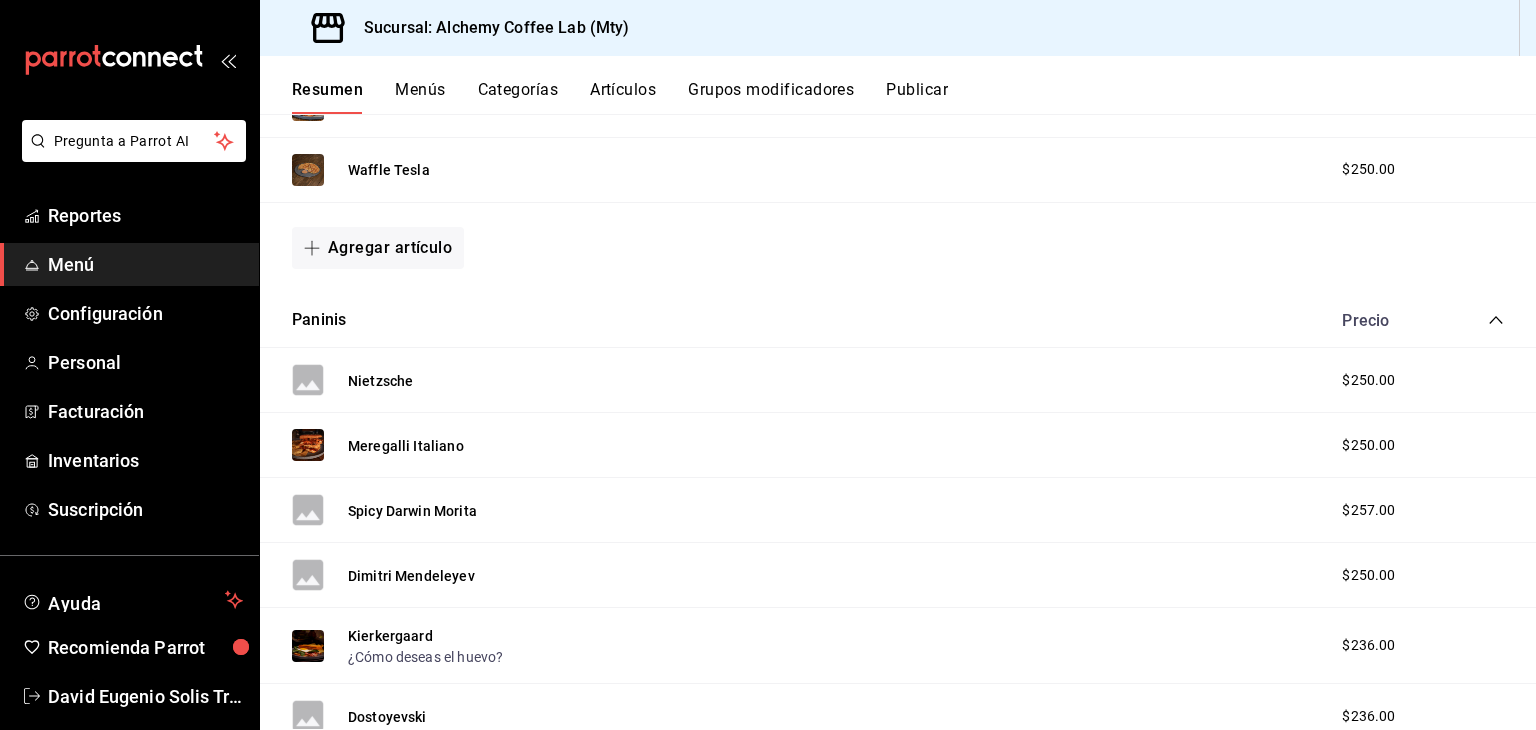 click 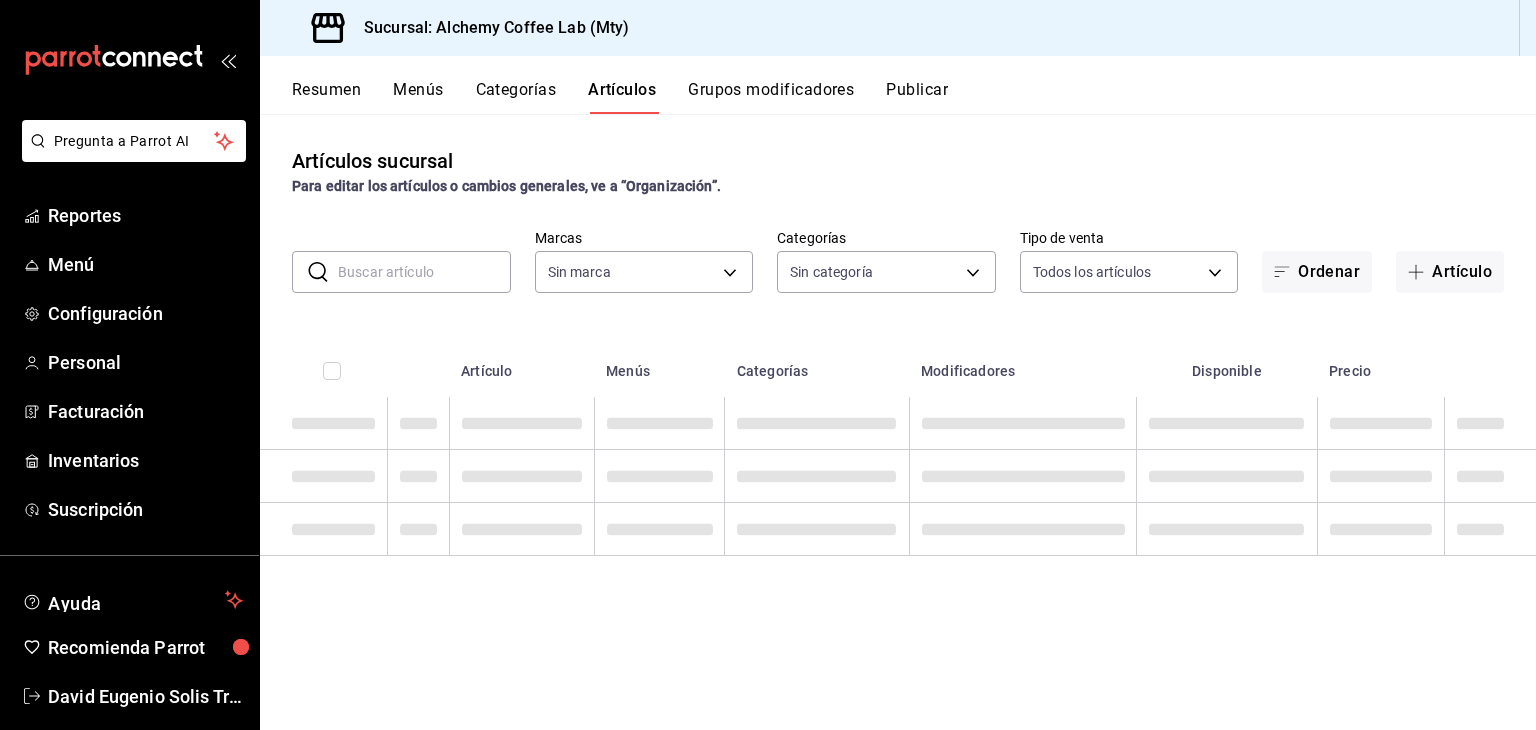 type on "147fd5db-d129-484d-8765-362391796a66" 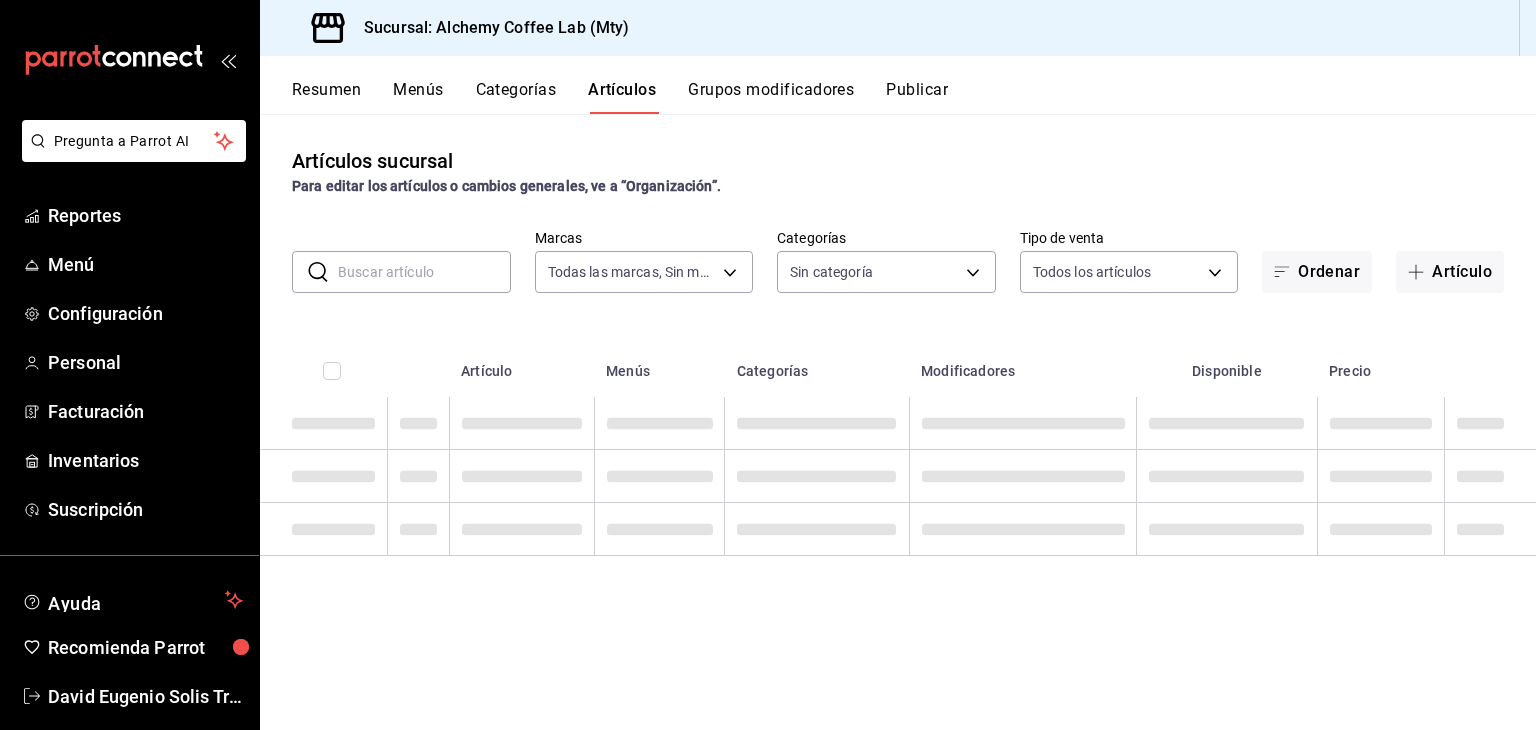 type on "ed58315f-7c6e-41d0-8bb2-60e7207c88cc,270ac5e3-7ec3-468f-bc26-104e85be3c19,eaac07ea-42ab-42c9-84eb-ceb544cf1696,873853c4-ec1b-4851-8e88-aa2f418802bc,360ee0c1-7b3d-452c-ae3b-42ce3cc04a99,254f7fb4-bf40-4c7e-9982-4483188b6ce8,22b06866-db8b-4db9-b95b-35e3e4a85507,fbaa8fe5-68e7-491d-b03f-ce844aa474e7,f0176ca4-5dc3-42f0-a21f-54796b2d6ce4,c4f1b2b2-4cec-4db9-a310-abf4beb25226,6e561742-6cfe-4428-bdd7-98f947b897f7,ed96c675-c7ed-4458-b82b-32ea0ae9920c,f9ecfb5f-2d86-470a-83ef-3d4616404b79,4dbf6704-01f8-4ae7-b143-5fb9fa4fa204,9128c269-13cc-49c0-a61c-98ae135d2966,1489ea8f-3c5b-4bed-8712-fb1efc8e1484,237dd9fd-525f-4126-935d-1d618c95d359,1759a289-da96-444c-a3da-589932e8f911,32a25308-5a1a-4b27-9101-20aae4ecbe3b,5720fba0-4b3c-4af1-99c2-310b9d32b626,6f391e13-d369-4fd1-9e07-81fa35695065,6cee18f7-63d6-4ae0-a5fa-7f66450c5234,8f56fa9d-b5f7-423d-8f11-eda24a9be7dc,0959238c-b2f0-4e50-a72b-9acd913a0e6d,87d7d329-ef4d-4ea2-b0cc-7aa43f232e86,0d94947a-2237-44fd-9659-405017dccbcb,4f878af2-bd33-4ff2-b57a-7be79110d9e1,7dbad2d2-8702-4494-bd8..." 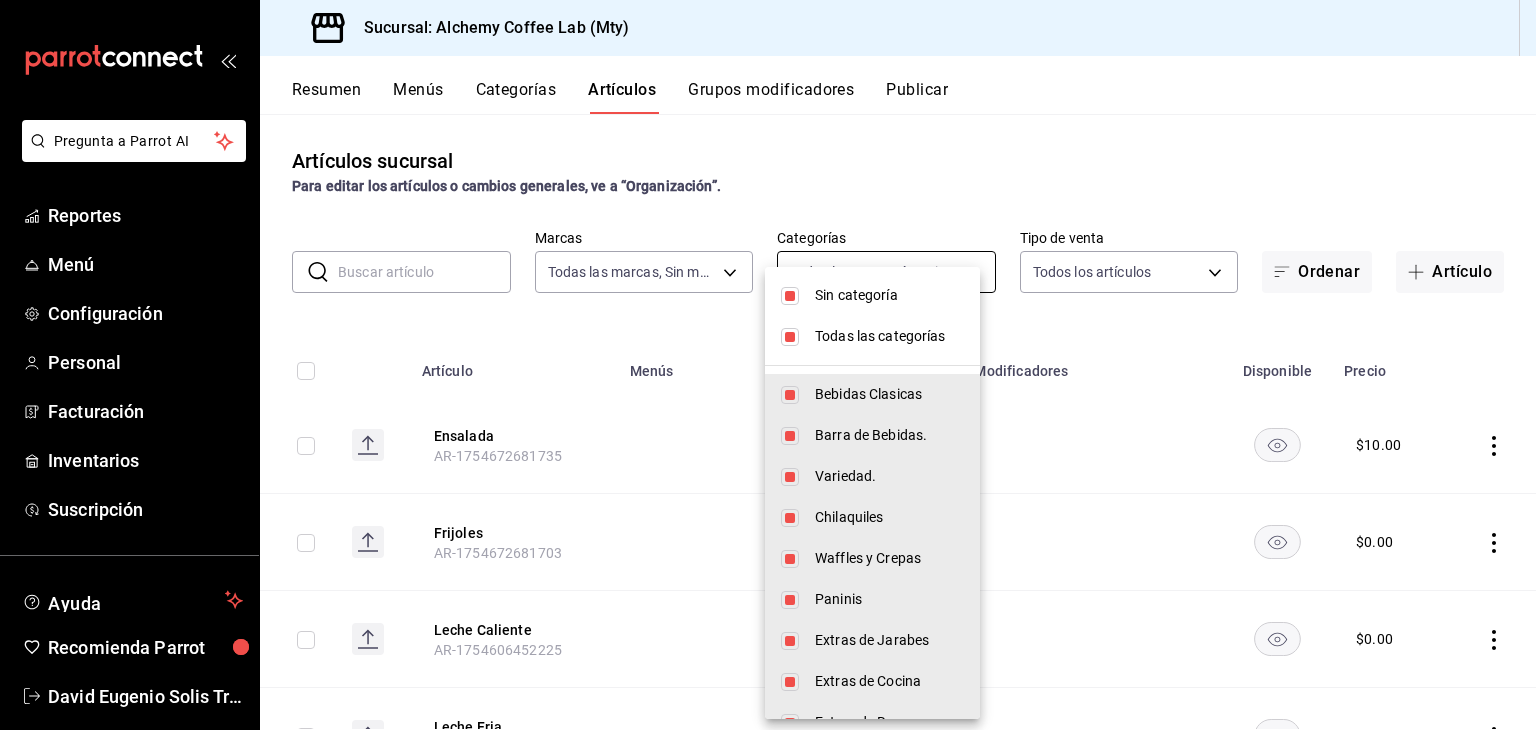 click on "Pregunta a Parrot AI Reportes   Menú   Configuración   Personal   Facturación   Inventarios   Suscripción   Ayuda Recomienda Parrot   [FIRST] [LAST]   Sugerir nueva función   Sucursal: Alchemy Coffee Lab (Mty) Resumen Menús Categorías Artículos Grupos modificadores Publicar Artículos sucursal Para editar los artículos o cambios generales, ve a “Organización”. ​ ​ Marcas Todas las marcas, Sin marca [UUID] Categorías Todas las categorías, Sin categoría Tipo de venta Todos los artículos ALL Ordenar Artículo Artículo Menús Categorías Modificadores Disponible Precio Ensalada AR-1754672681735 $ 10.00 Frijoles AR-1754672681703 $ 0.00 Leche Caliente AR-1754606452225 $ 0.00 Leche Fria AR-1754606452192 $ 0.00 Chocolate Artesanal Caliente o Helado INTEGRA009424 Integraciones Barra de Bebidas. Elige tu tipo de Leche $ 119.00 Matcha Caliente o Helado INTEGRA208059 Integraciones Barra de Bebidas. Elige tu tipo de Leche Escoge tu grano $ 105.00 $ 105.00" at bounding box center [768, 365] 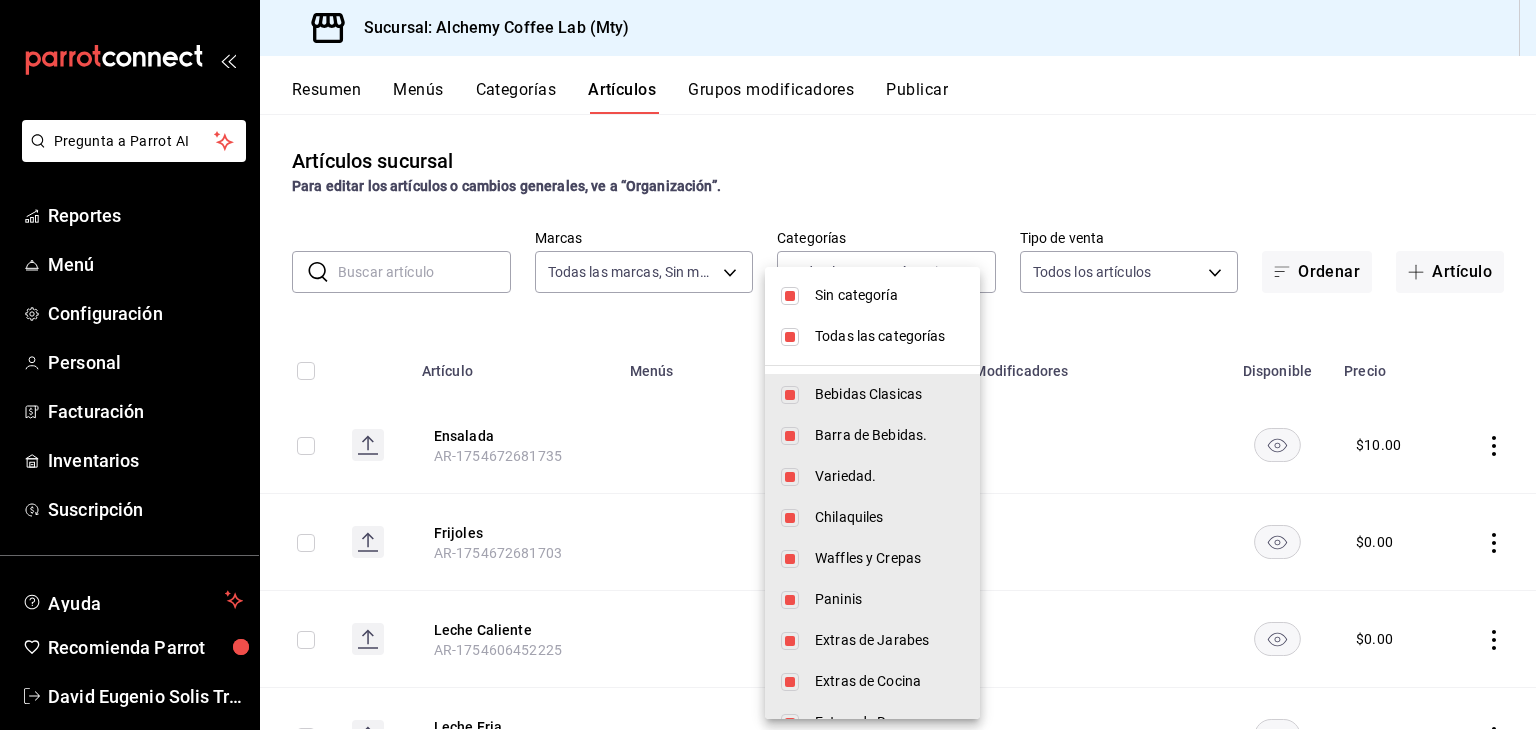 click on "Todas las categorías" at bounding box center [889, 336] 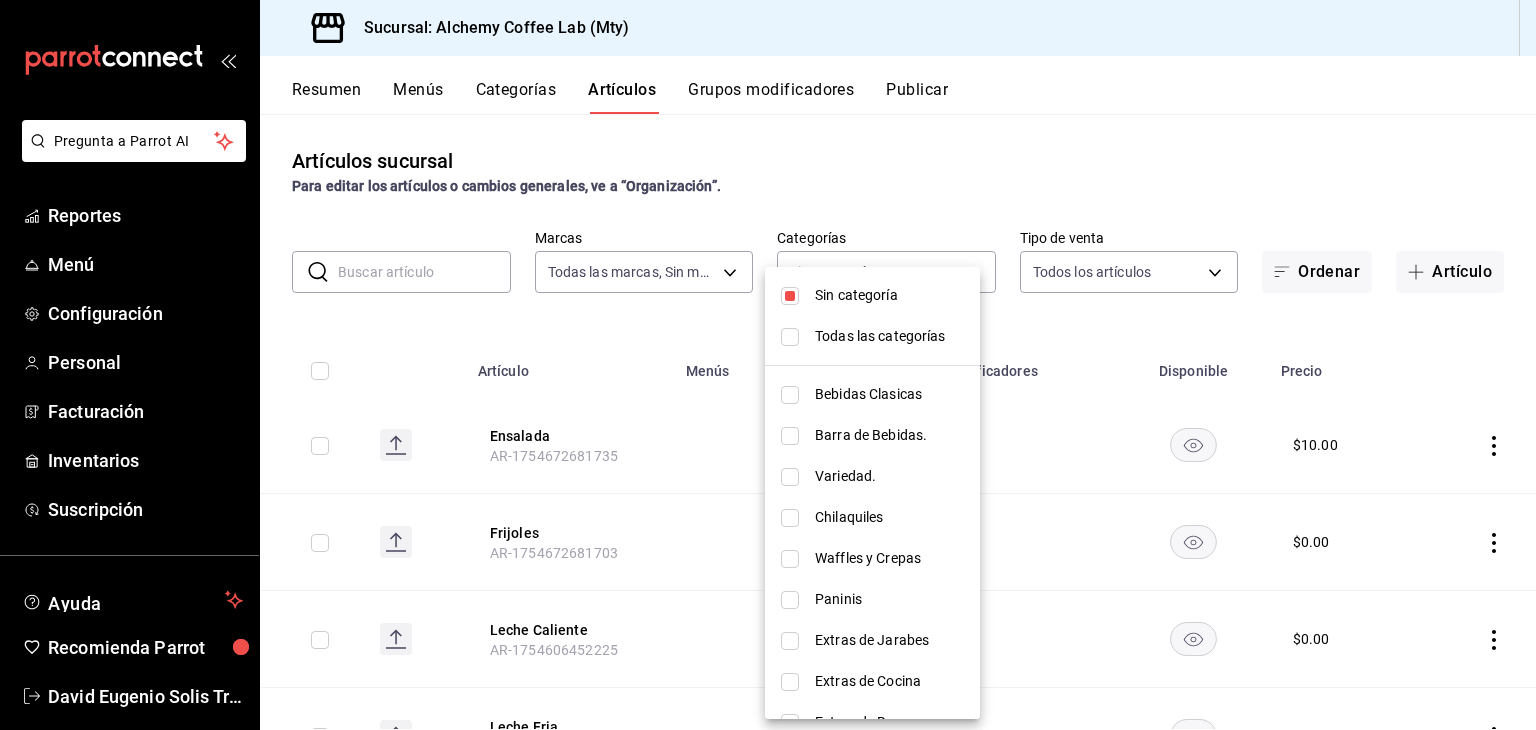 click on "Sin categoría" at bounding box center [889, 295] 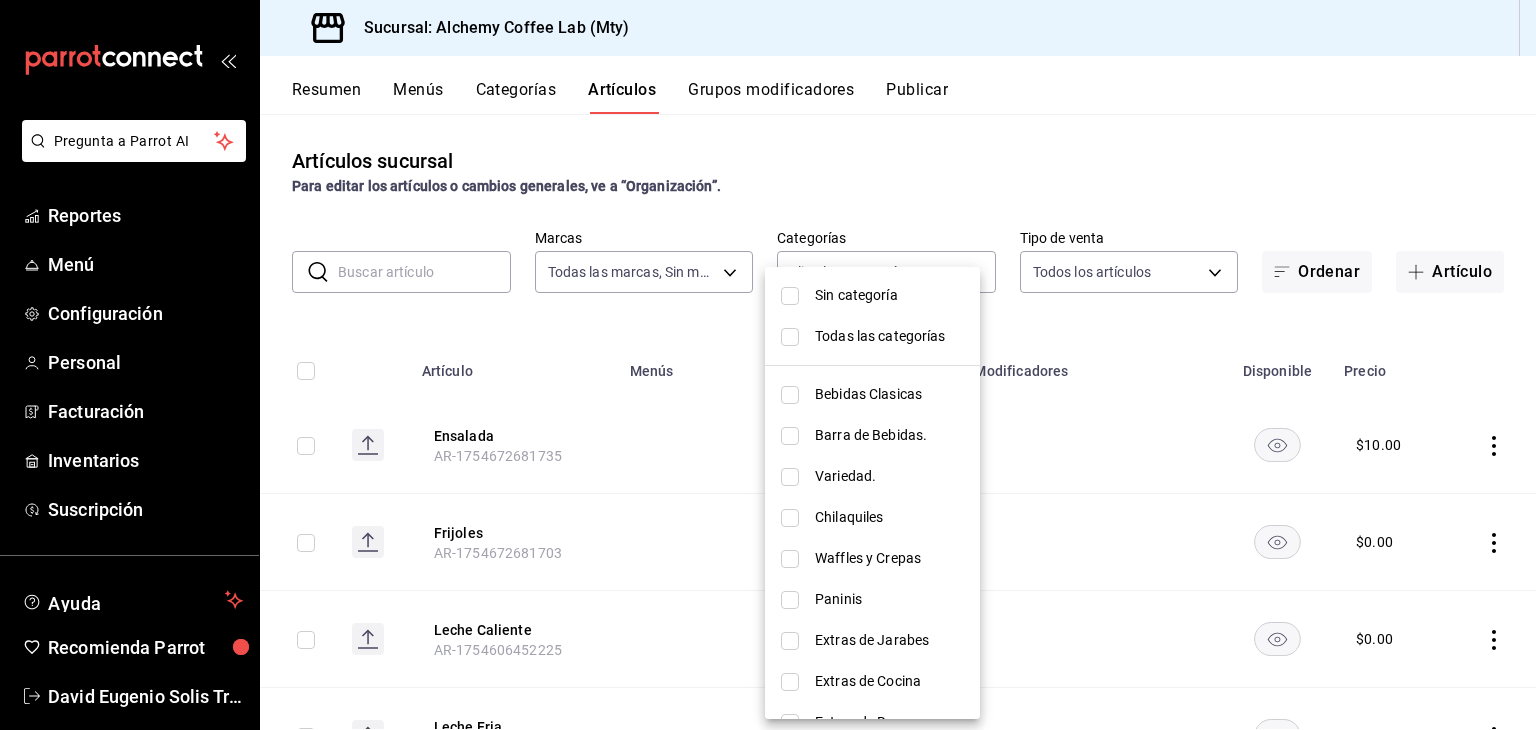 click on "Paninis" at bounding box center (872, 599) 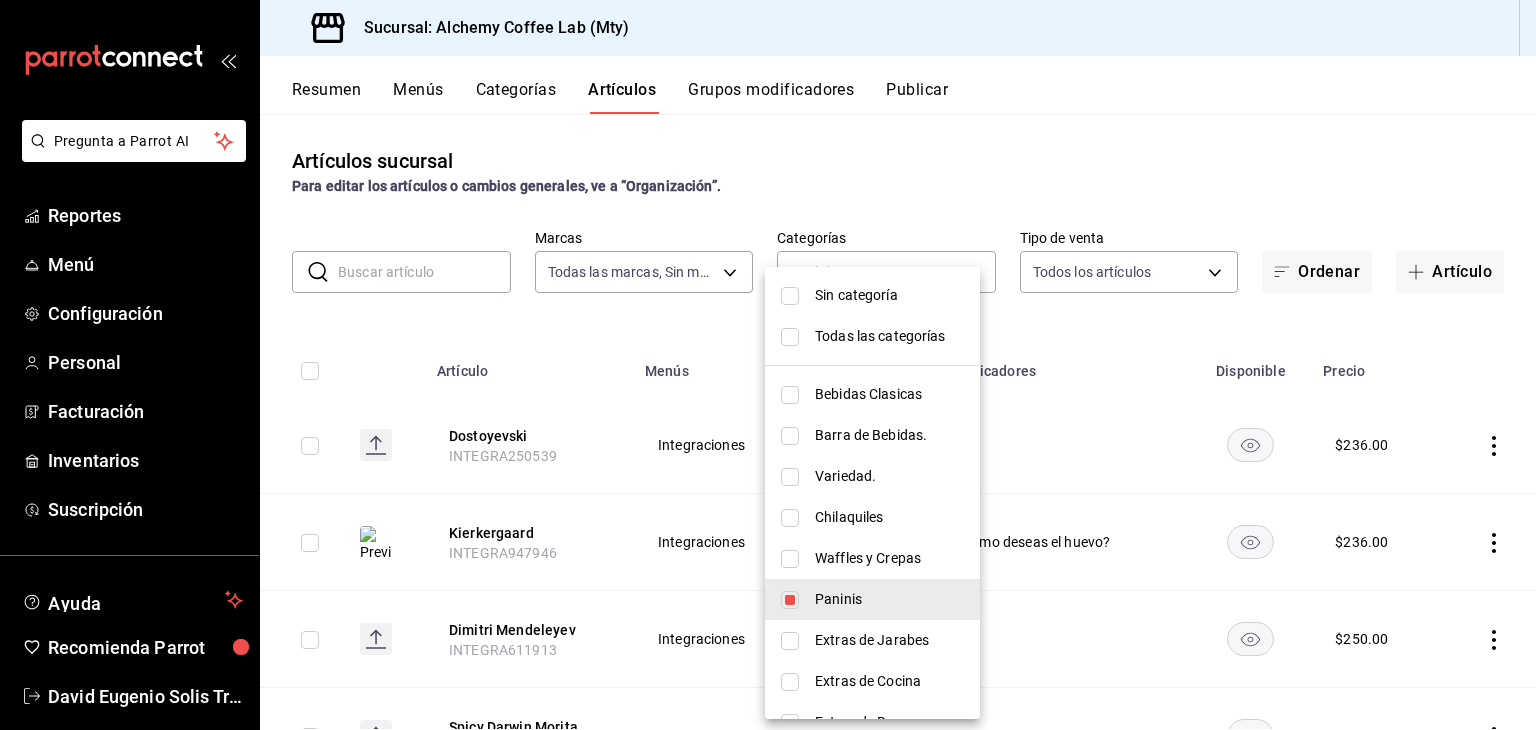 click at bounding box center [768, 365] 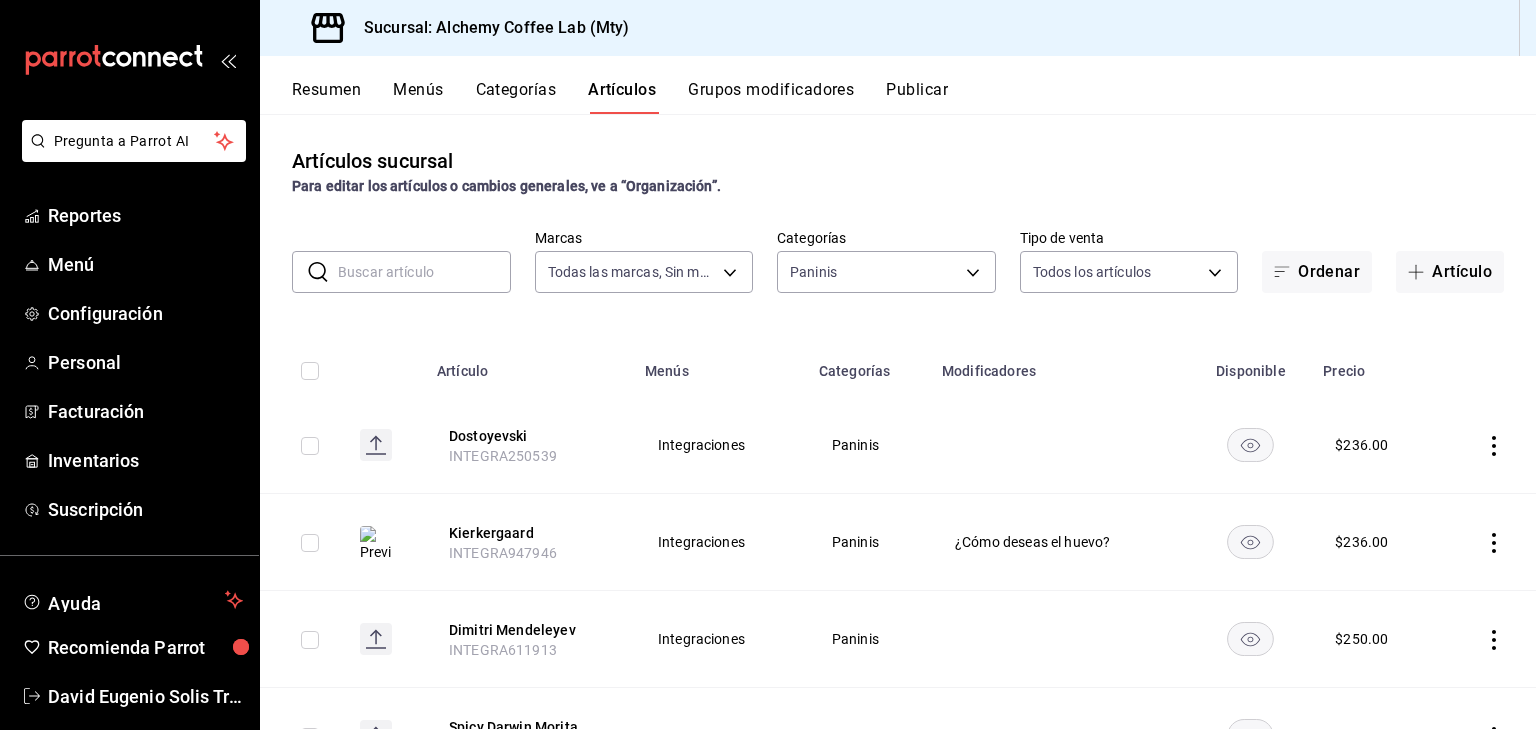 click on "Sin categoría Todas las categorías Bebidas Clasicas Barra de Bebidas. Variedad. Chilaquiles Waffles y Crepas Paninis Extras de Jarabes Extras de Cocina Extras de Barra Extras de Leche Extras de Cafe Extras de Aderezos Extras de Salsas Extras de Proteinas Panini Crepas Waffles Barra de Bebidas Bebidas Clásicas Mercancia Bolsa de café Bebidas de temporada Brew Coffee Lab Otras Bebidas Bebidas sin Cafeína Bebidas con Cafeína Coffee Mocktails Bebidas Clásicas. Crepas Y Waffles Postres Pastas Ensaladas Bowls Brunch Chilaquiles. Paninis Y Brioche" at bounding box center [768, 365] 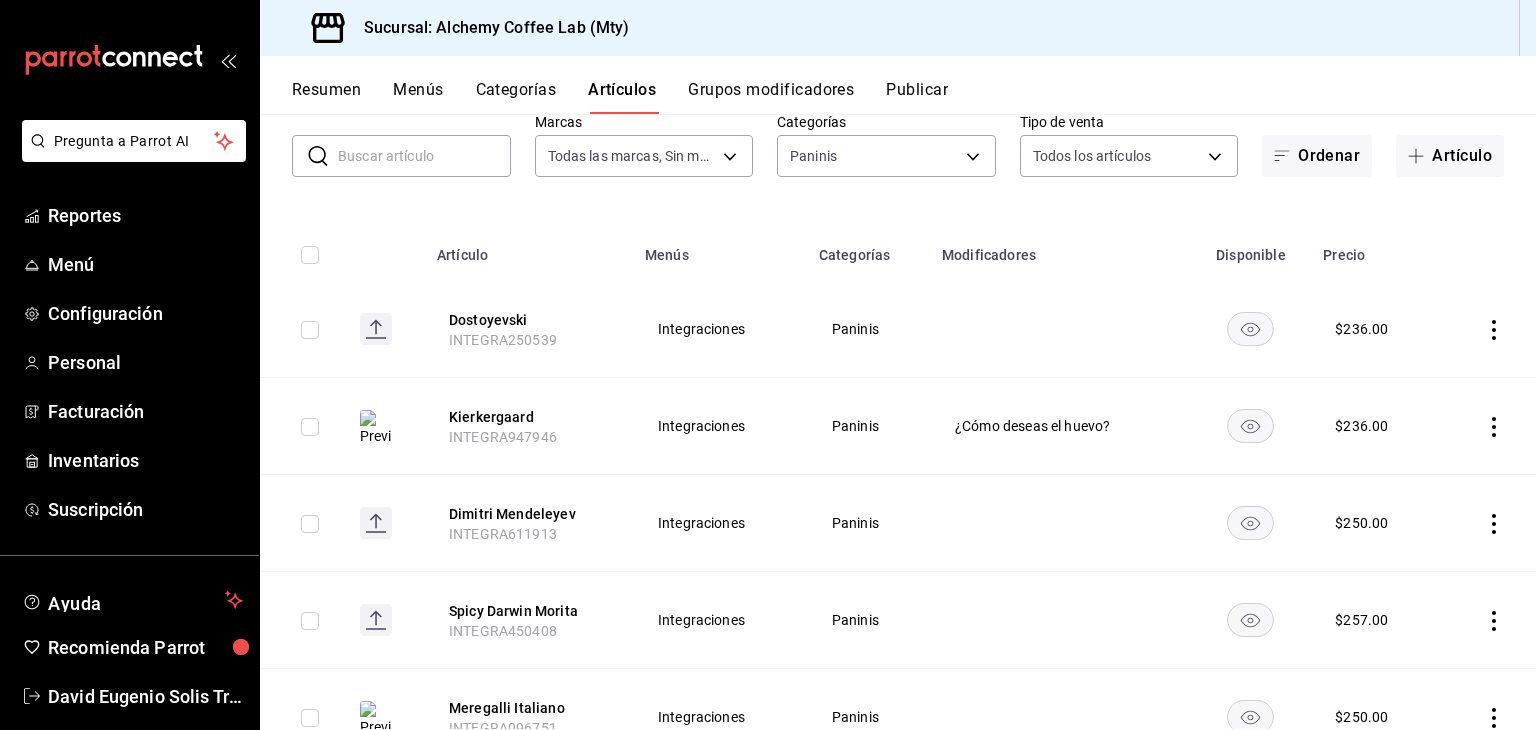 scroll, scrollTop: 133, scrollLeft: 0, axis: vertical 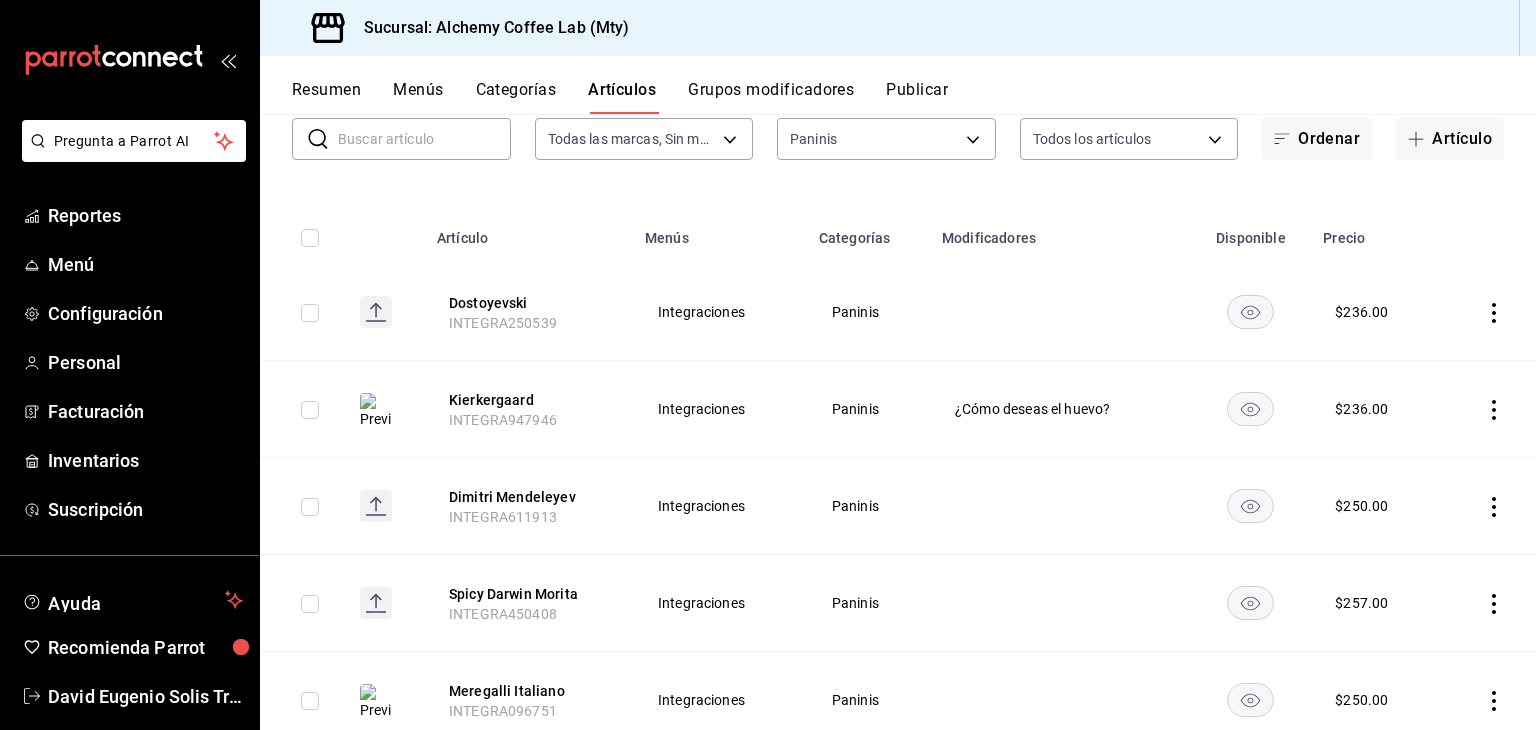 click 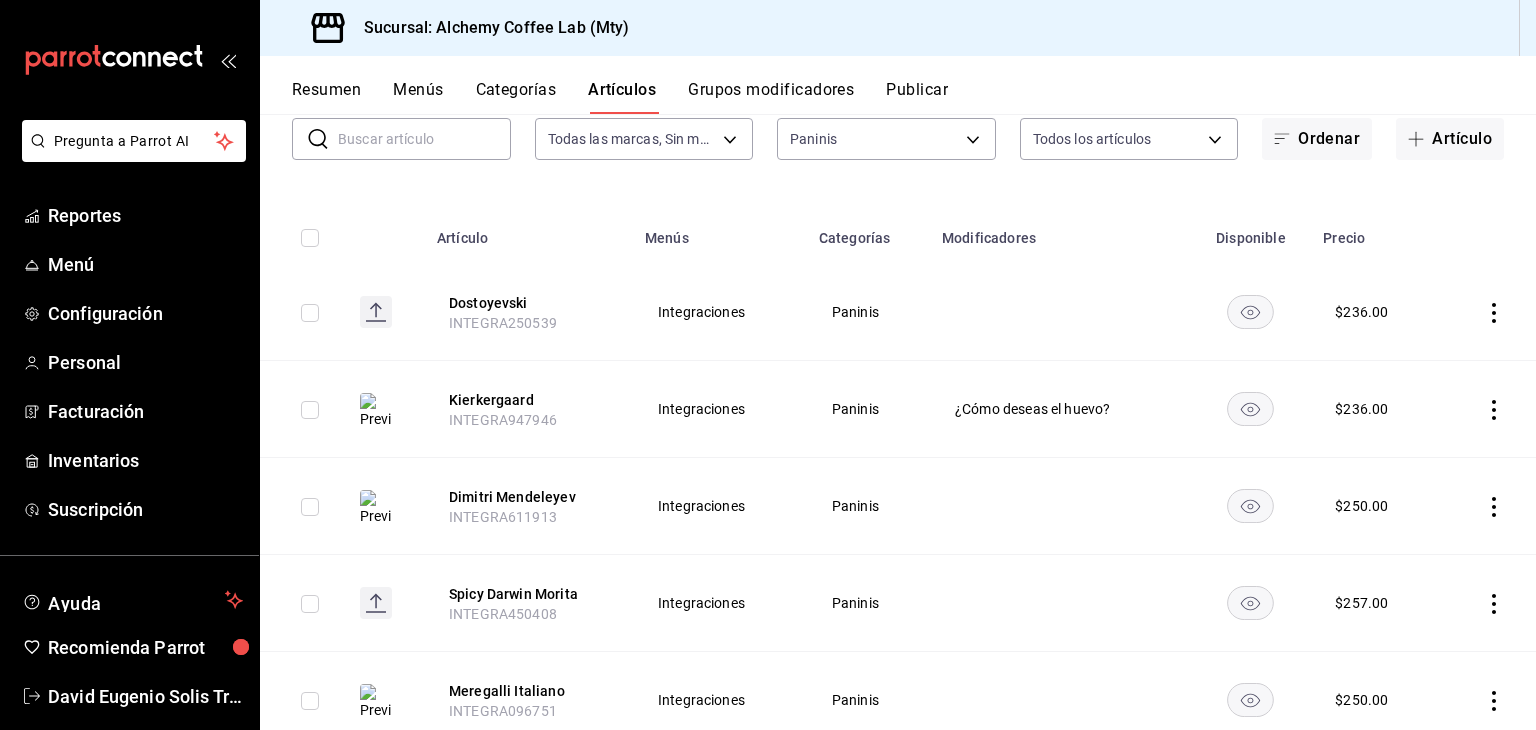 click 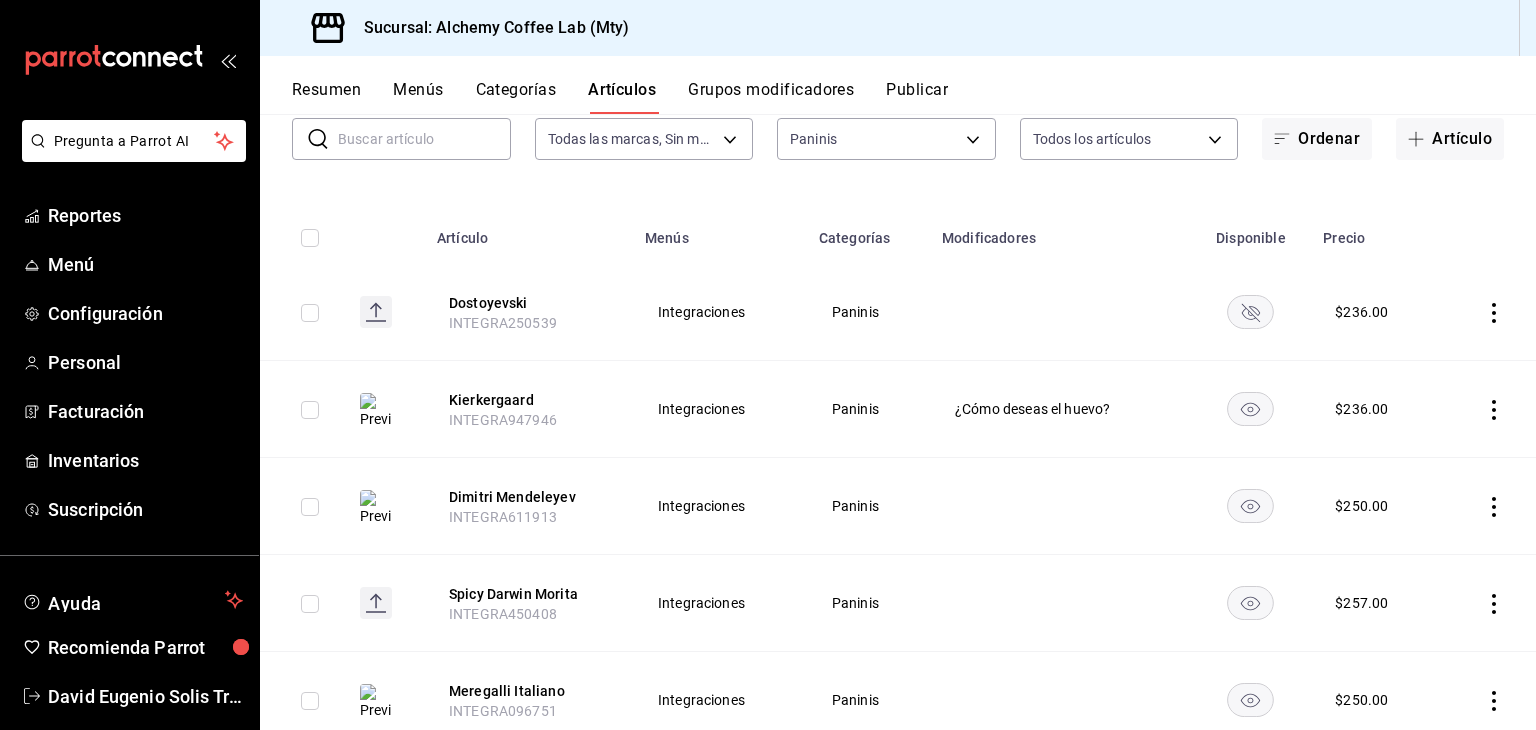 click 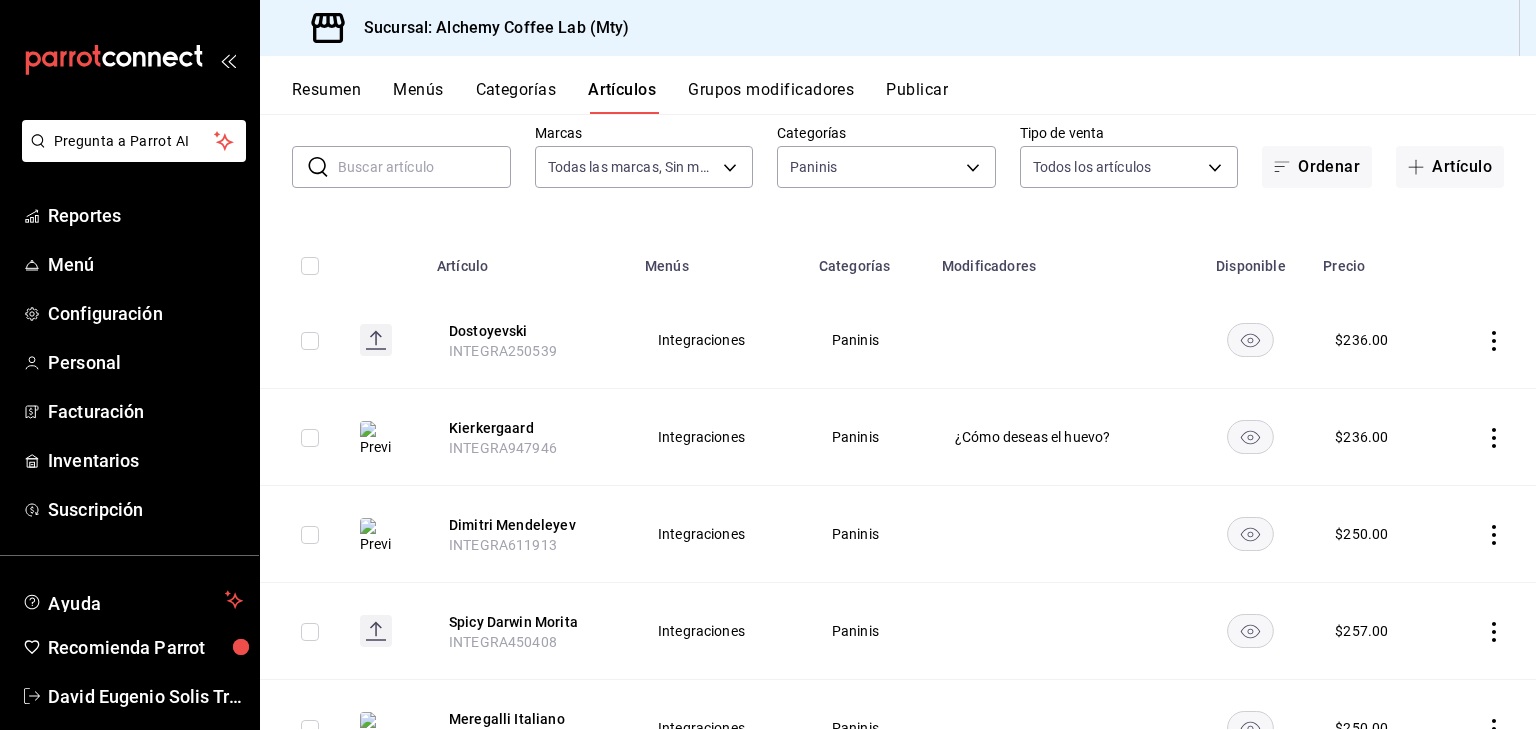 scroll, scrollTop: 0, scrollLeft: 0, axis: both 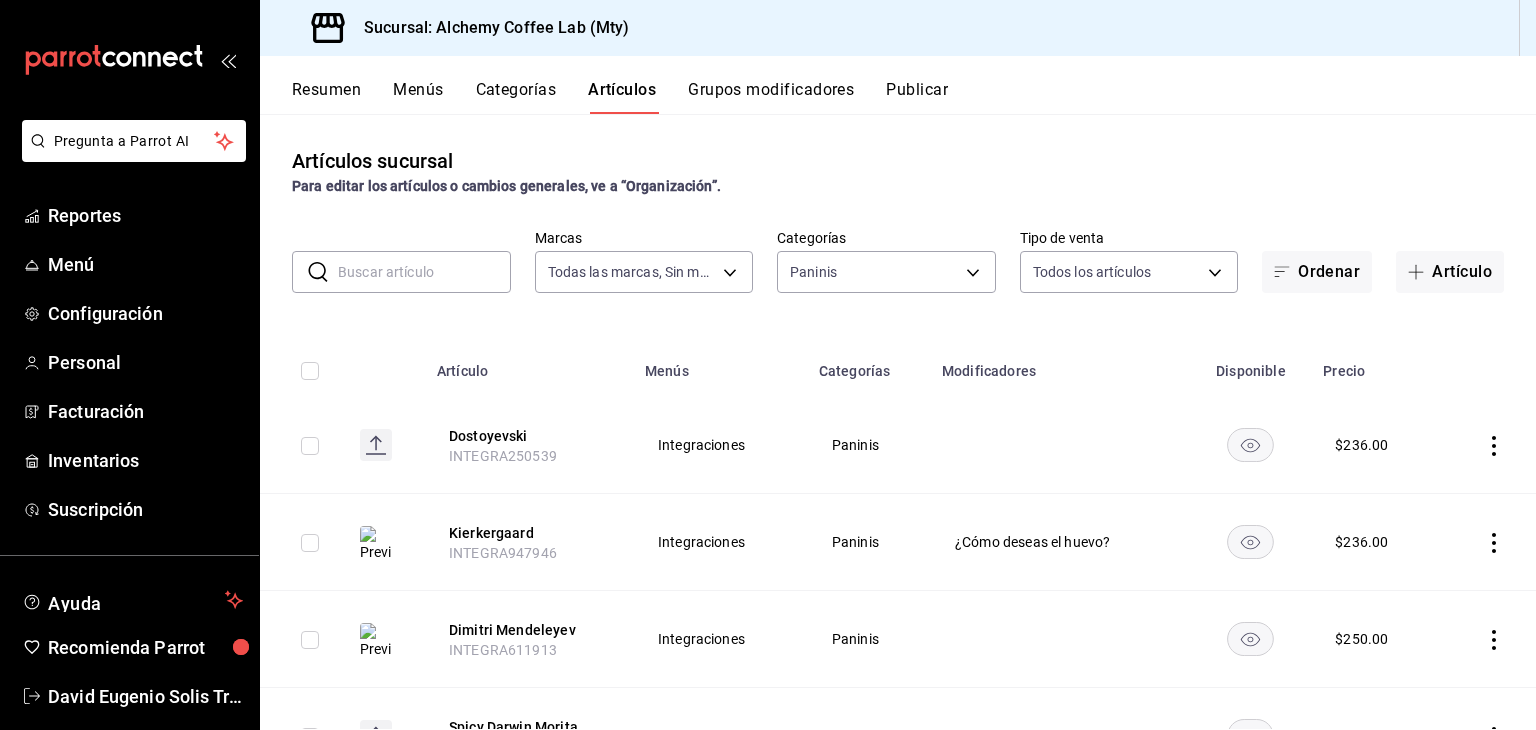 click on "Categorías" at bounding box center [516, 97] 